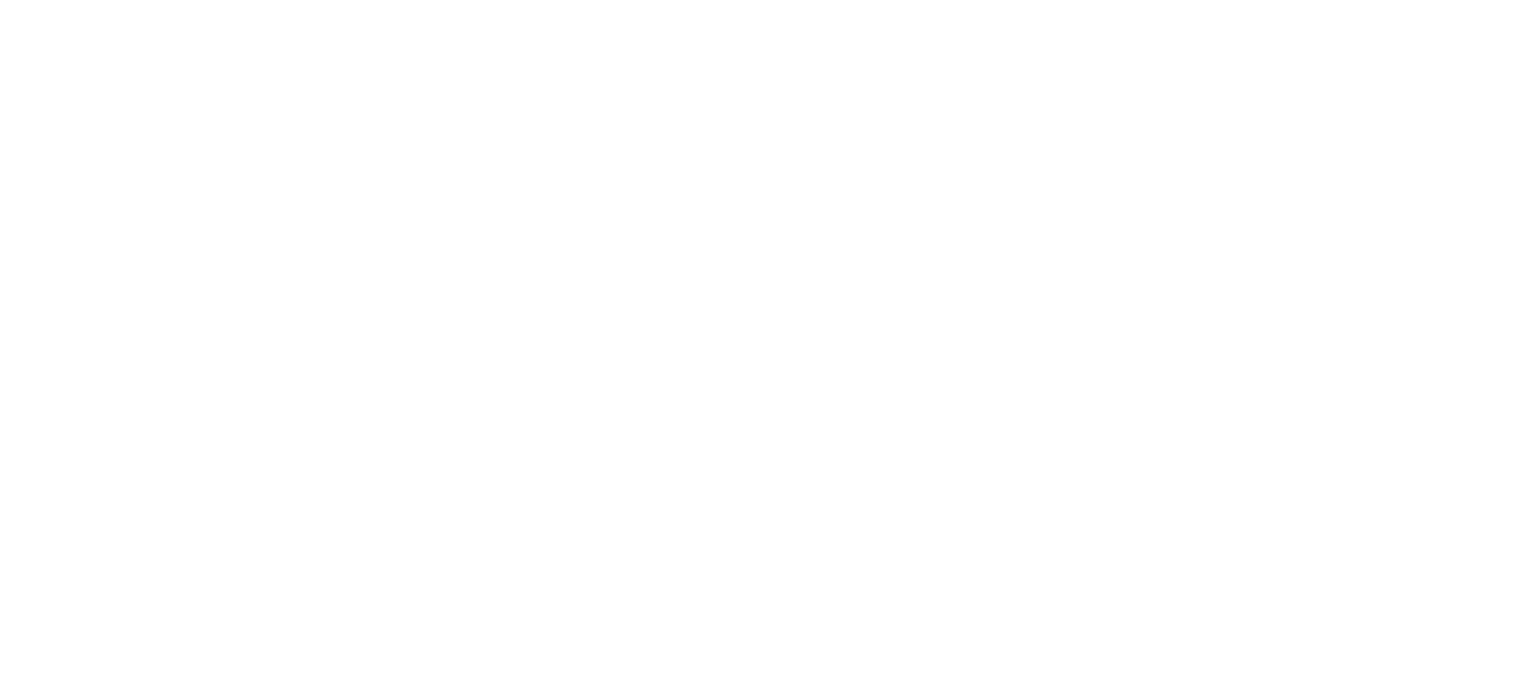 scroll, scrollTop: 0, scrollLeft: 0, axis: both 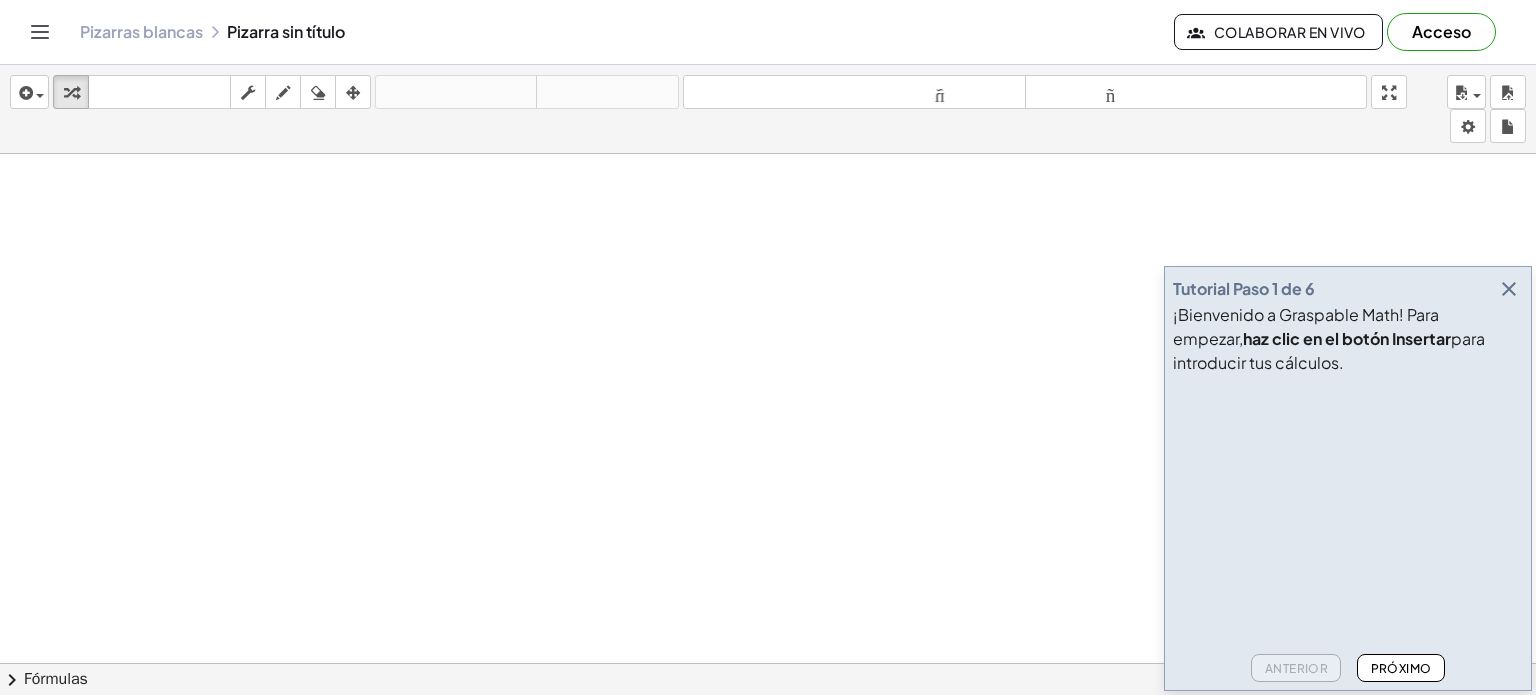click at bounding box center (768, 743) 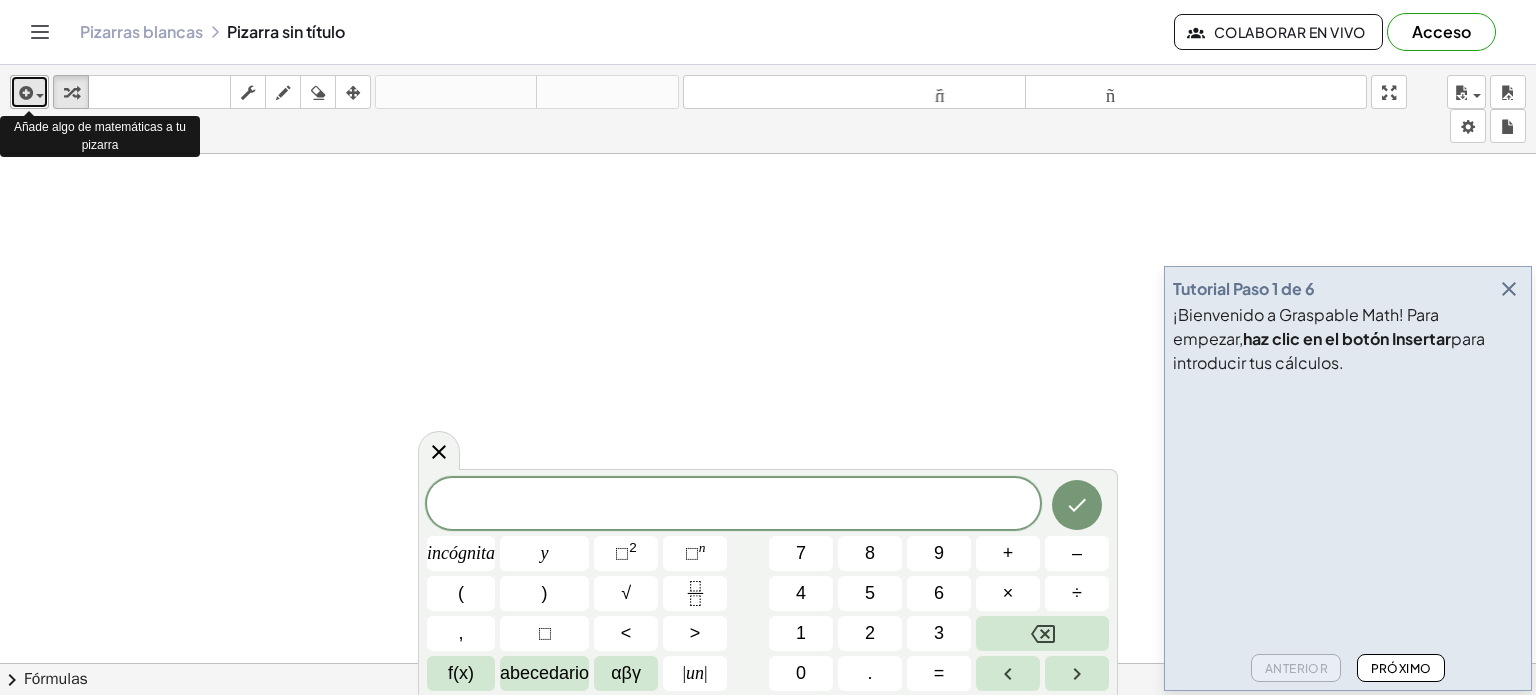 click on "insertar" at bounding box center (29, 92) 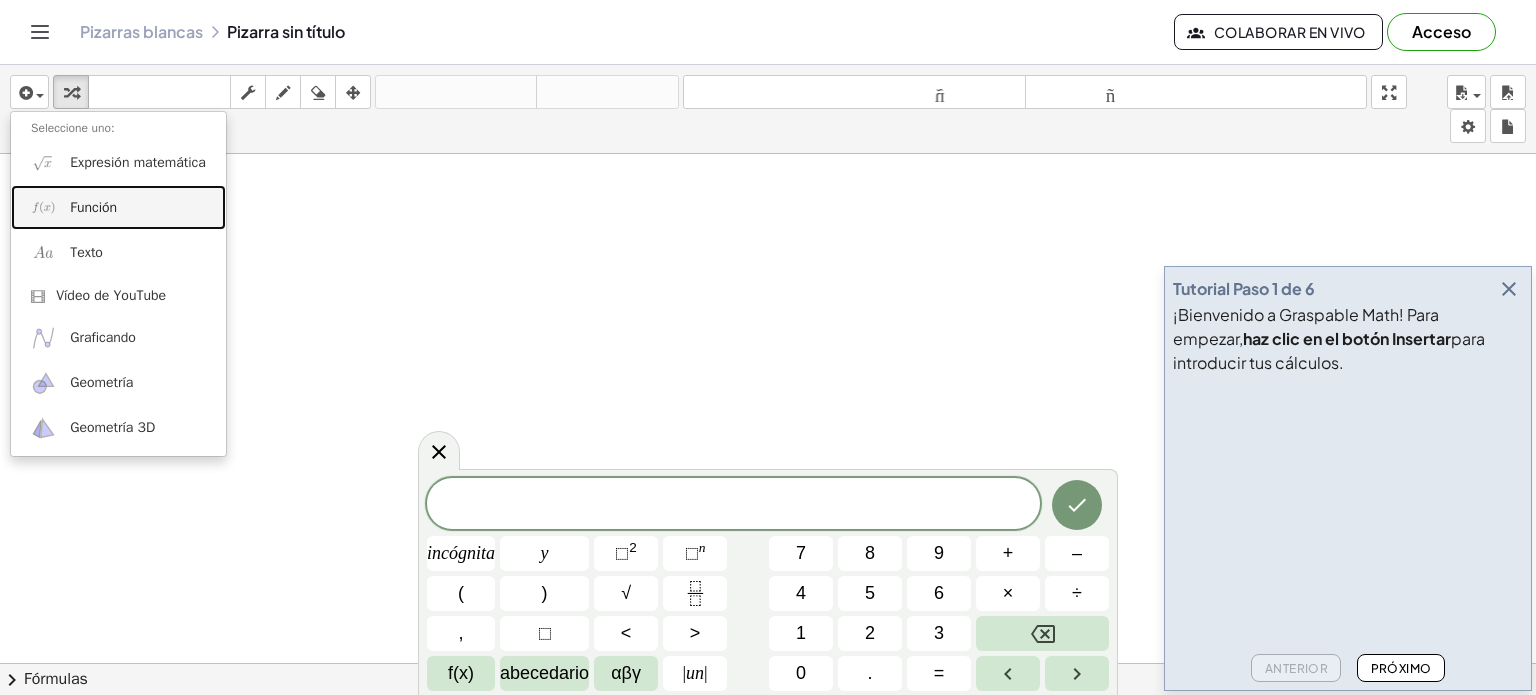 click on "Función" at bounding box center (118, 207) 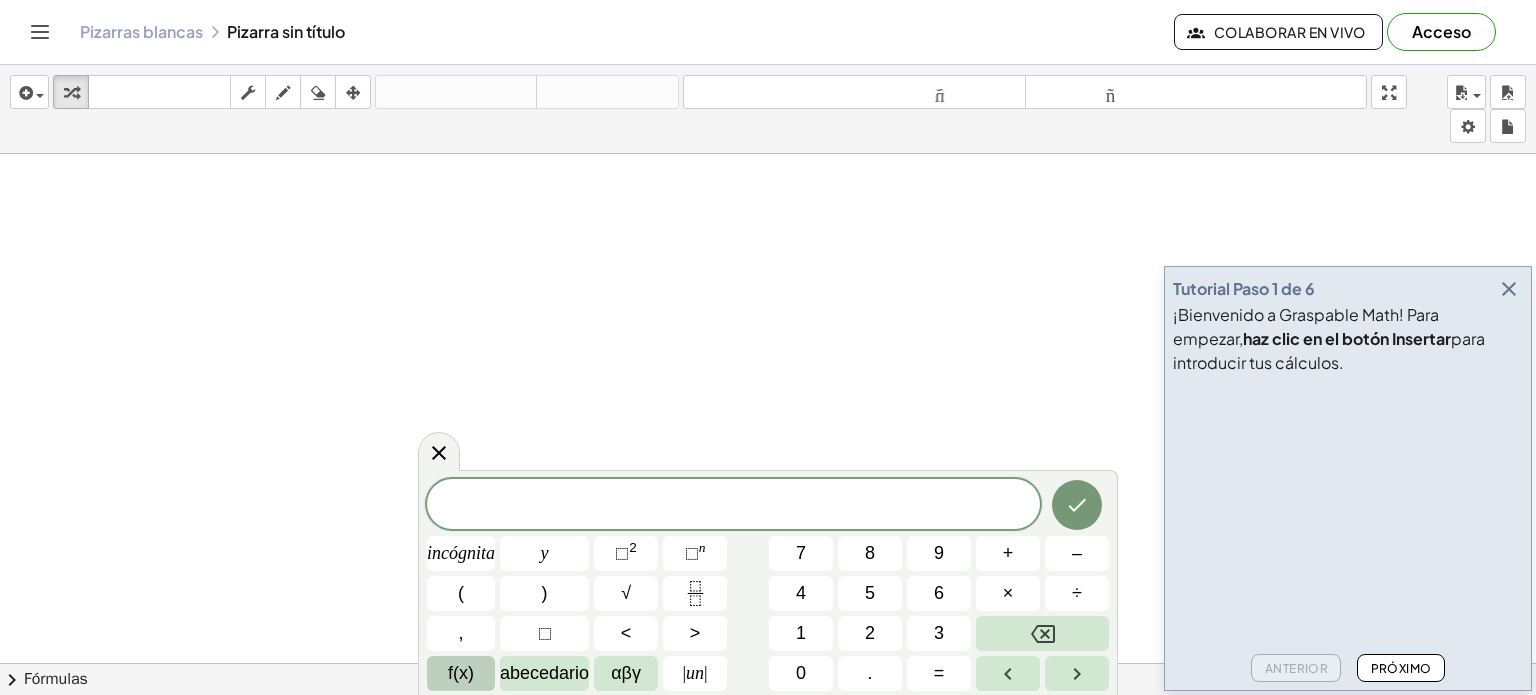 click on "f(x)" at bounding box center (461, 673) 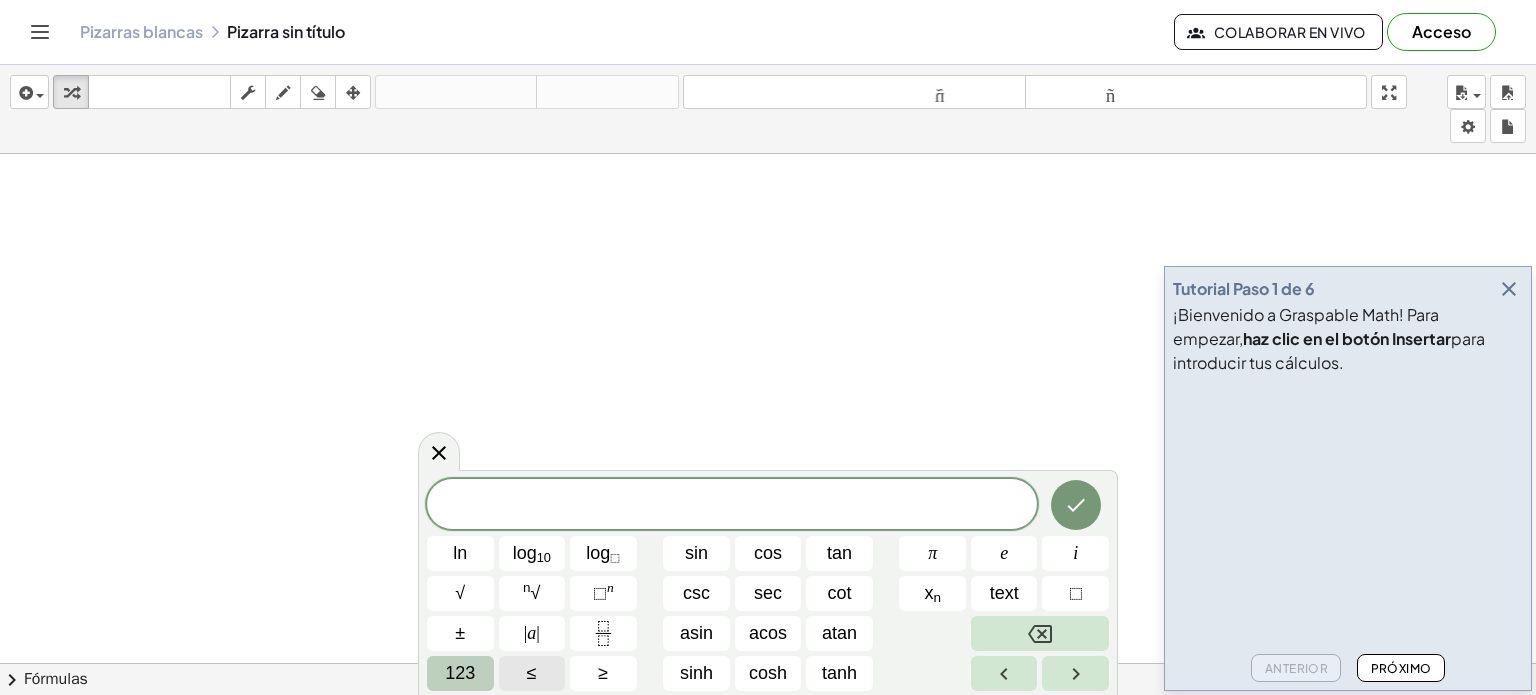 click on "123" at bounding box center [460, 673] 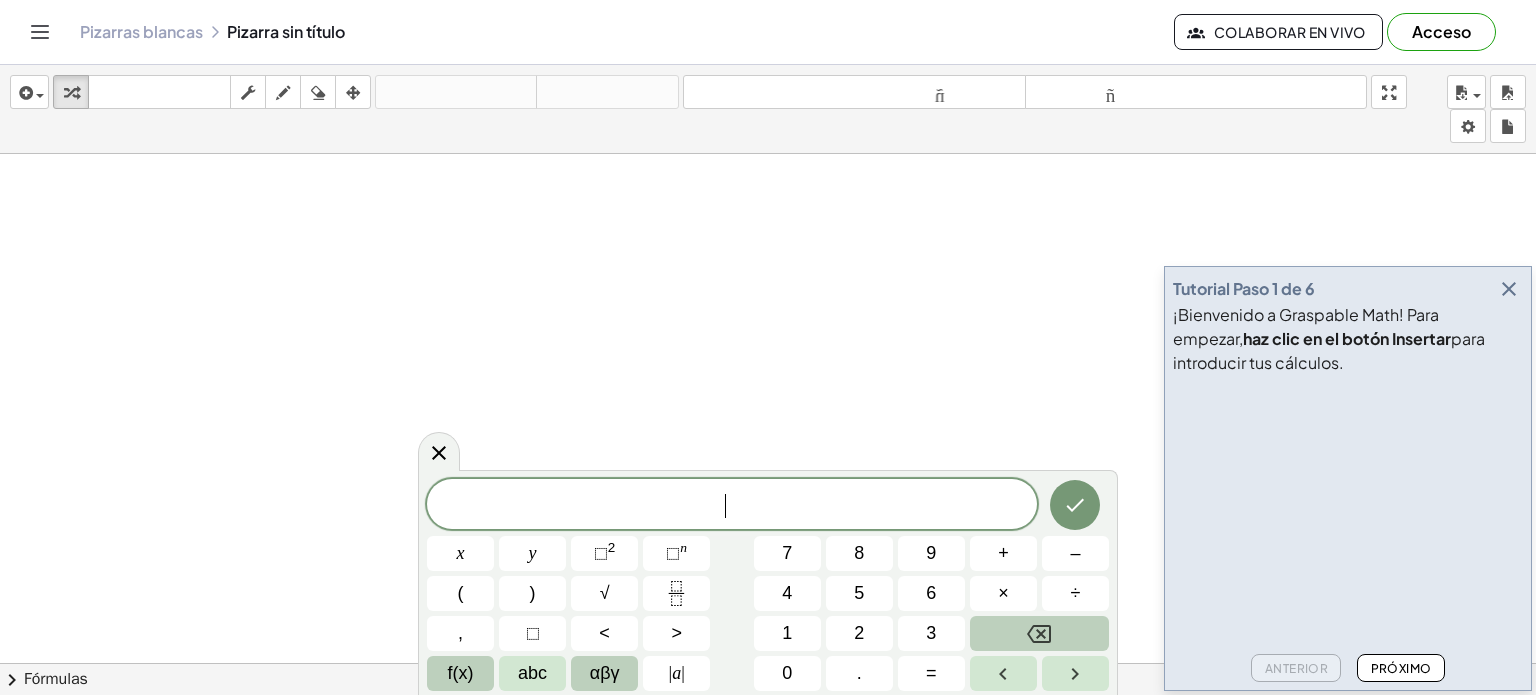 click on "αβγ" at bounding box center (605, 673) 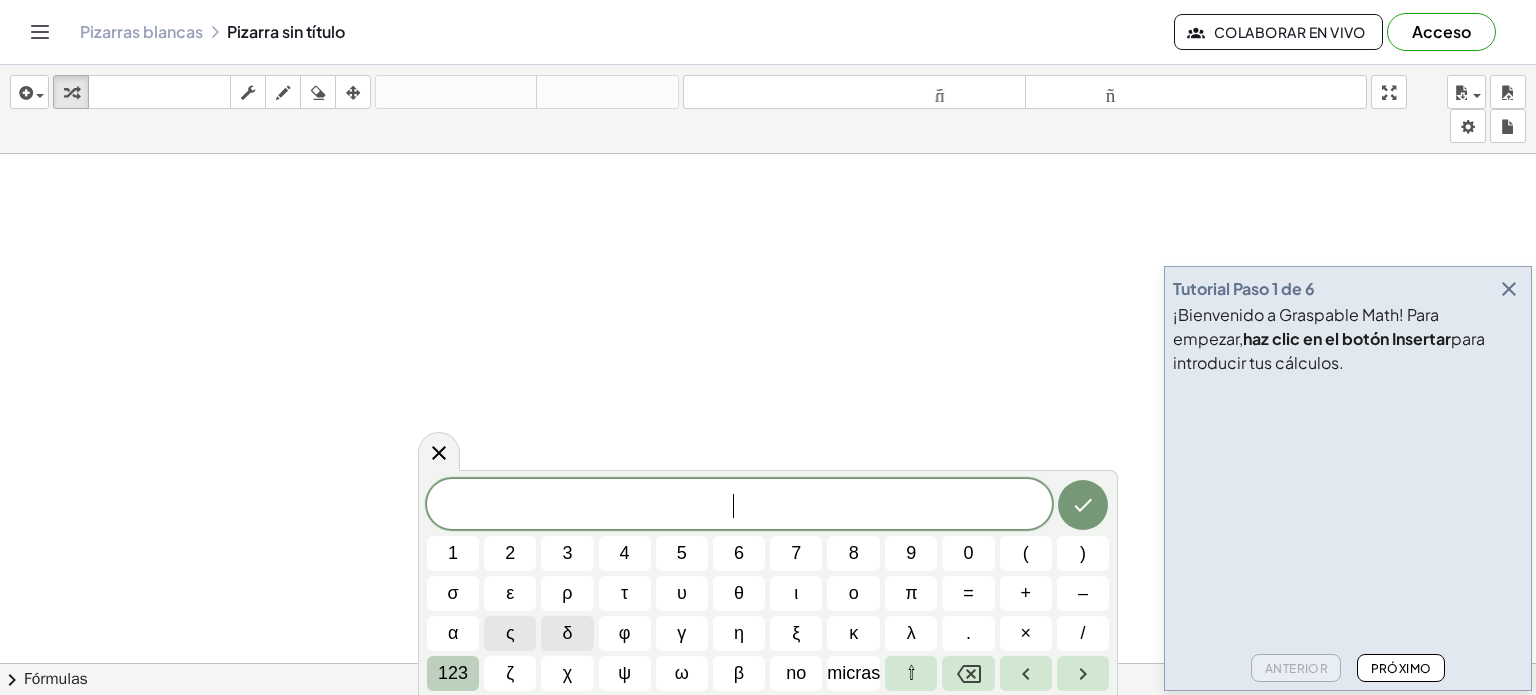 click on "123" at bounding box center (453, 673) 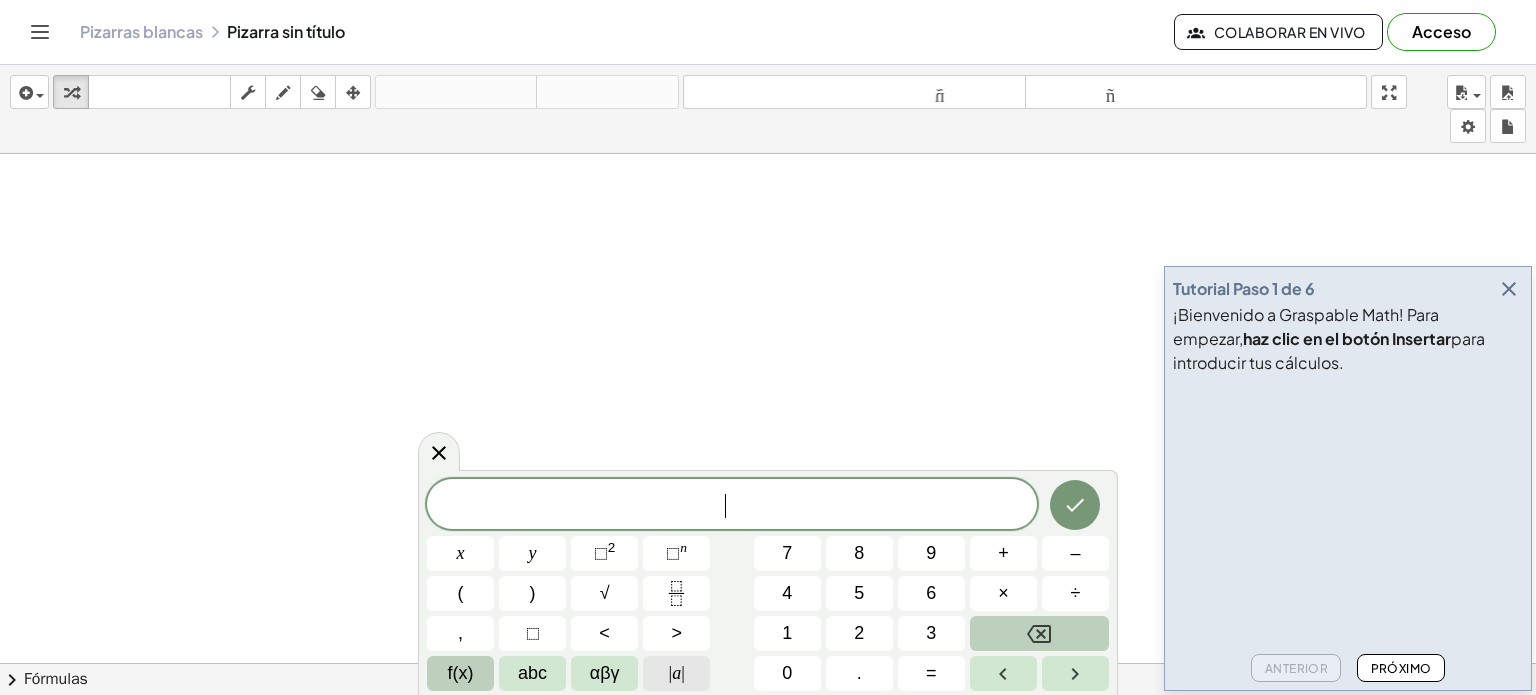 click on "| a |" 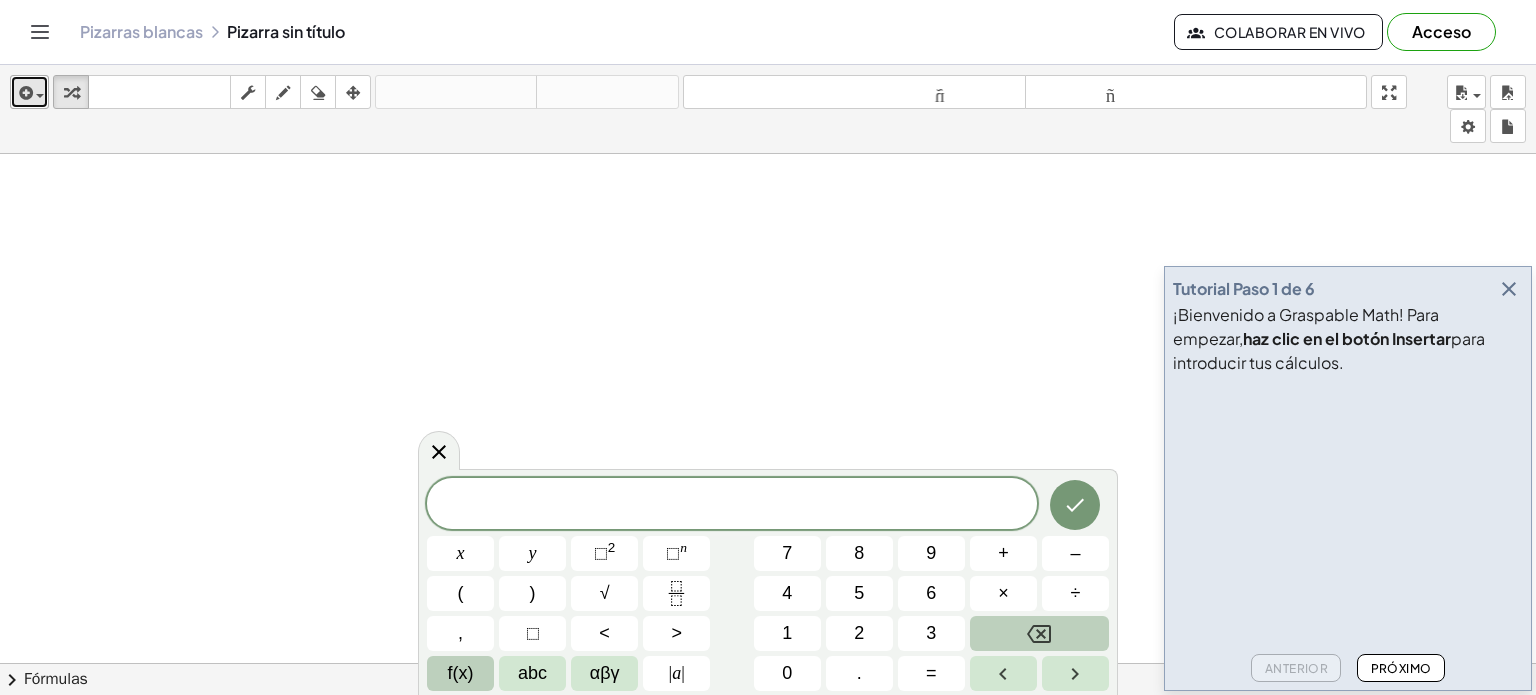 click at bounding box center (40, 96) 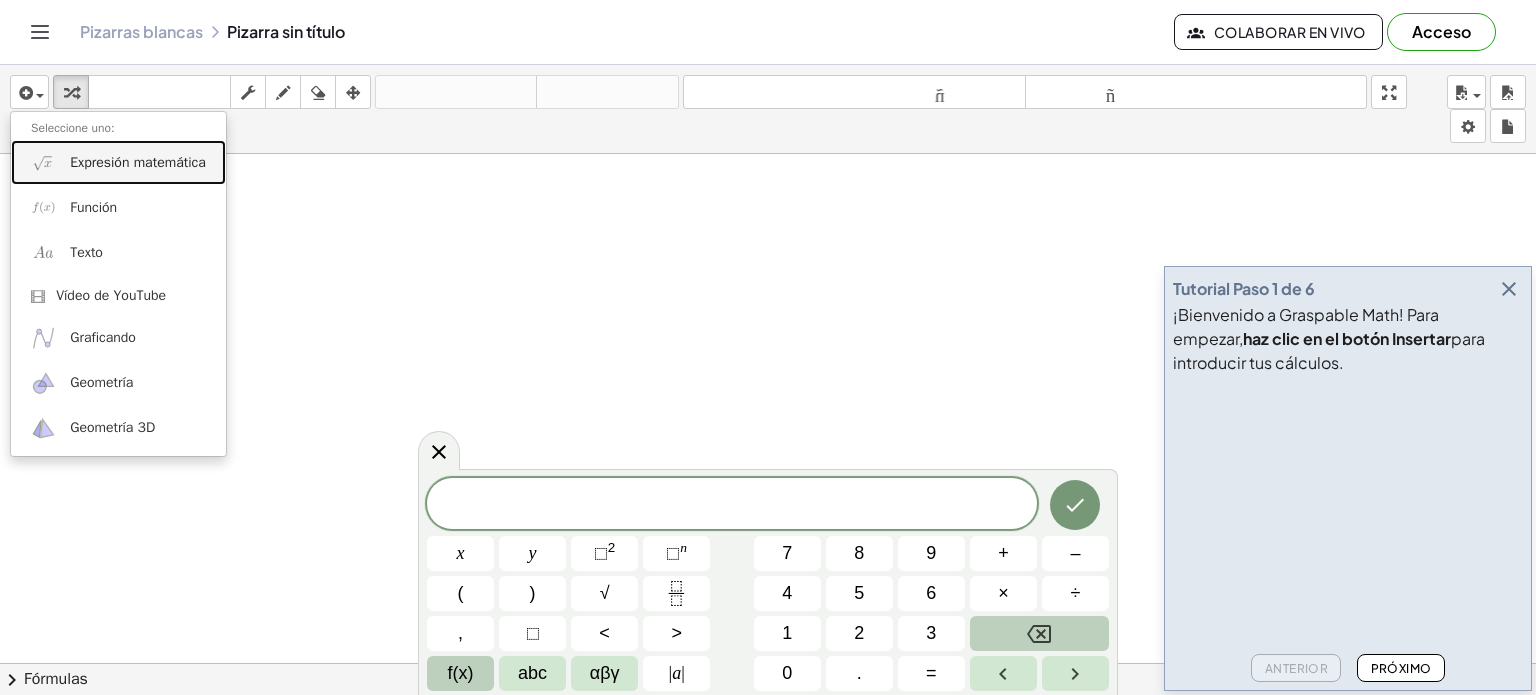 click on "Expresión matemática" at bounding box center (138, 162) 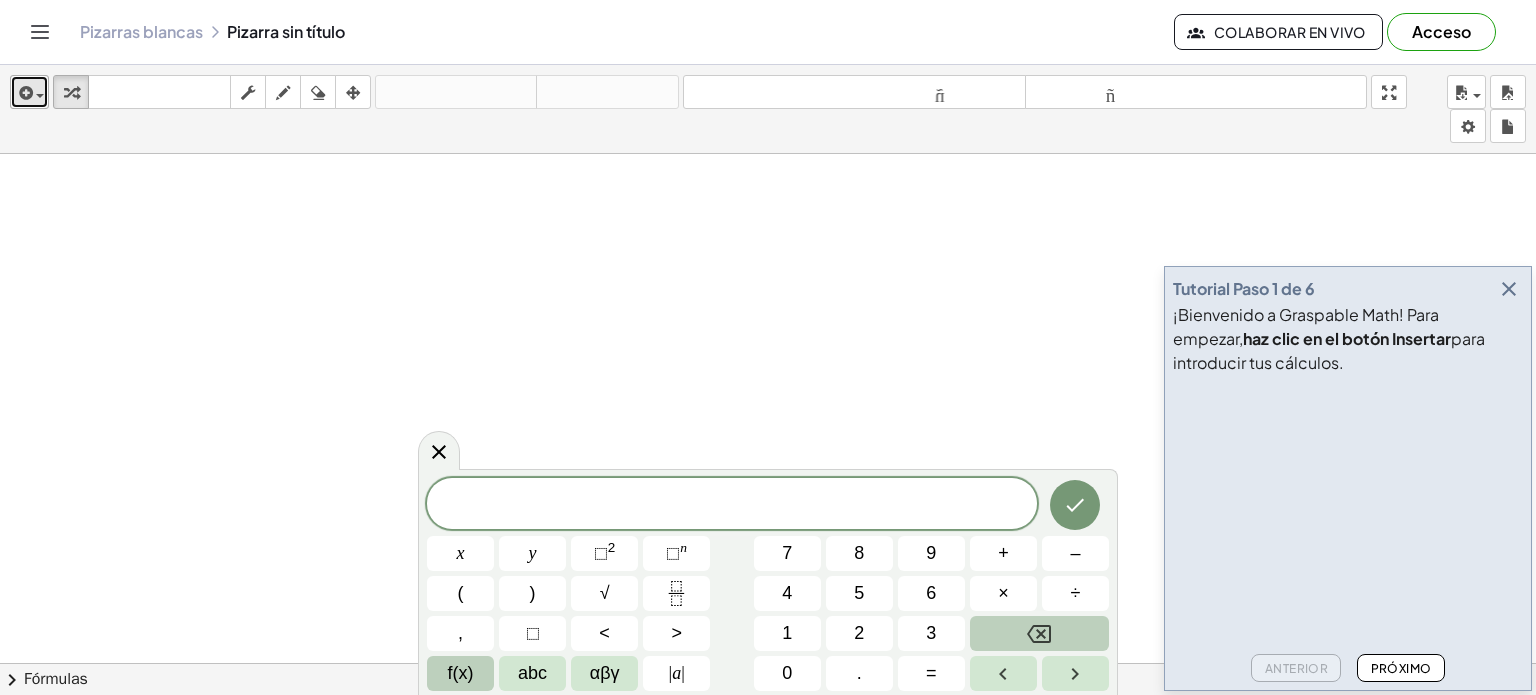 click at bounding box center (24, 93) 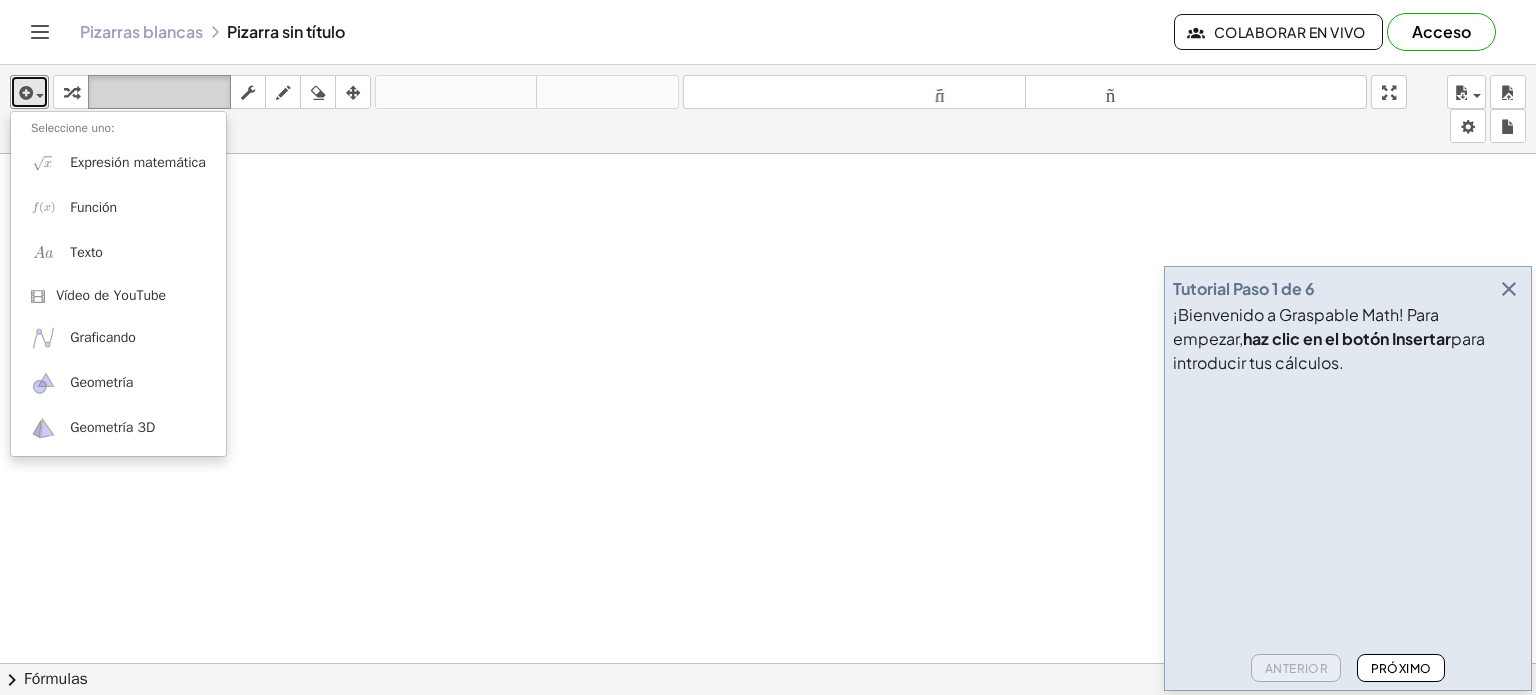 click on "teclado" at bounding box center (159, 92) 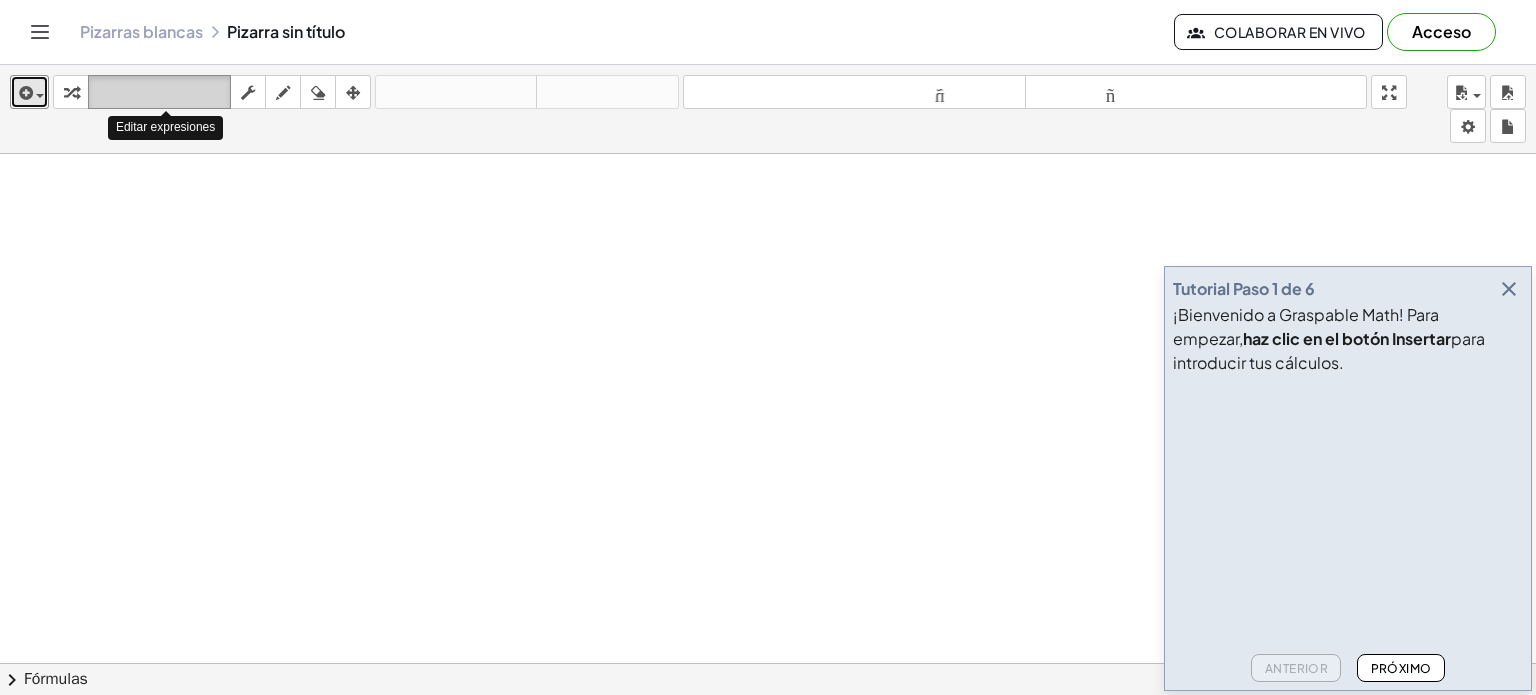 type 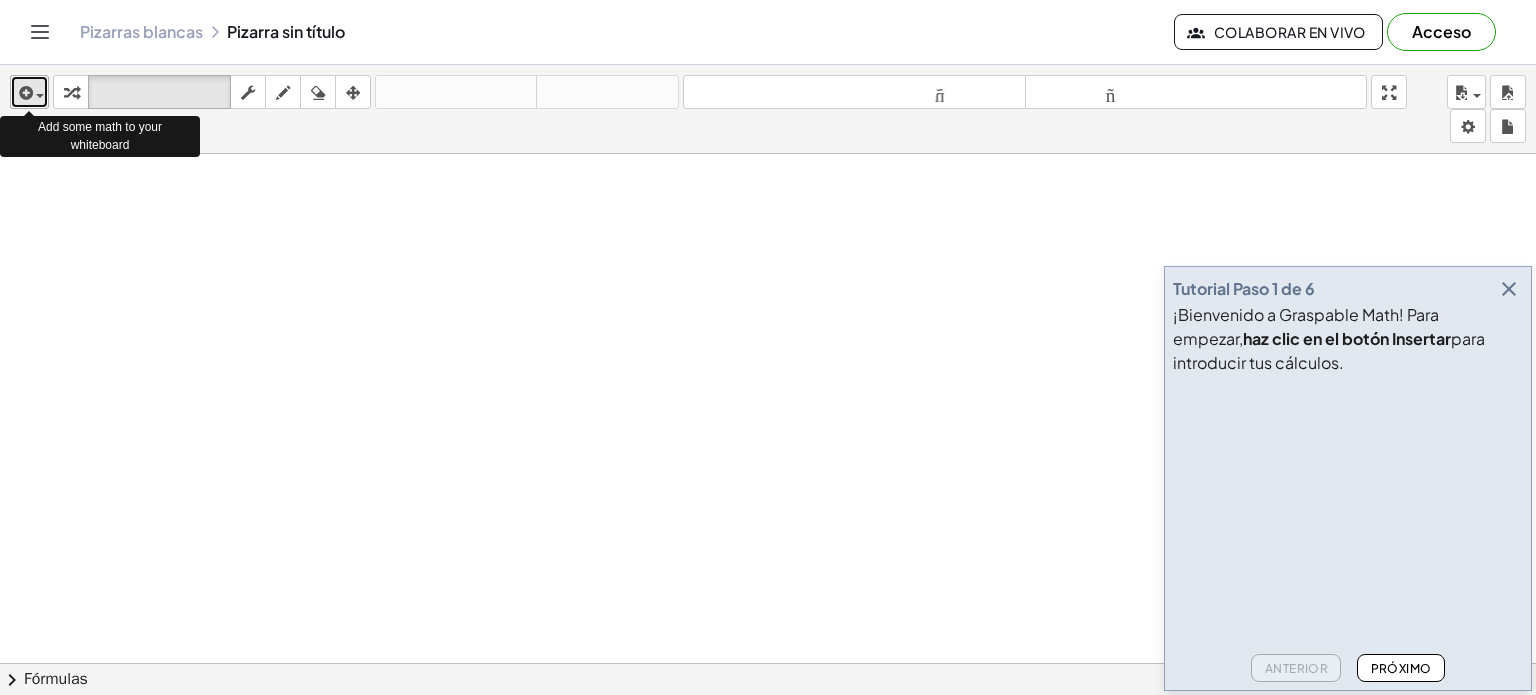 click at bounding box center [24, 93] 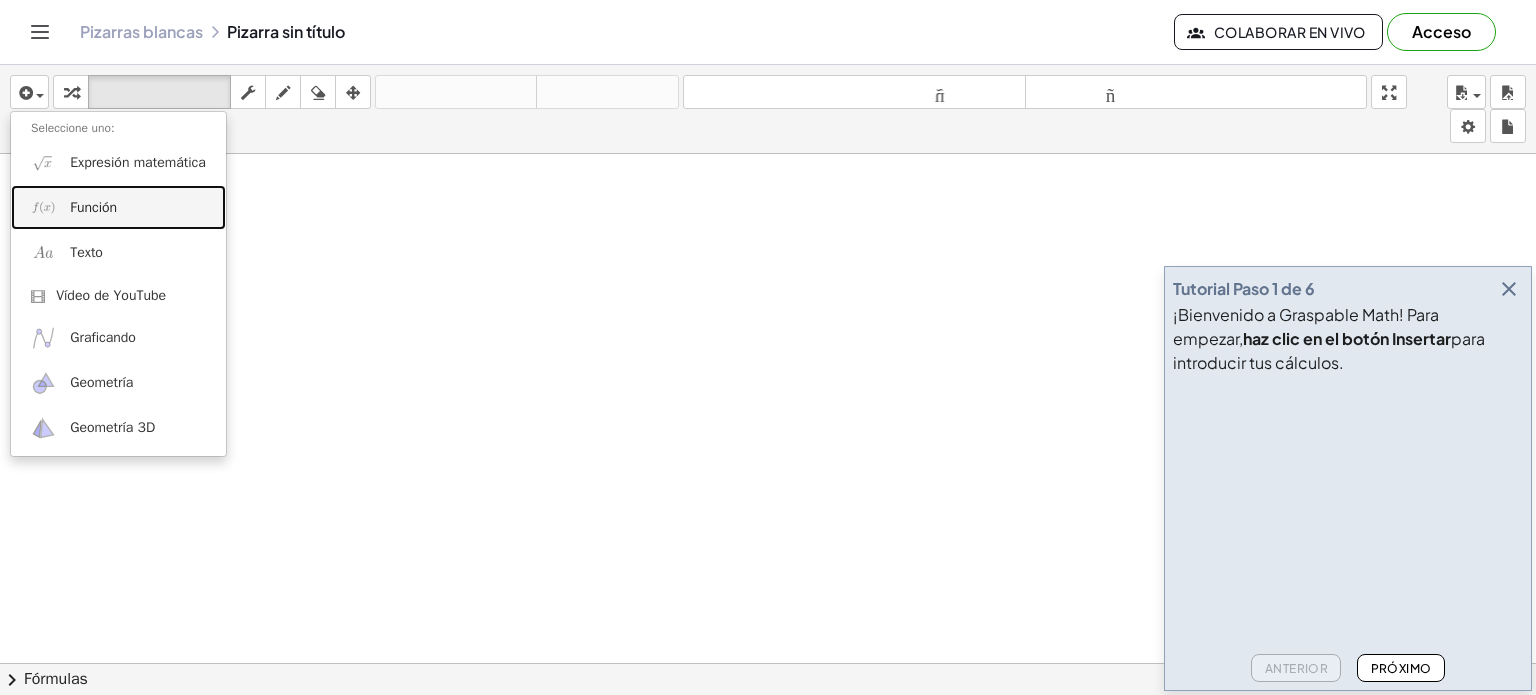 click on "Función" at bounding box center (93, 207) 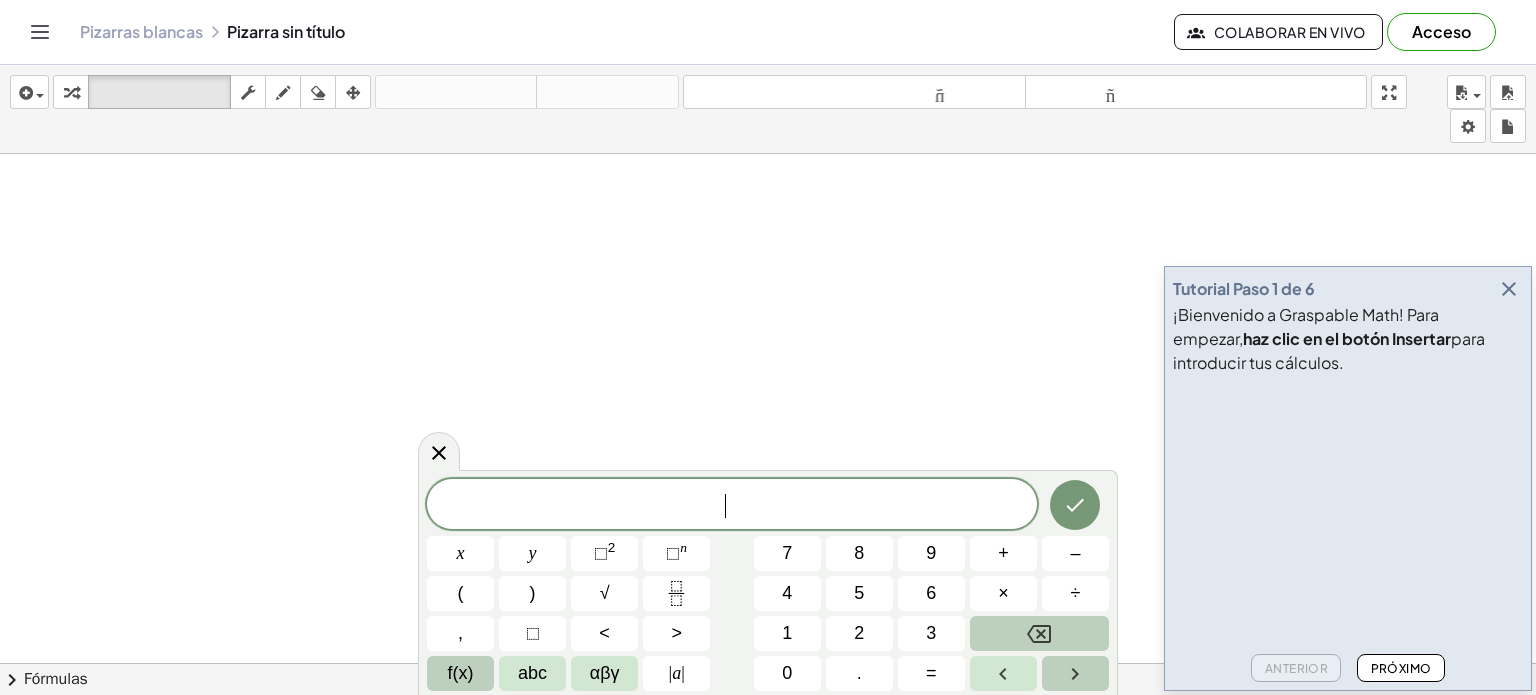 click 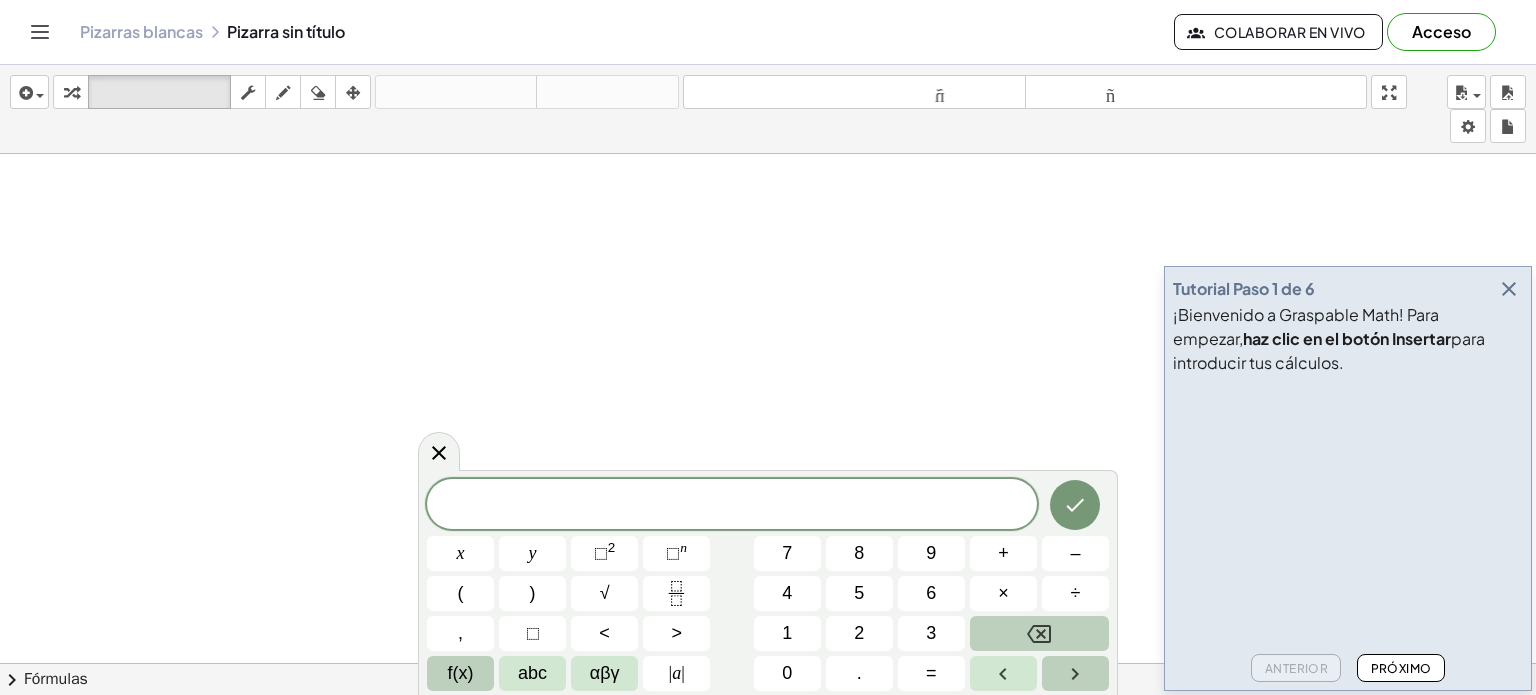 click 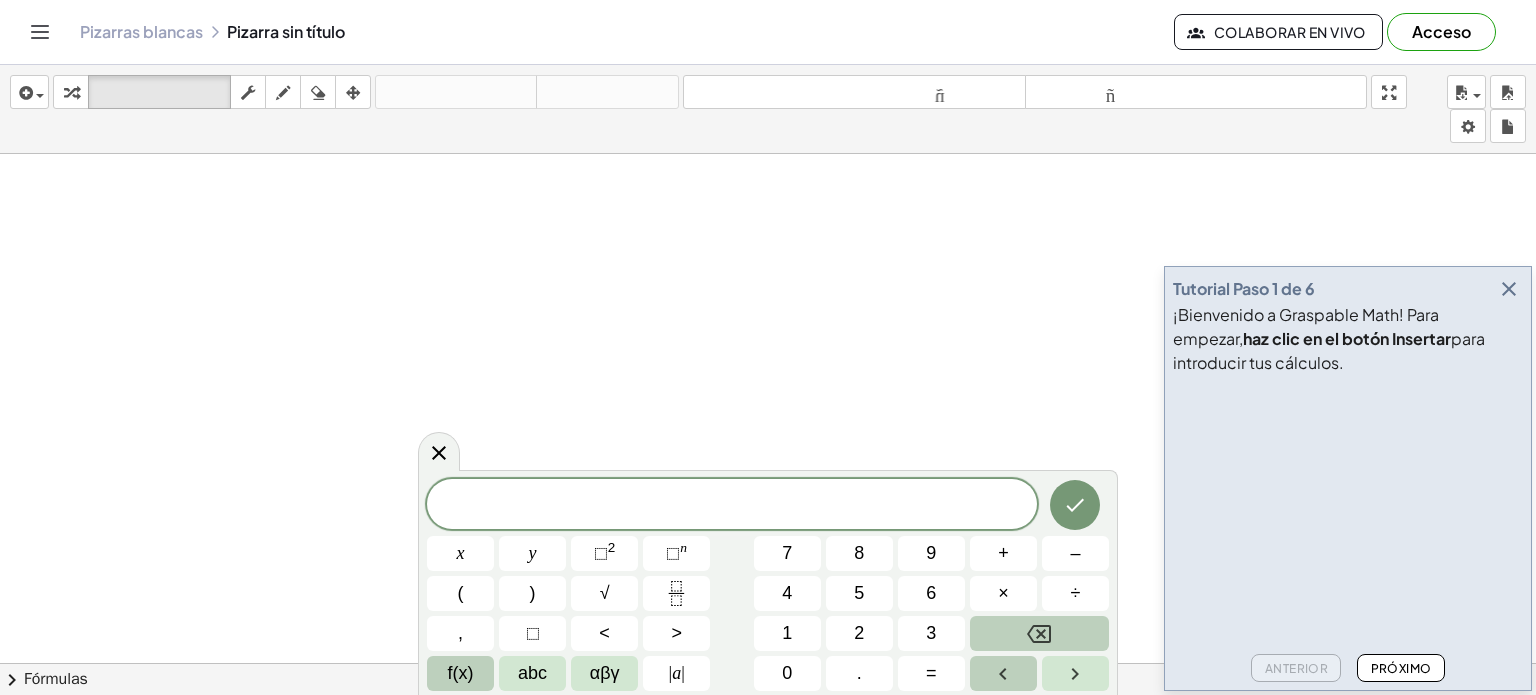click at bounding box center [1003, 673] 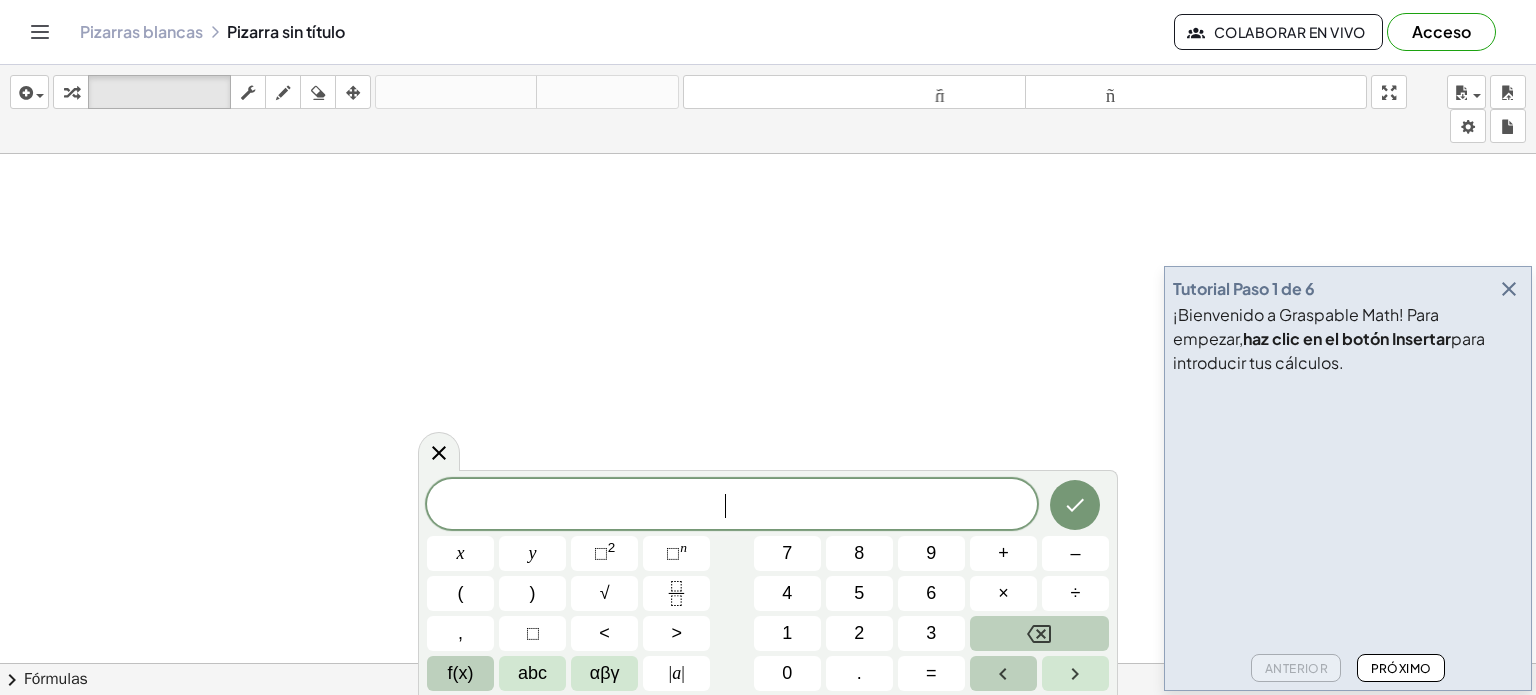 click at bounding box center [1003, 673] 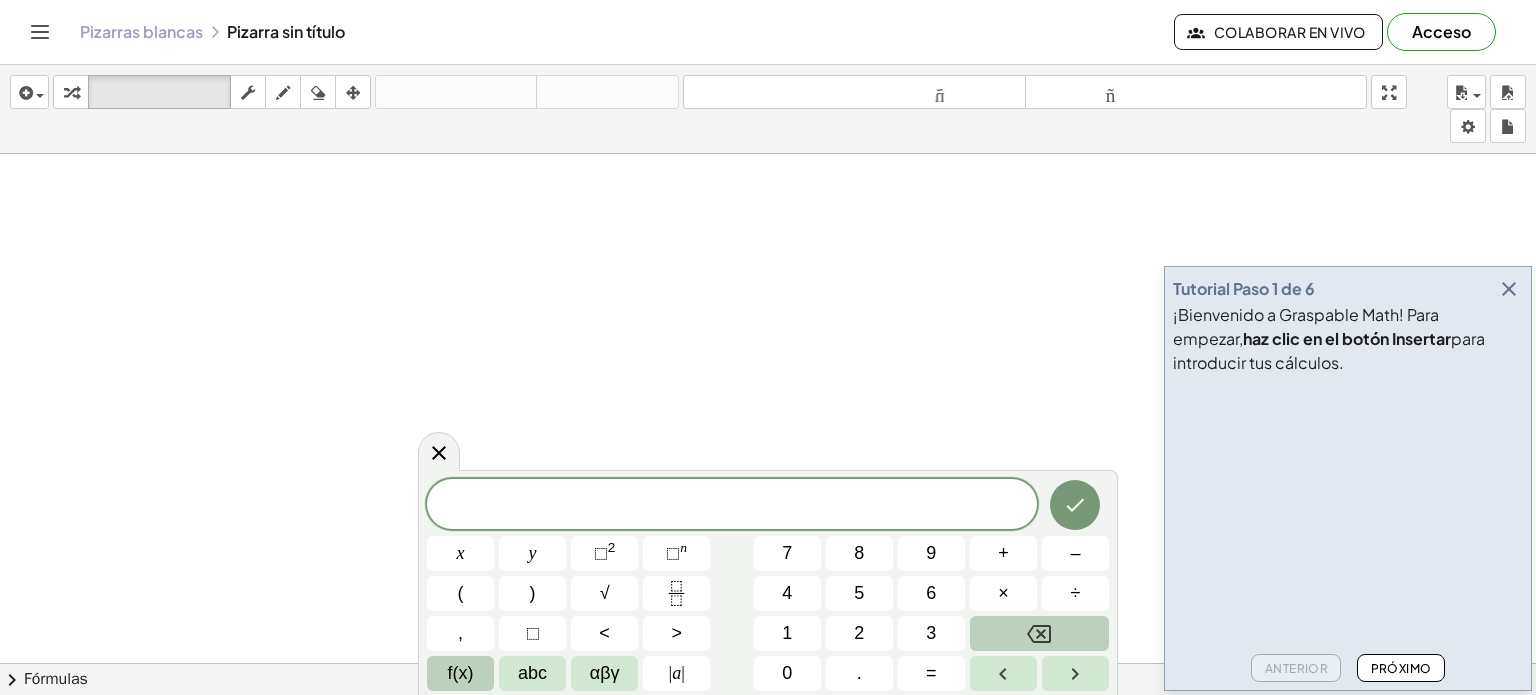 click on "f(x)" at bounding box center (461, 673) 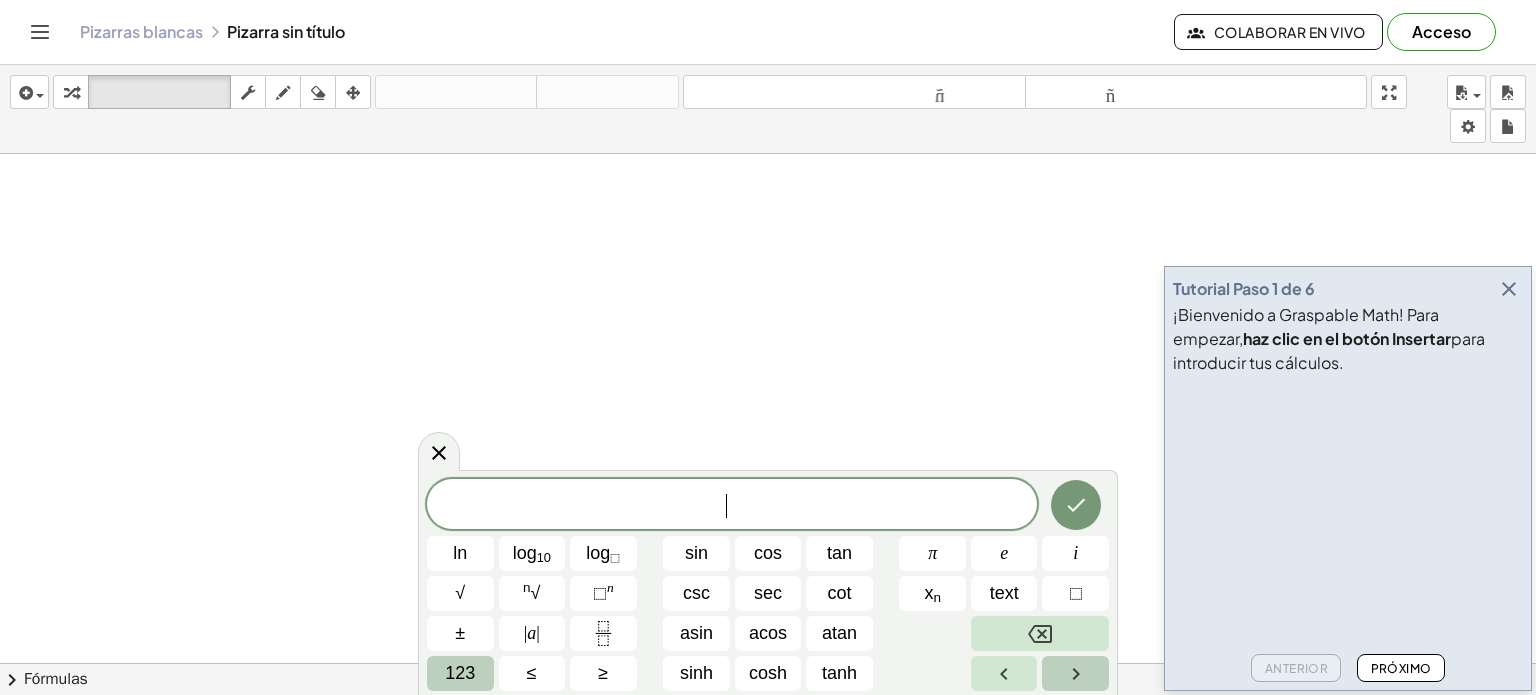 click 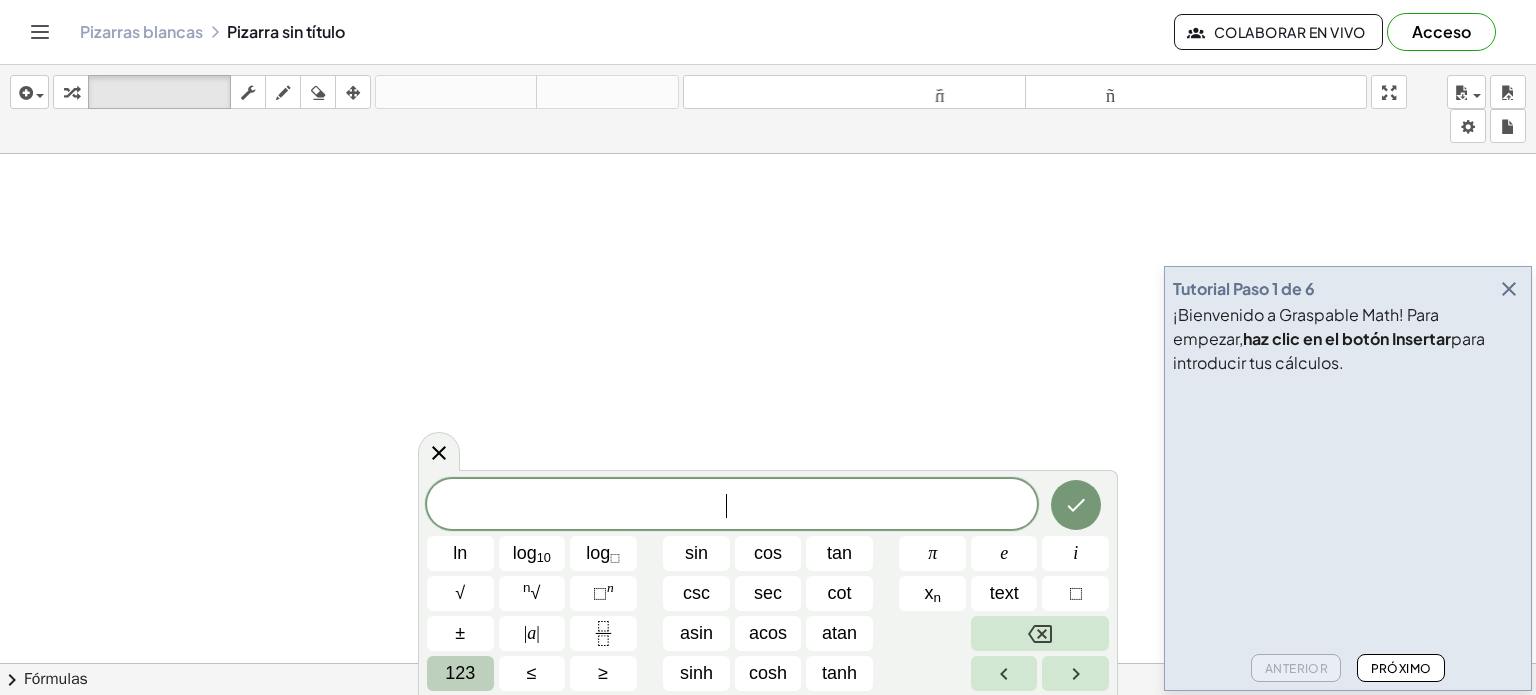 click on "123" at bounding box center [460, 673] 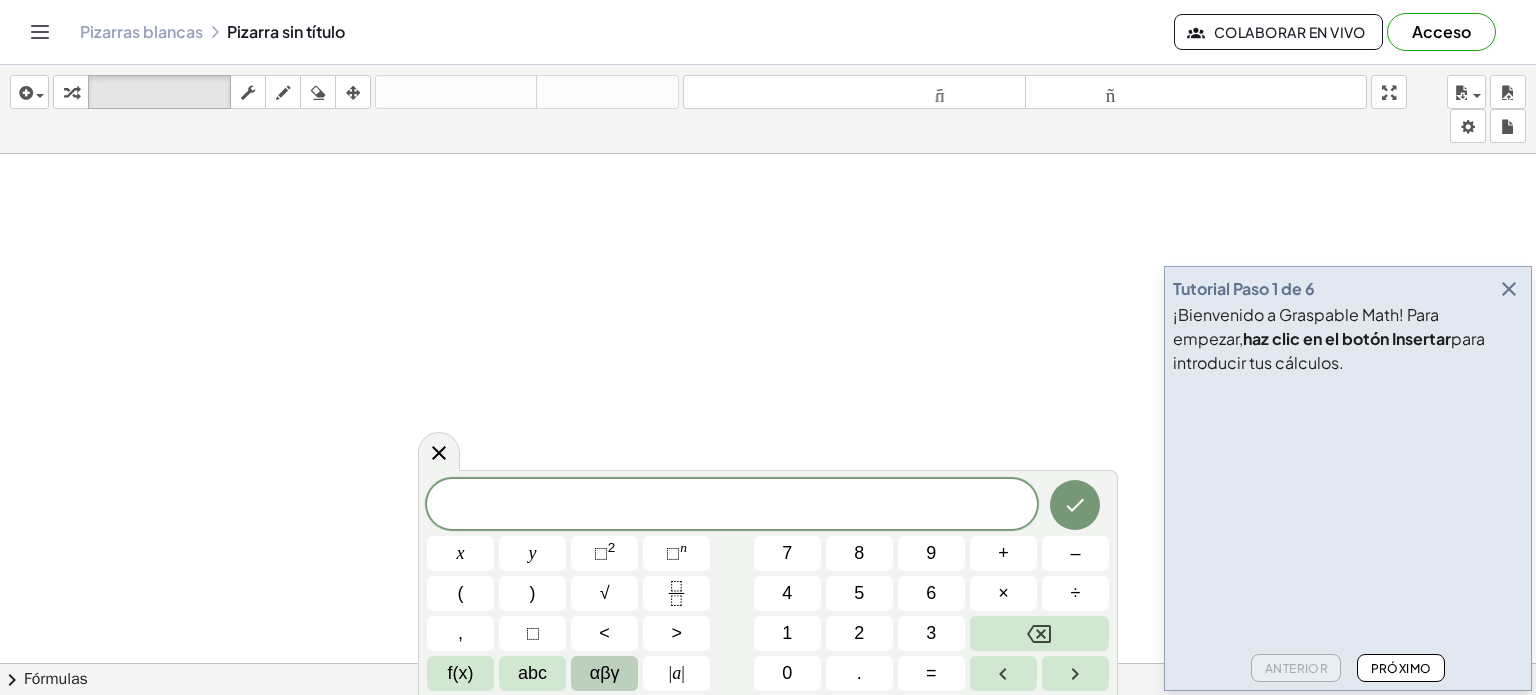 click on "αβγ" at bounding box center (605, 673) 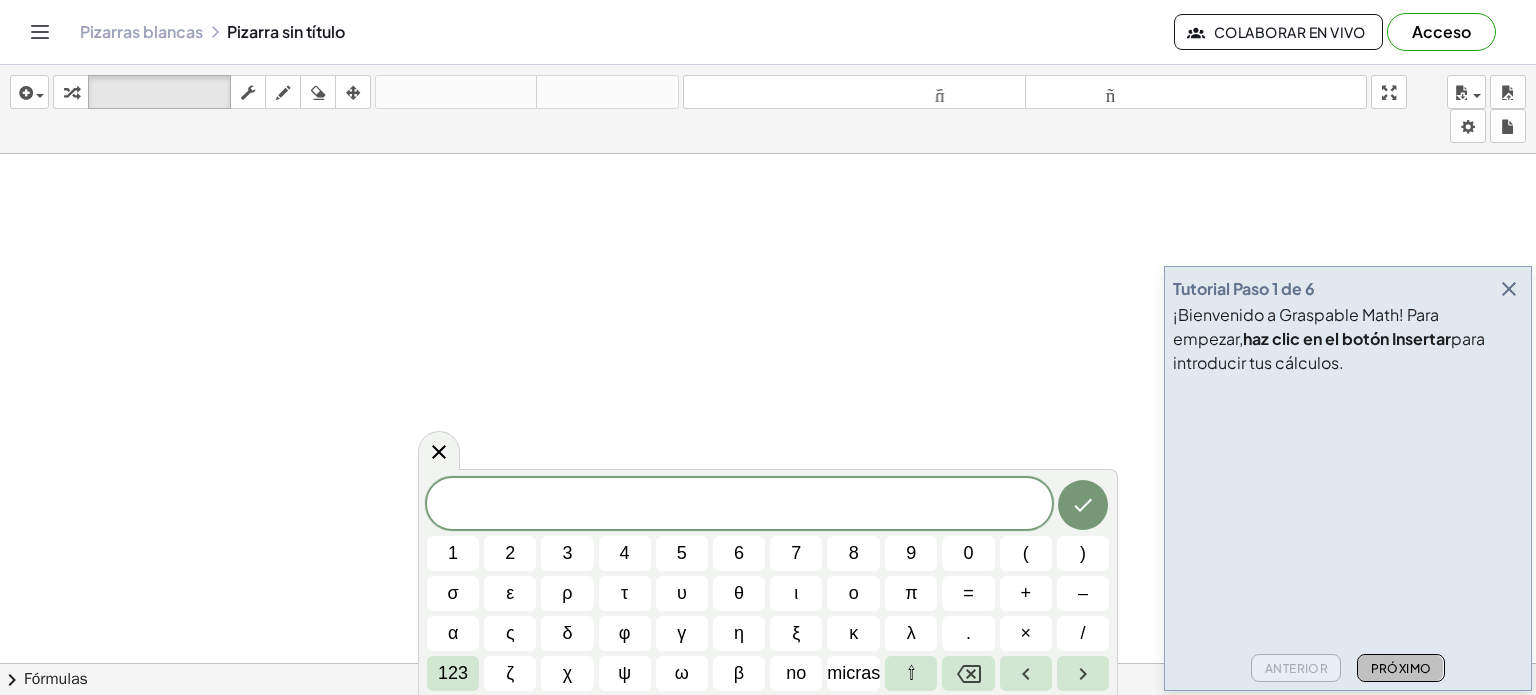 click on "Próximo" at bounding box center [1401, 668] 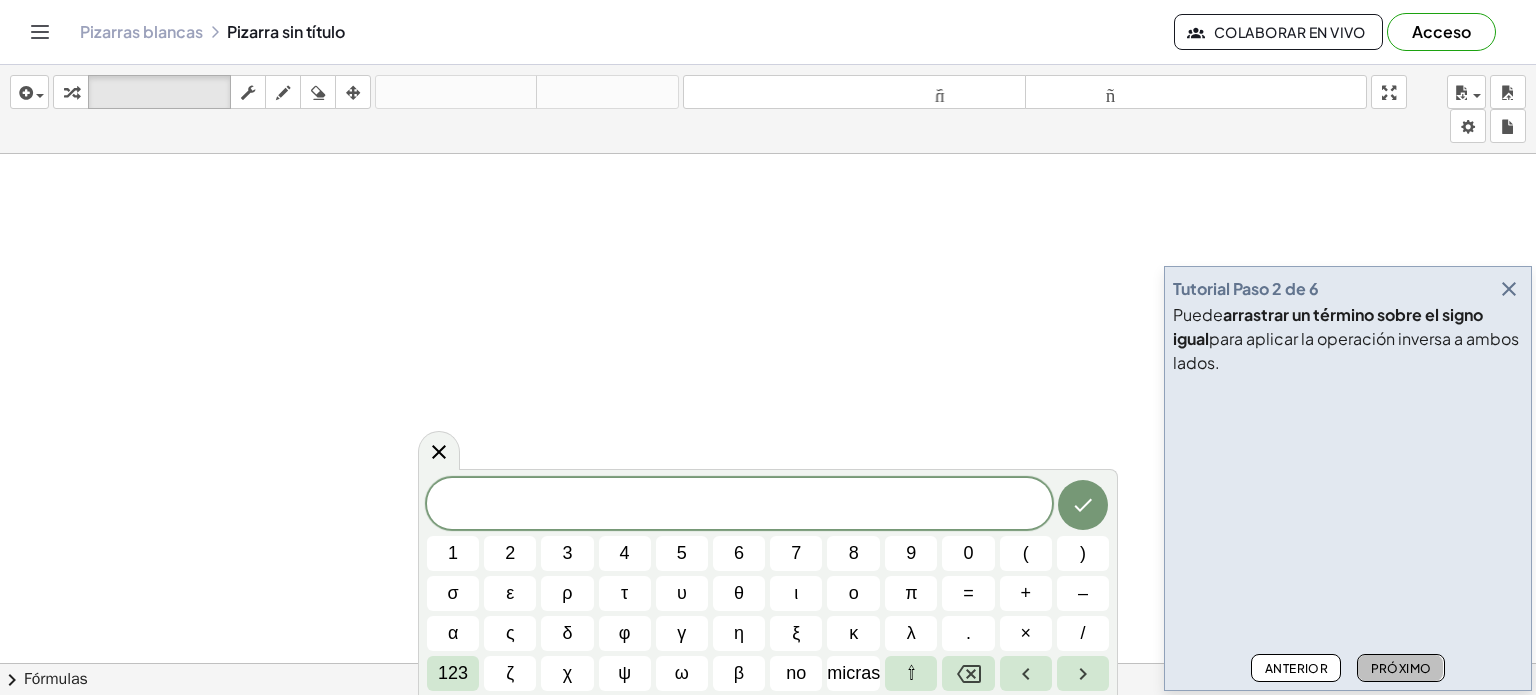 click on "Próximo" at bounding box center [1401, 668] 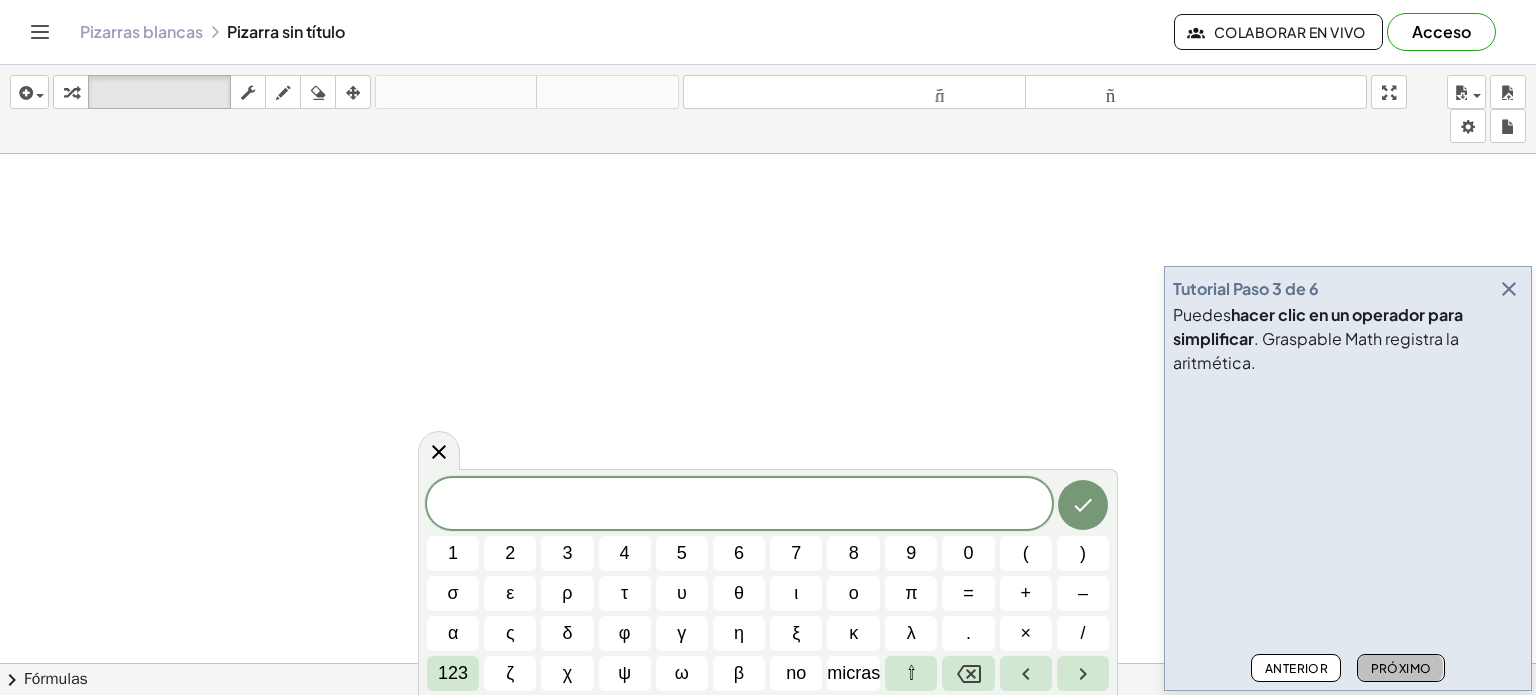 click on "Próximo" at bounding box center [1401, 668] 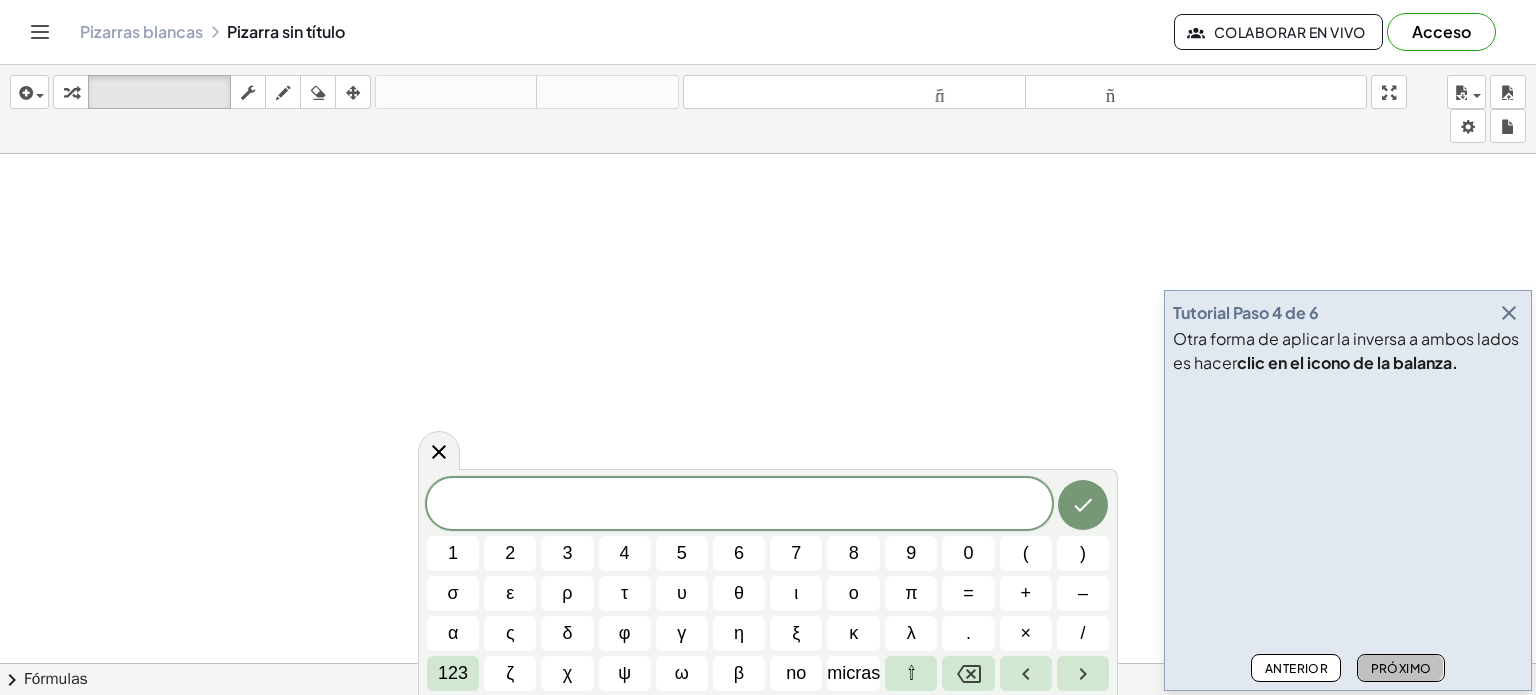 click on "Próximo" at bounding box center (1401, 668) 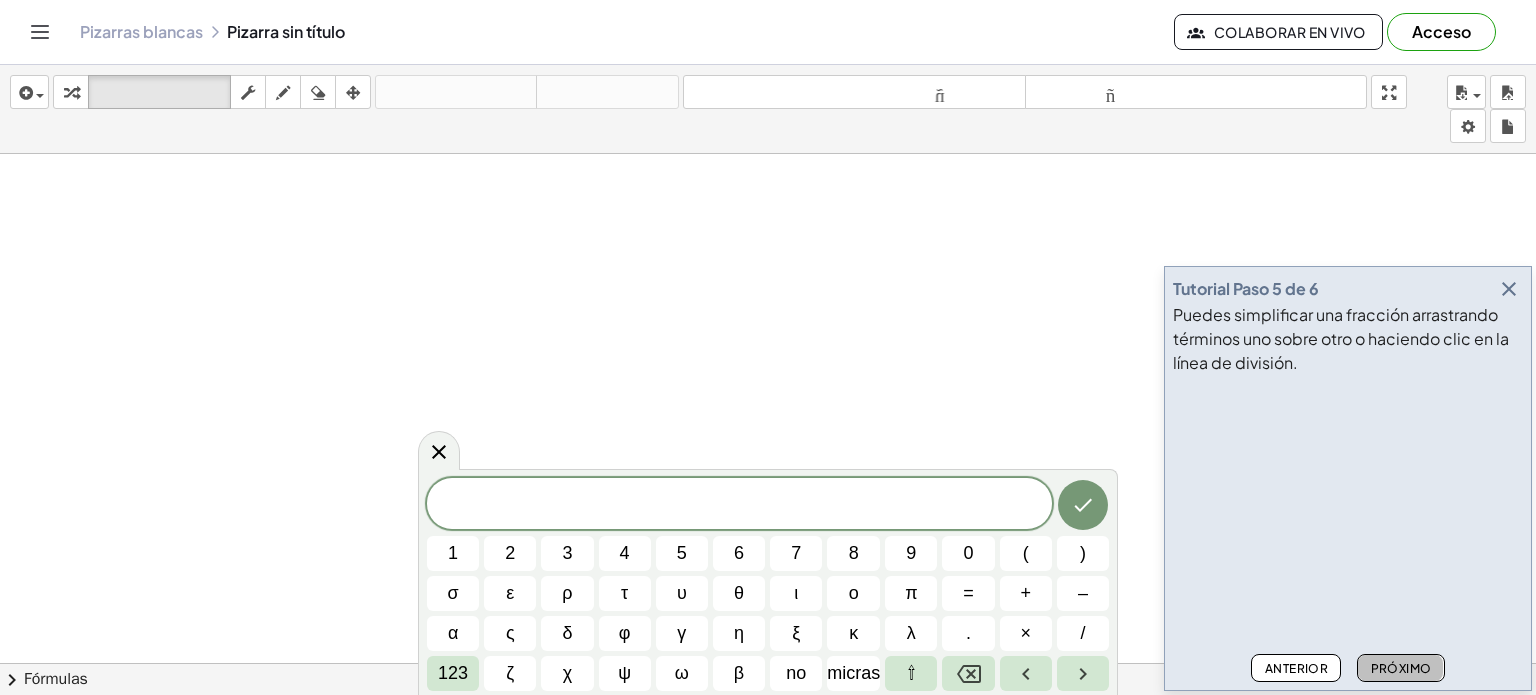 click on "Próximo" at bounding box center (1401, 668) 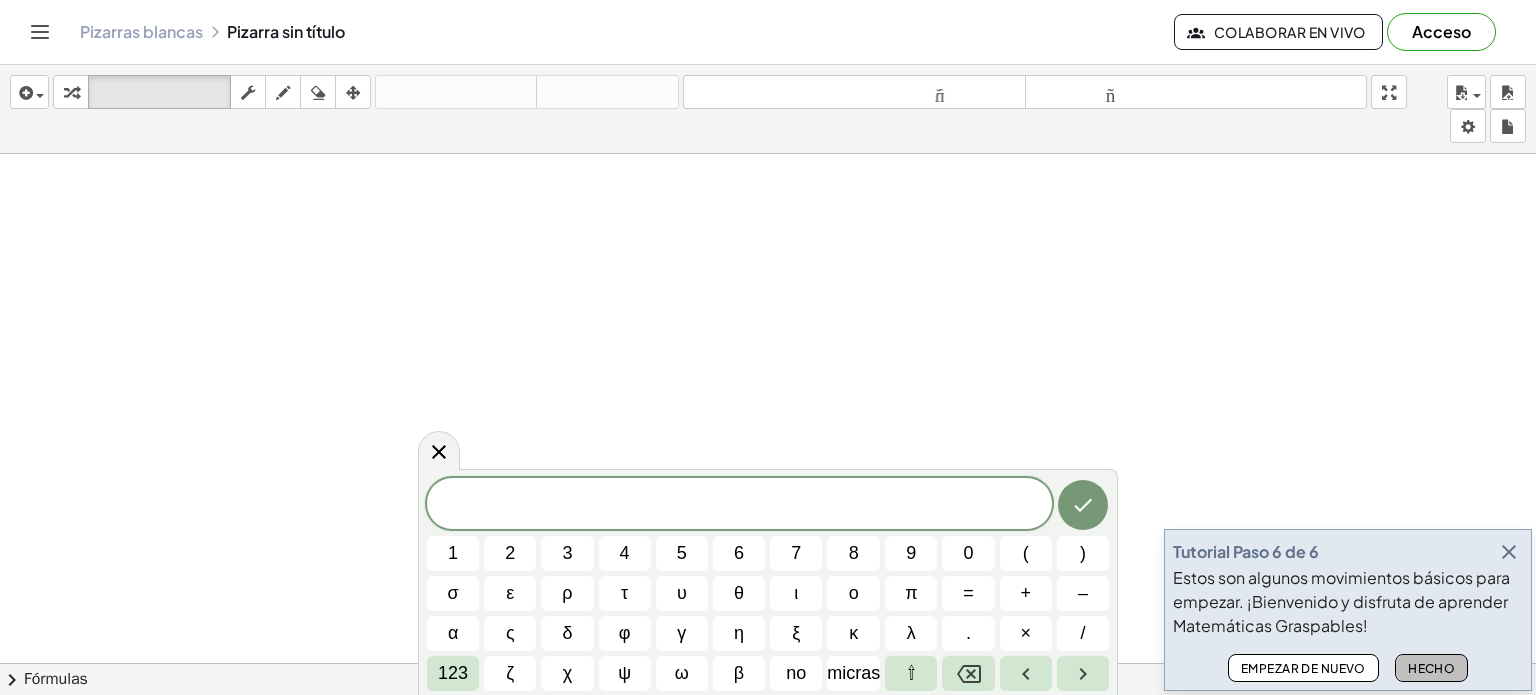 click on "Hecho" at bounding box center [1431, 668] 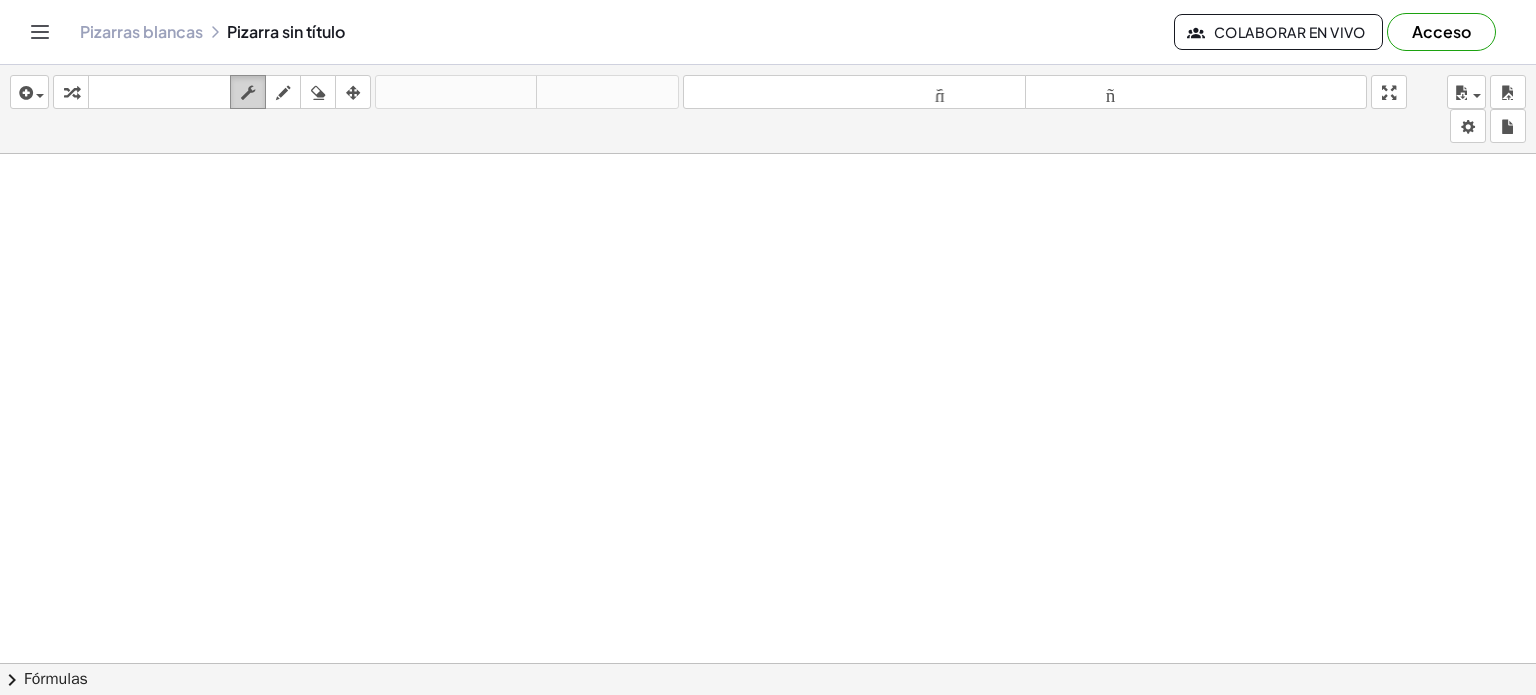 click at bounding box center [248, 92] 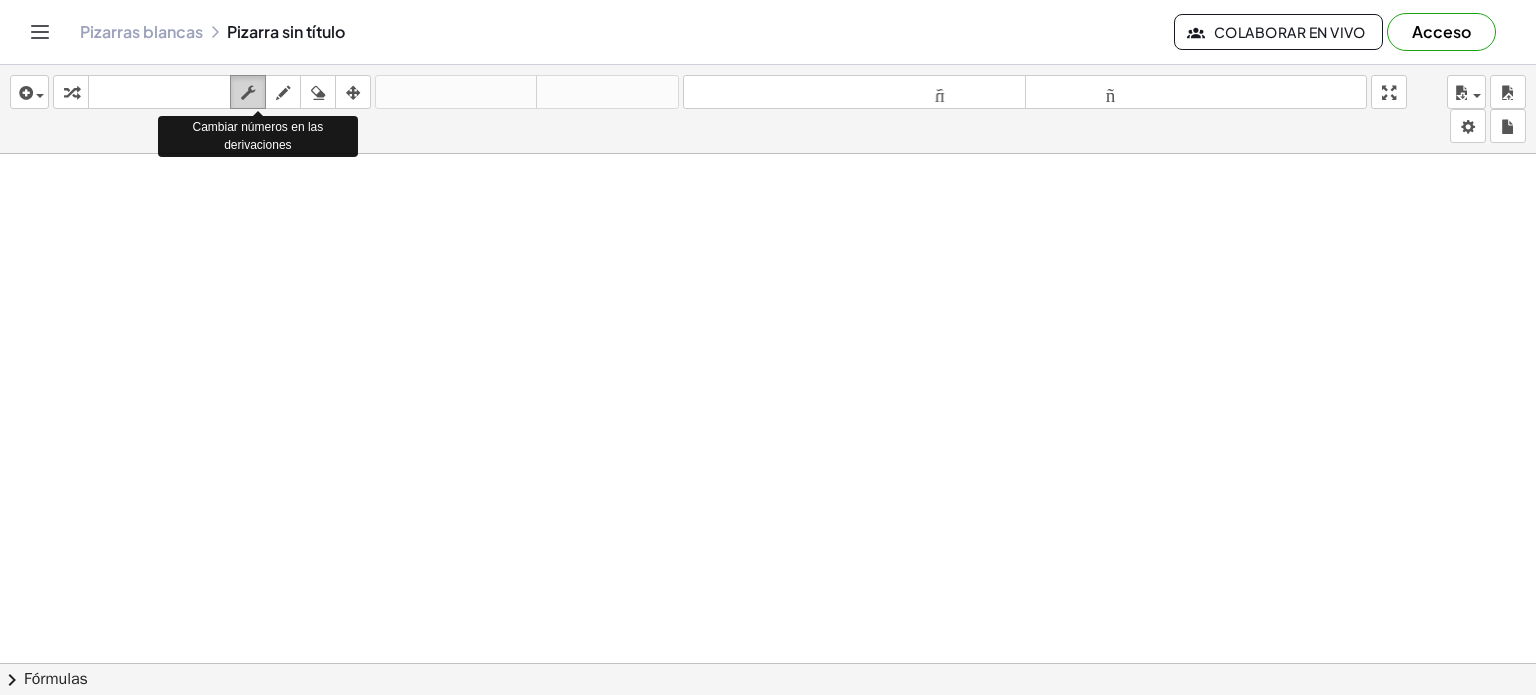click at bounding box center (248, 92) 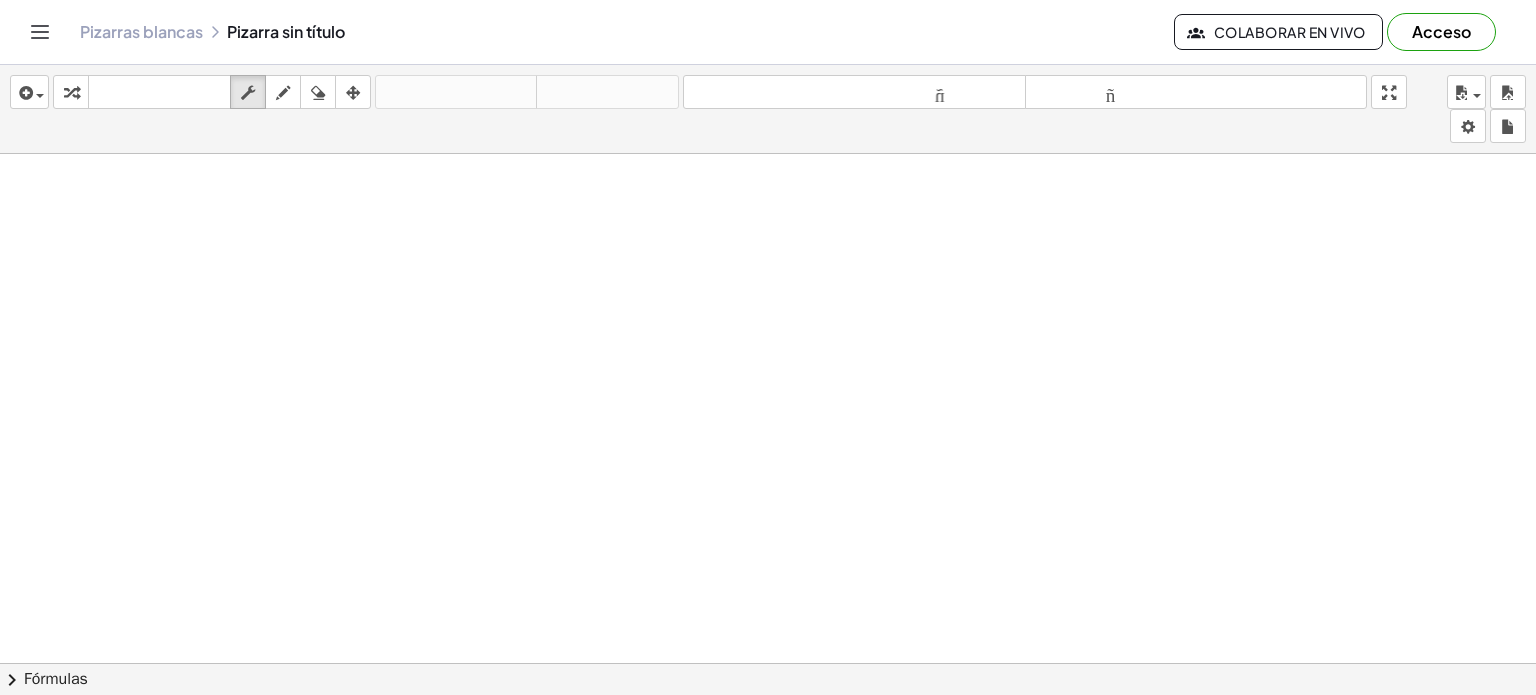 click at bounding box center (768, 743) 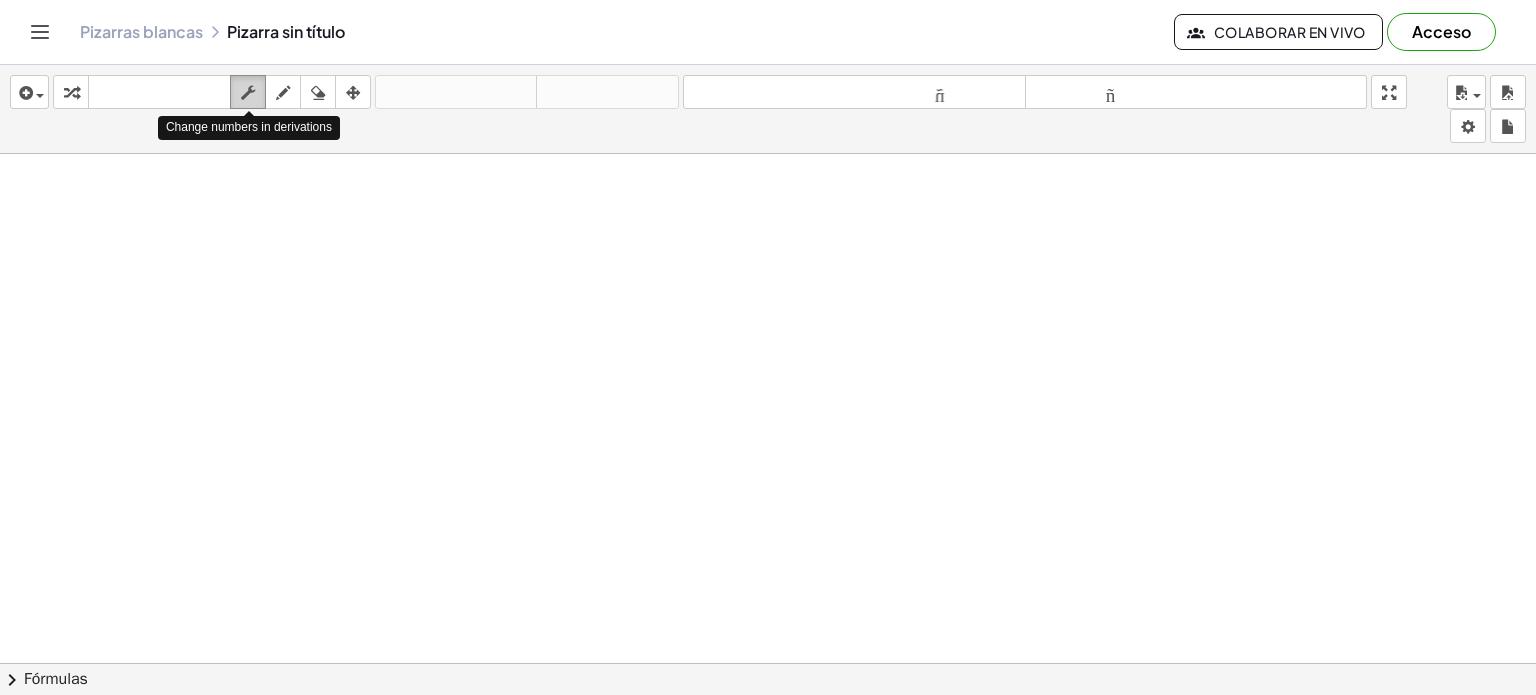 click at bounding box center [248, 93] 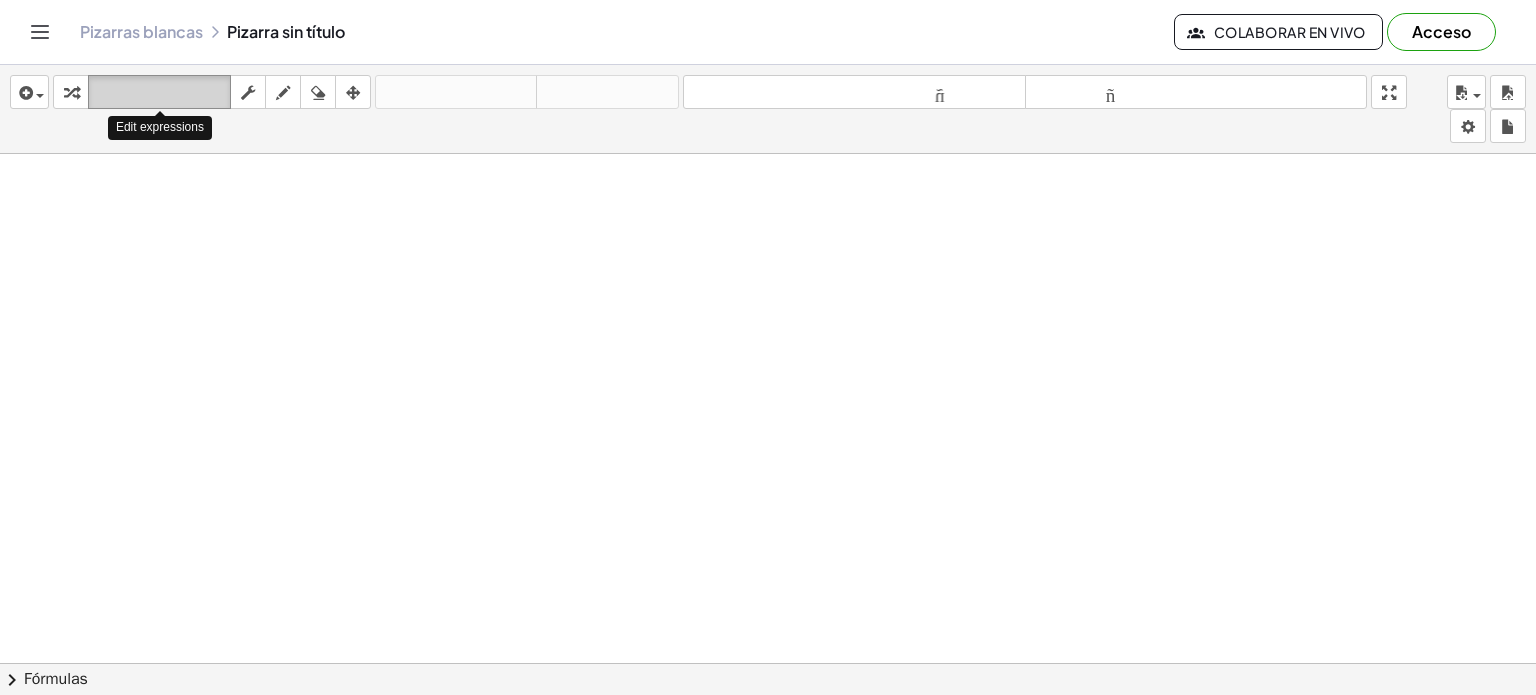 click on "teclado" at bounding box center [159, 92] 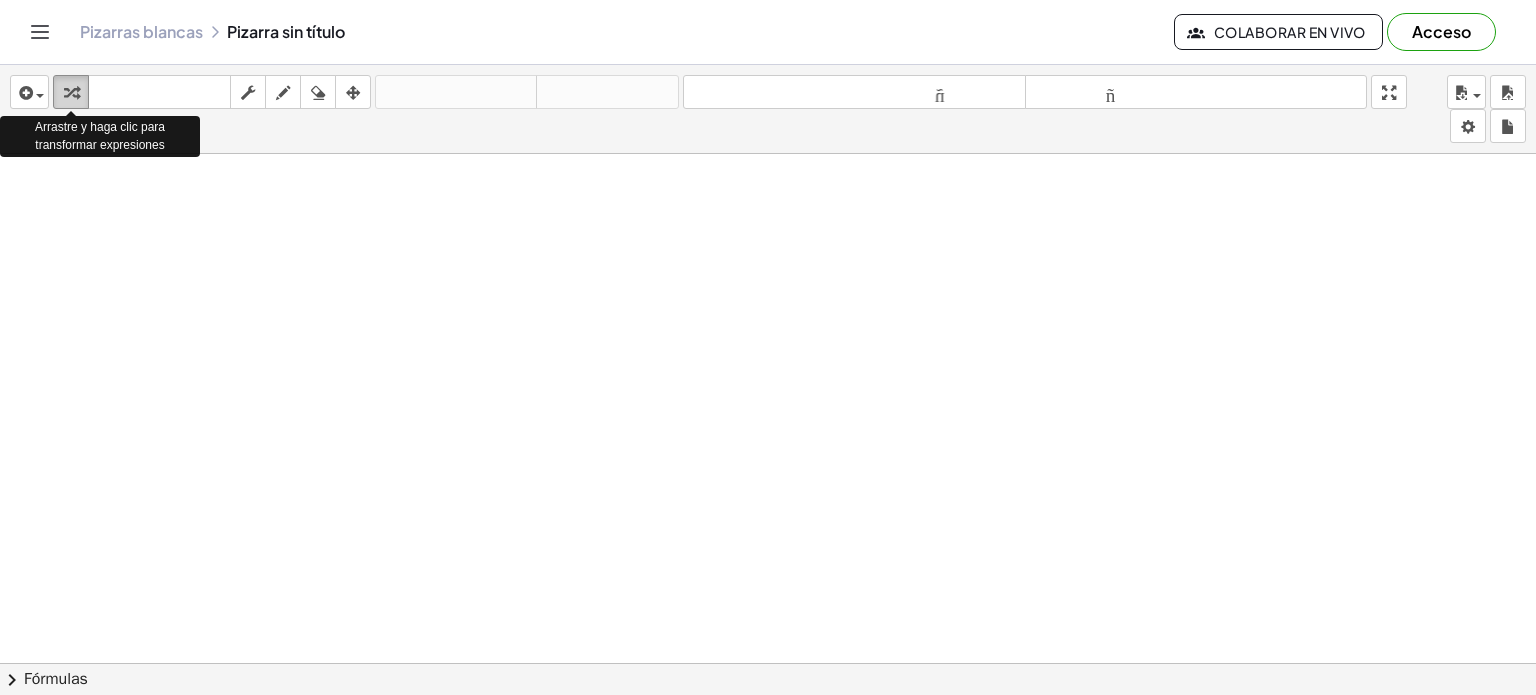 click at bounding box center [71, 92] 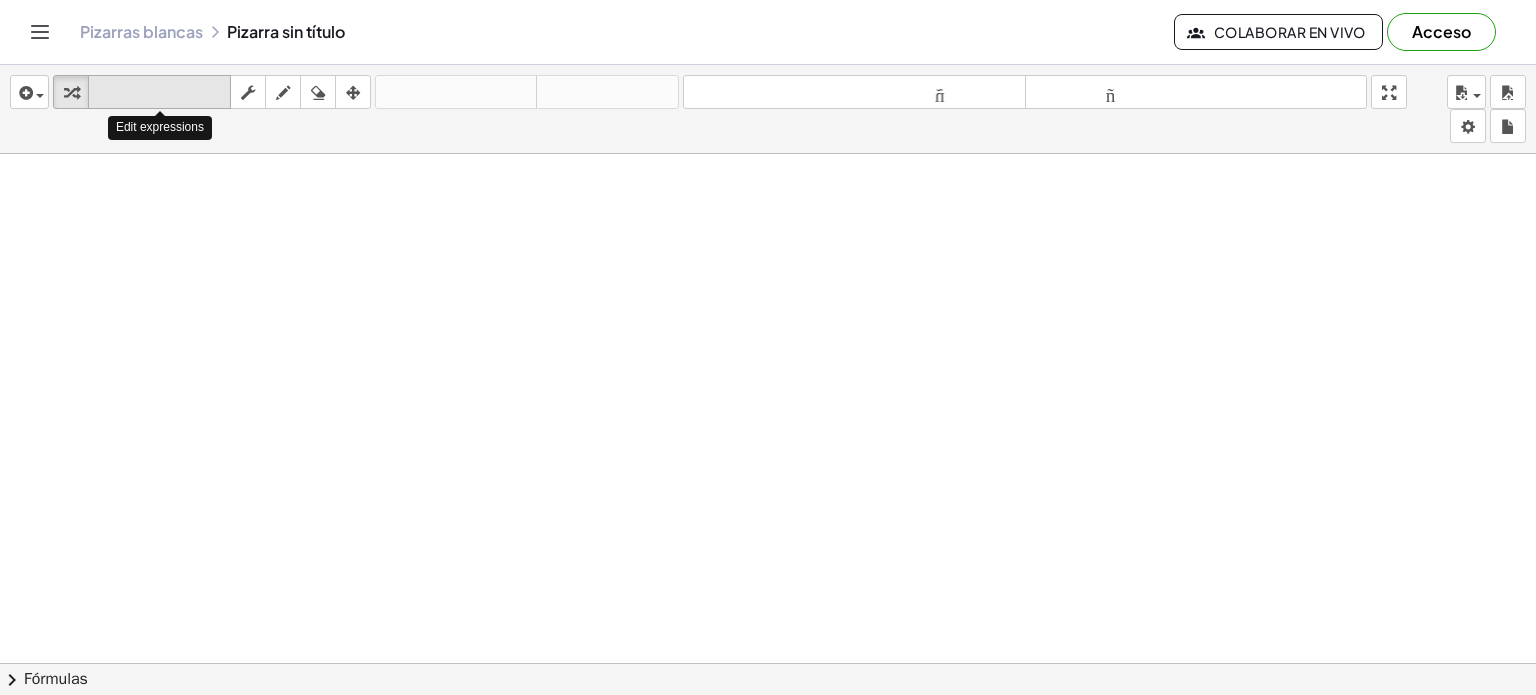 click on "teclado" at bounding box center [159, 92] 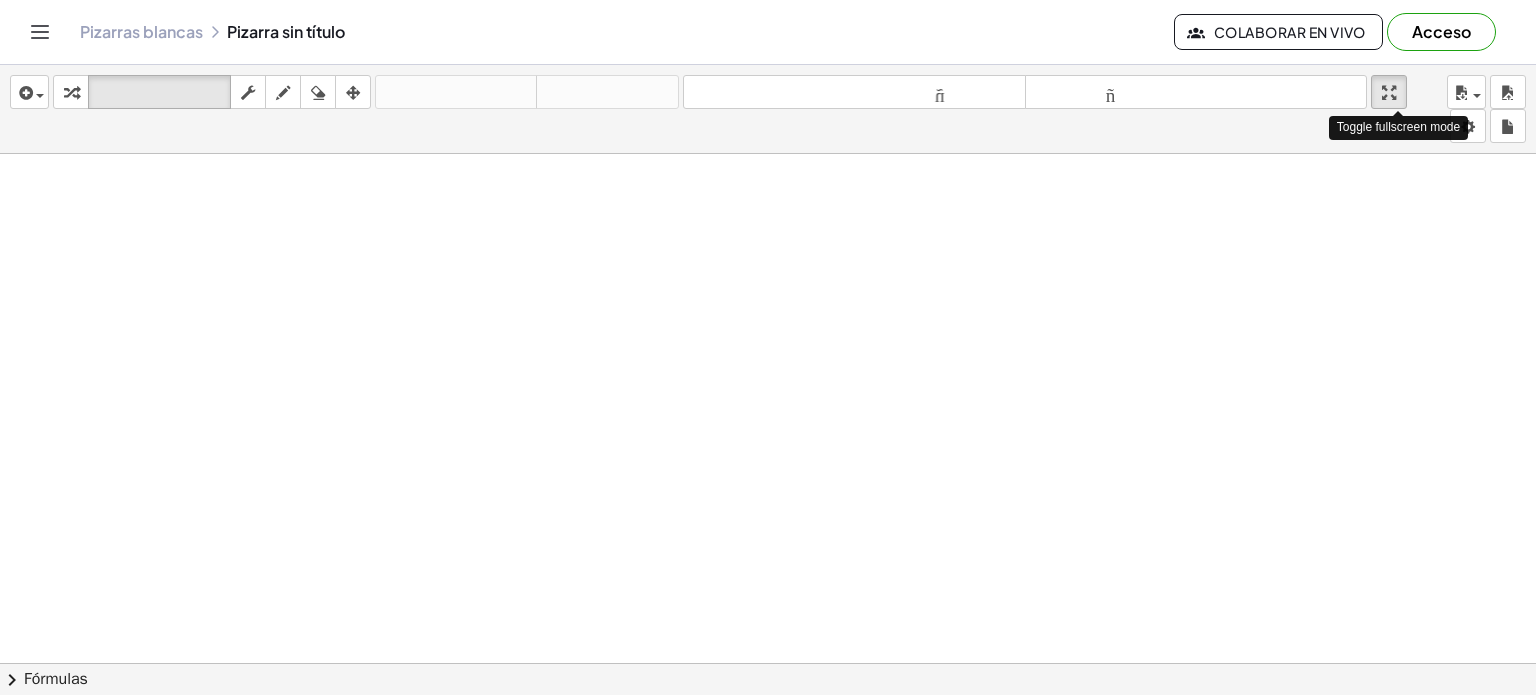 drag, startPoint x: 1401, startPoint y: 98, endPoint x: 1401, endPoint y: 219, distance: 121 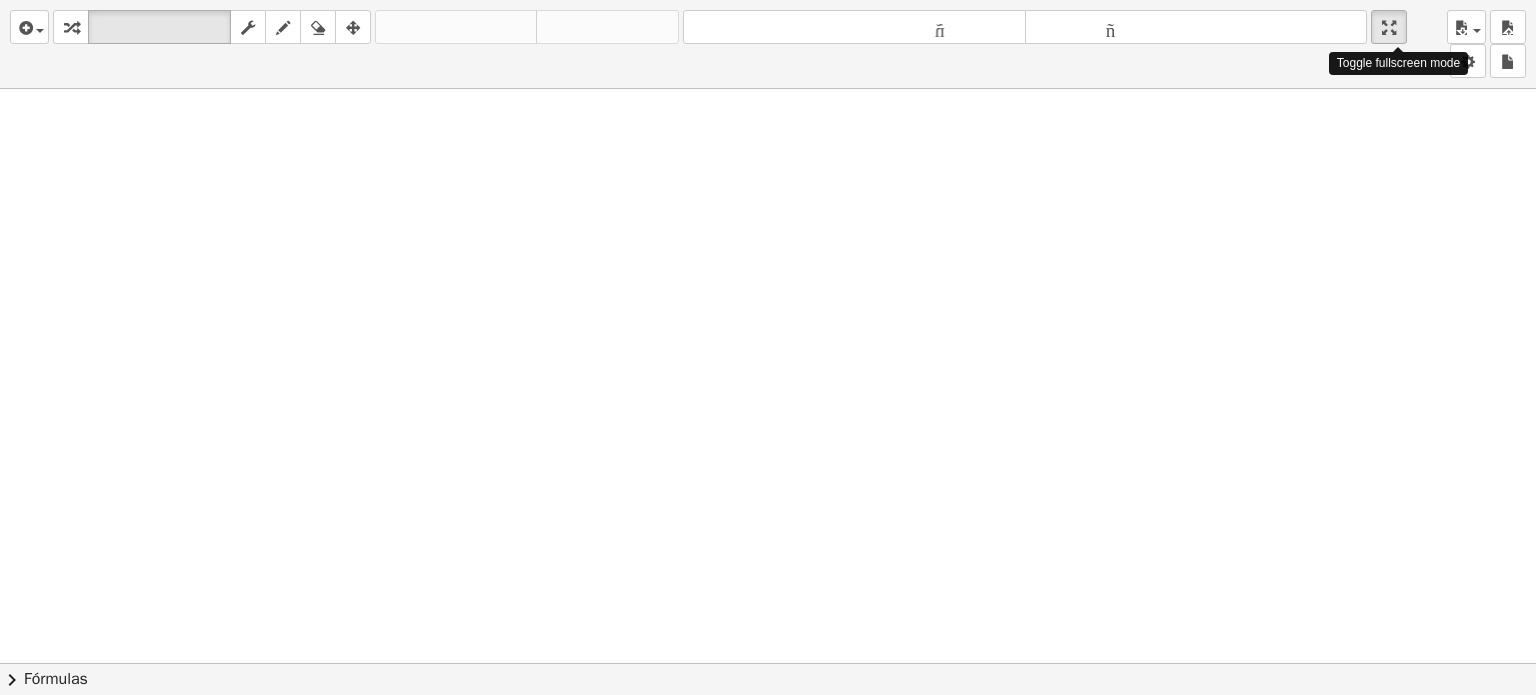 click on "insertar Seleccione uno: Expresión matemática Función Texto Vídeo de YouTube Graficando Geometría Geometría 3D transformar teclado teclado fregar dibujar borrar arreglar deshacer deshacer rehacer rehacer tamaño_del_formato menor tamaño_del_formato más grande pantalla completa carga   ahorrar nuevo ajustes Toggle fullscreen mode × chevron_right Fórmulas
Arrastre un lado de una fórmula sobre una expresión resaltada en el lienzo para aplicarla.
Fórmula cuadrática
+ · a · x 2 + · b · x + c = 0
⇔
x = · ( − b ± 2 √ ( + b 2 − · 4 · a · c ) ) · 2 · a
+ x 2 + · p · x + q = 0
⇔
x = − · p · 2 ± 2 √ ( + ( · p · 2 ) 2 − q )
+ x 2 + ·" at bounding box center (768, 347) 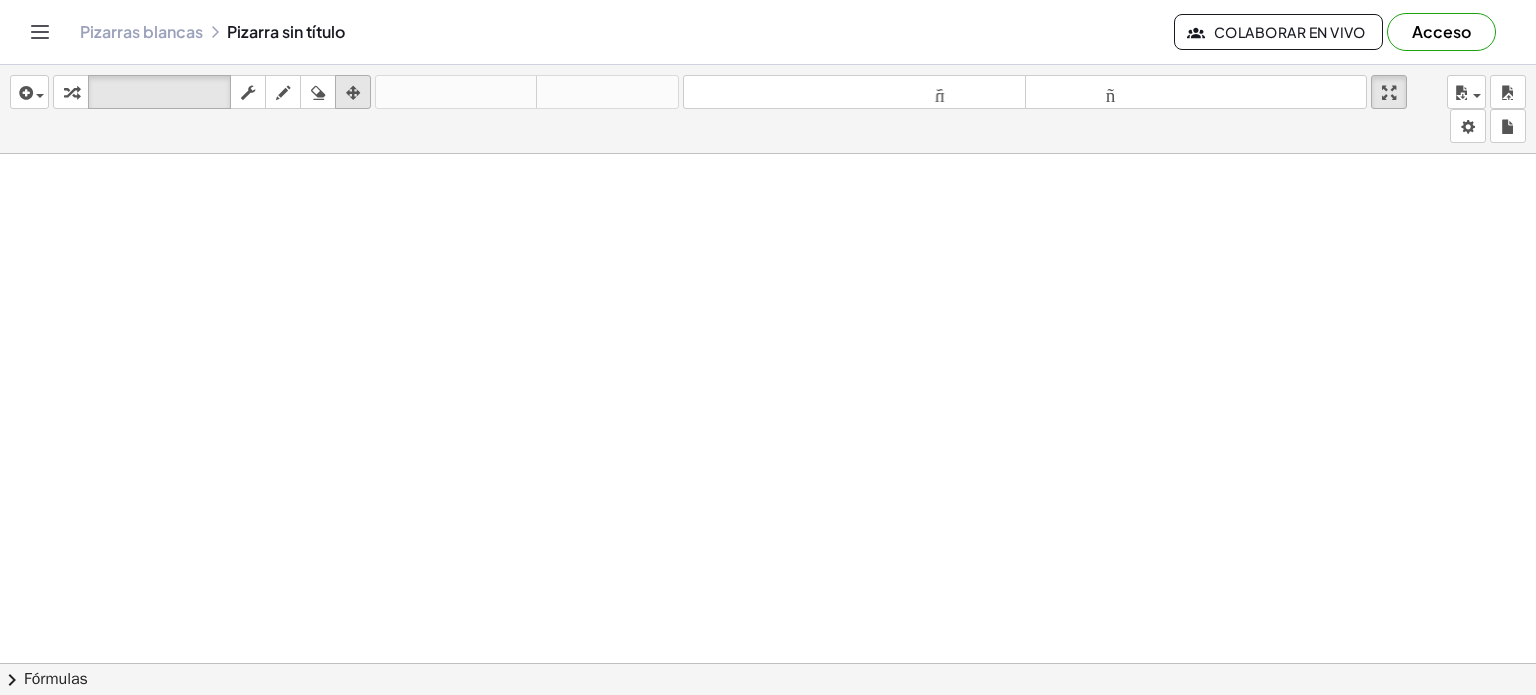 click at bounding box center [353, 93] 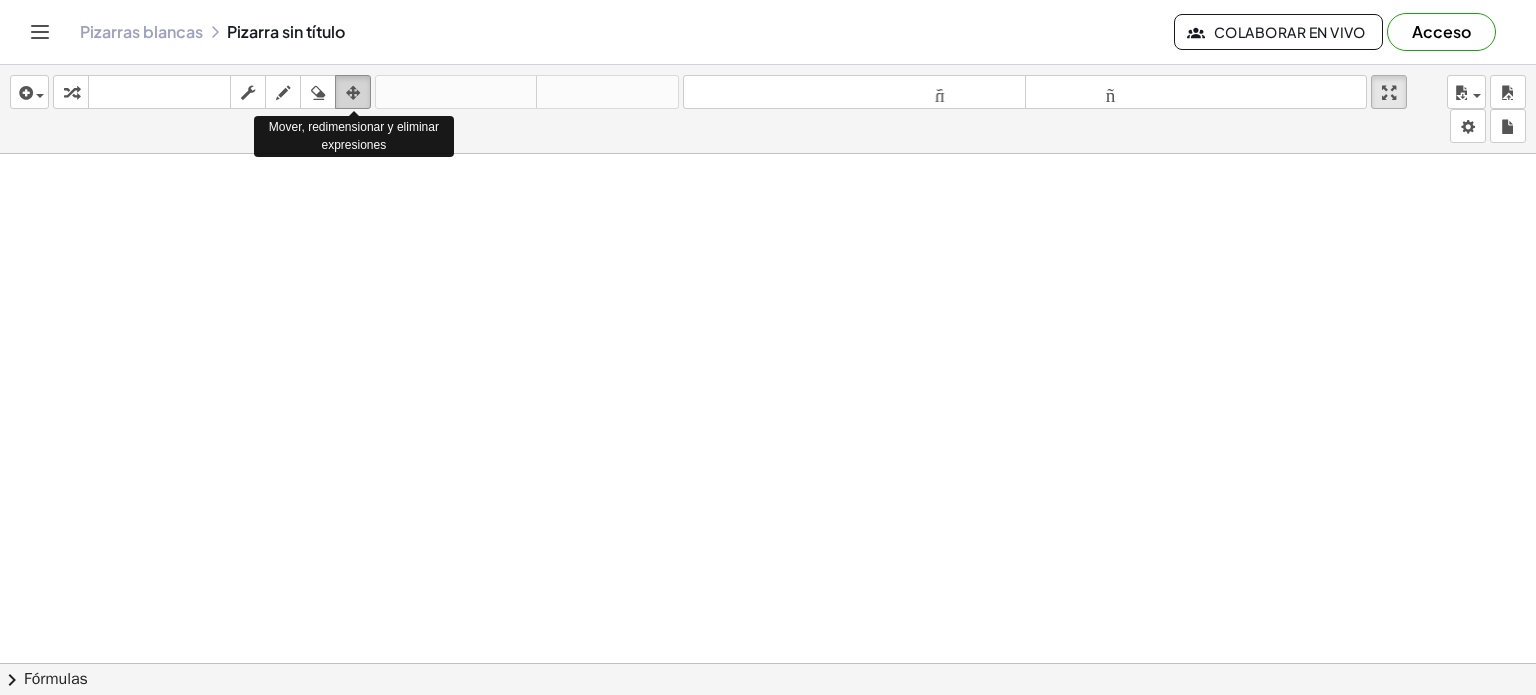 click at bounding box center [353, 93] 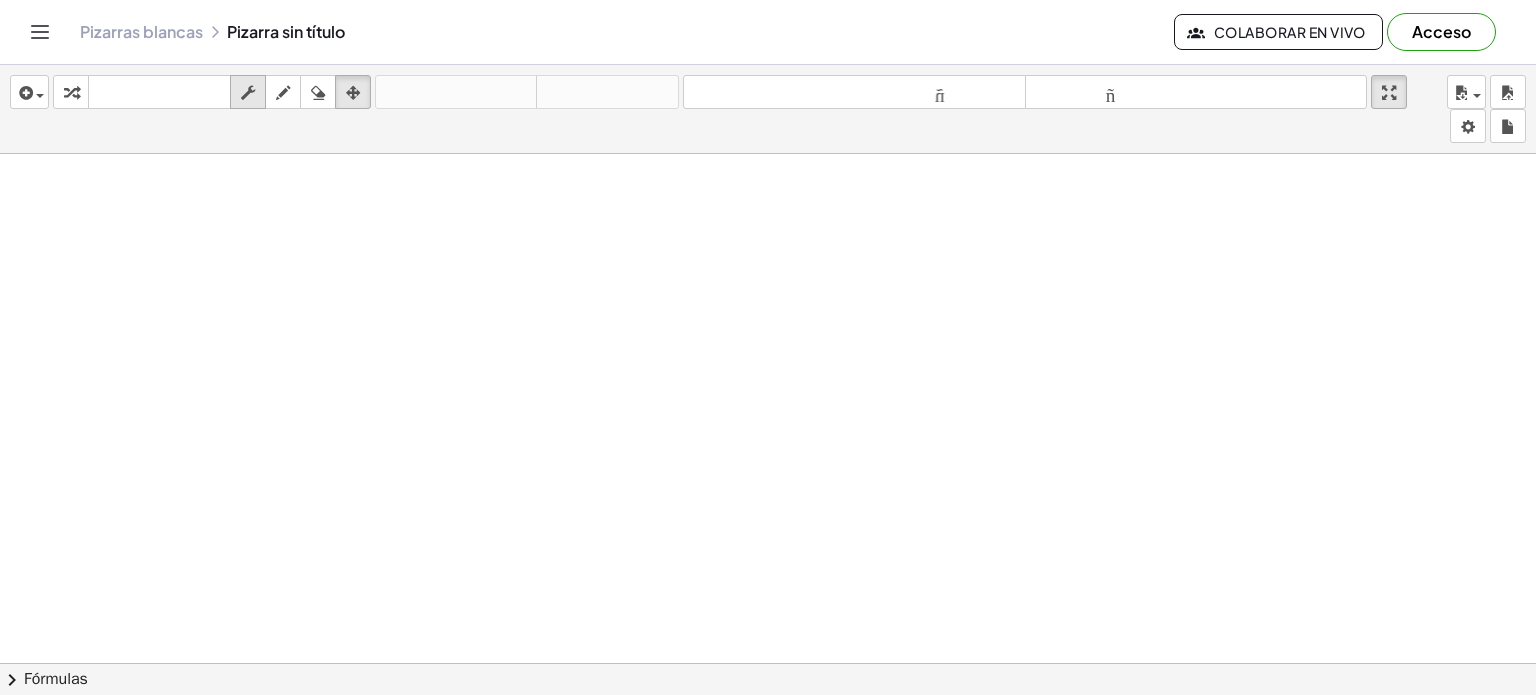 click at bounding box center [248, 92] 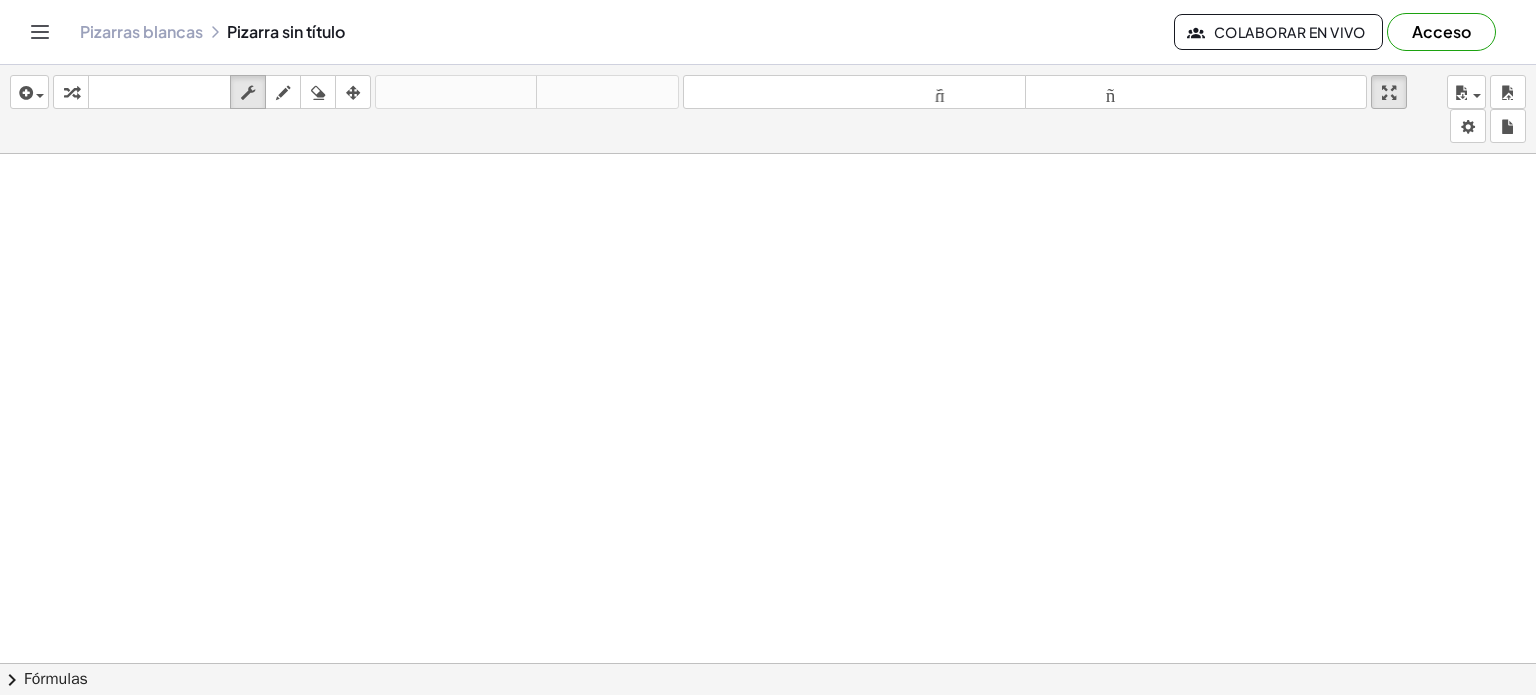 click at bounding box center [768, 743] 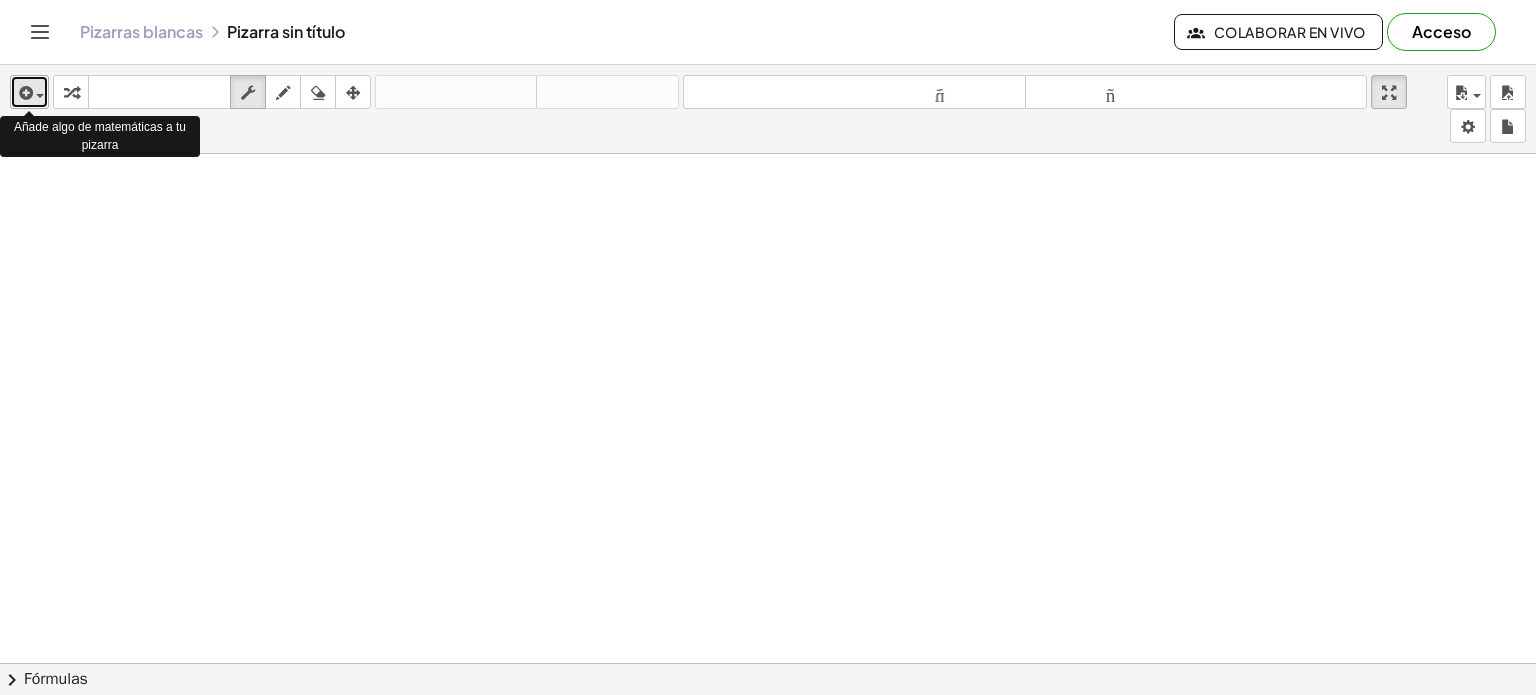 click at bounding box center (35, 95) 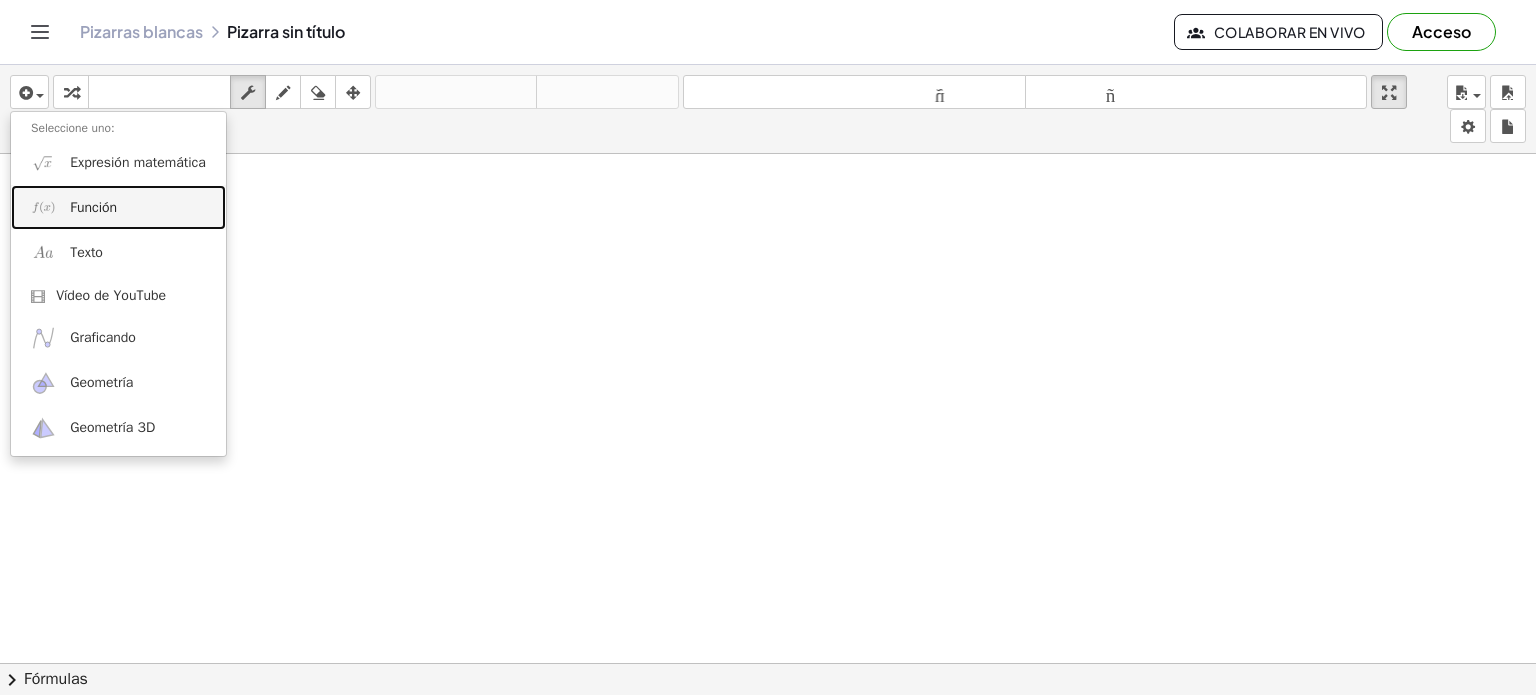 click on "Función" at bounding box center (93, 207) 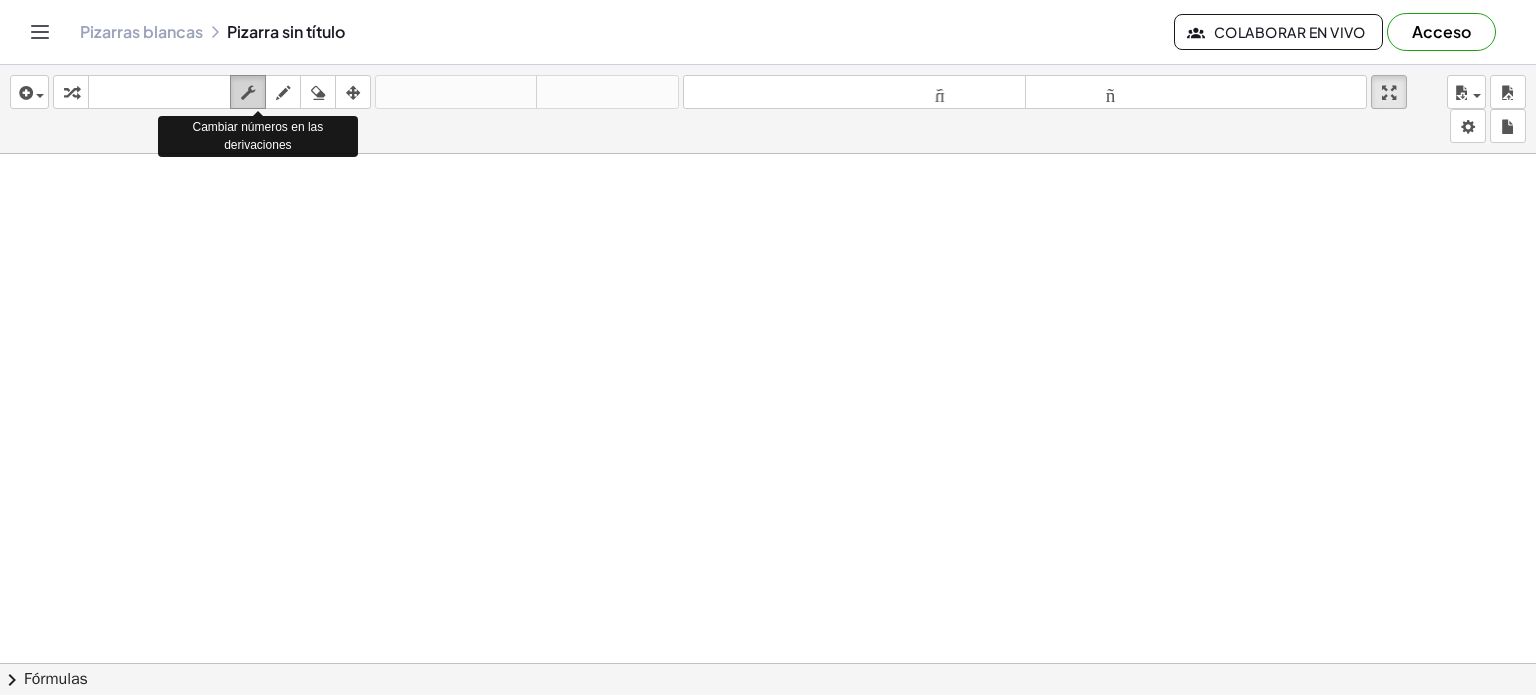 click at bounding box center [248, 92] 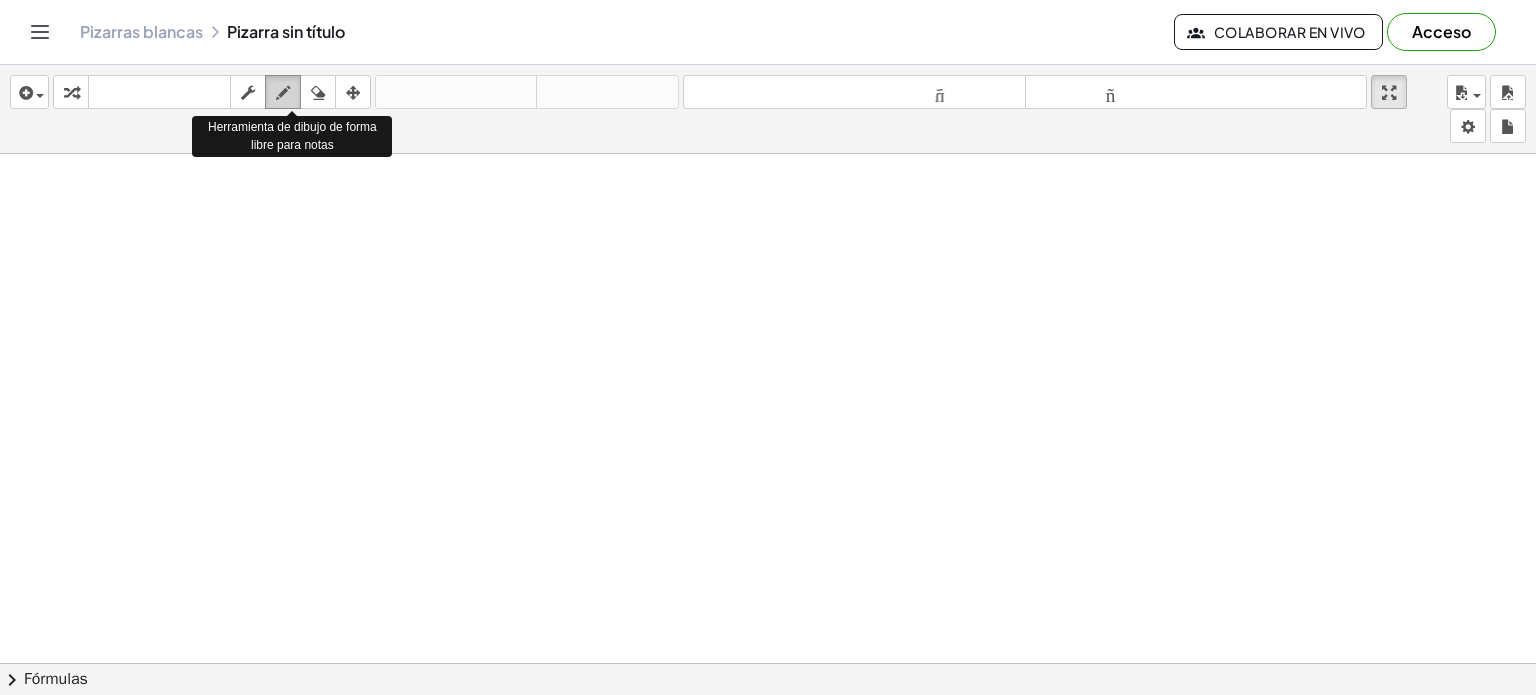 click at bounding box center (283, 92) 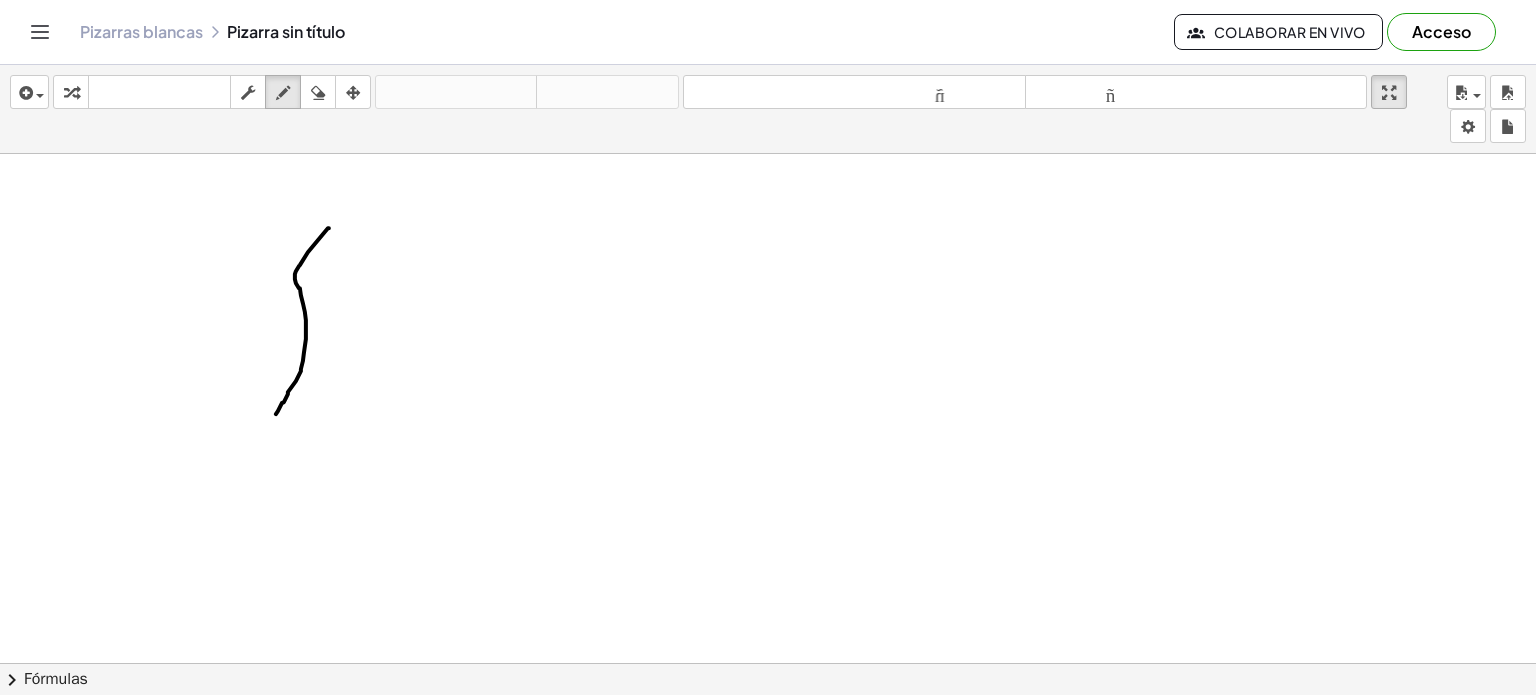drag, startPoint x: 329, startPoint y: 227, endPoint x: 276, endPoint y: 415, distance: 195.32793 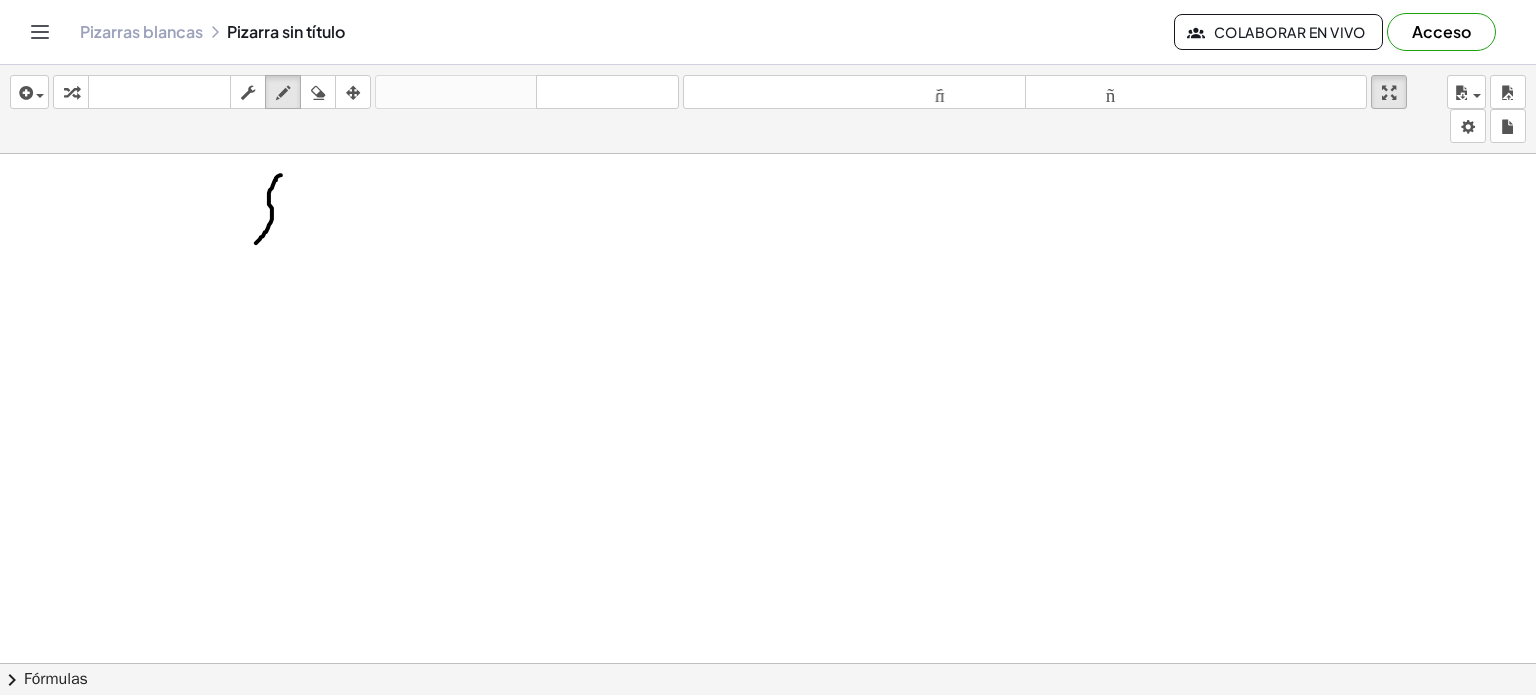 drag, startPoint x: 281, startPoint y: 174, endPoint x: 256, endPoint y: 242, distance: 72.44998 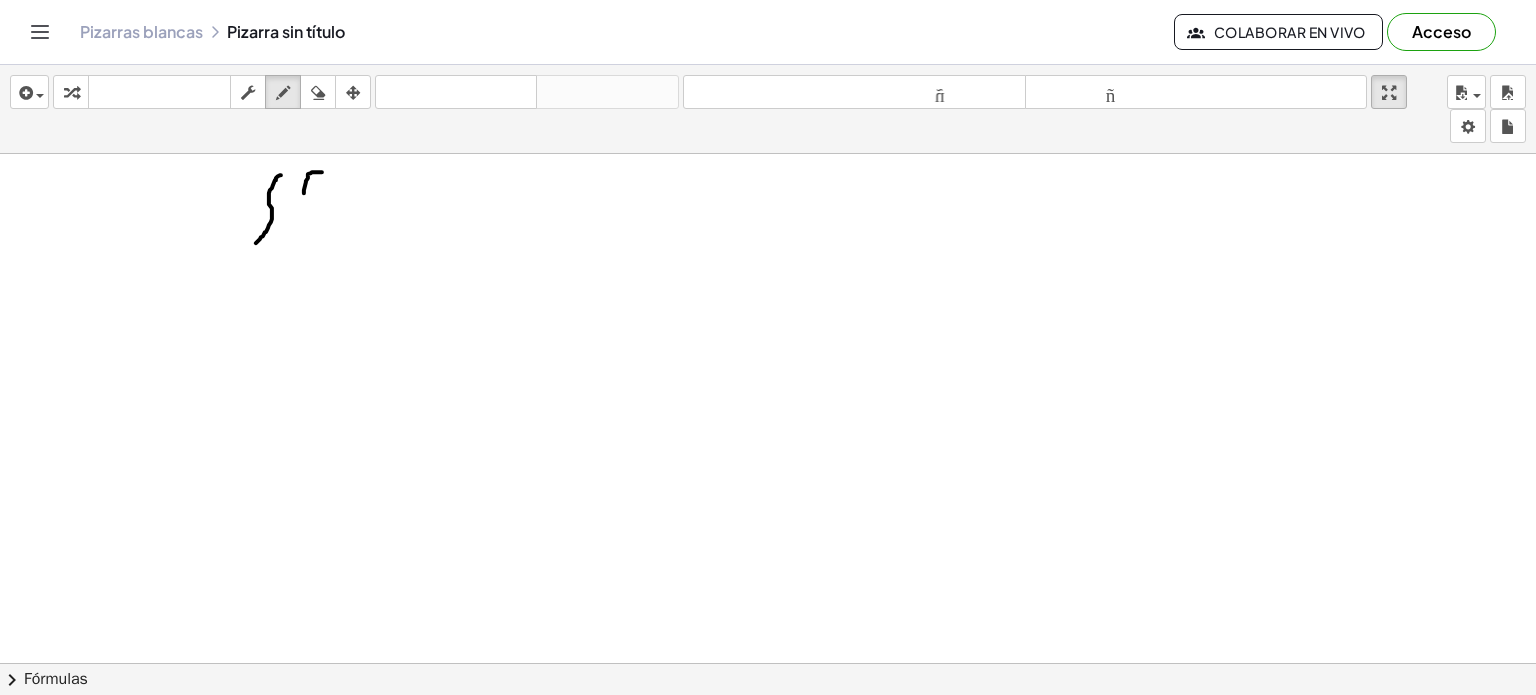drag, startPoint x: 304, startPoint y: 192, endPoint x: 323, endPoint y: 171, distance: 28.319605 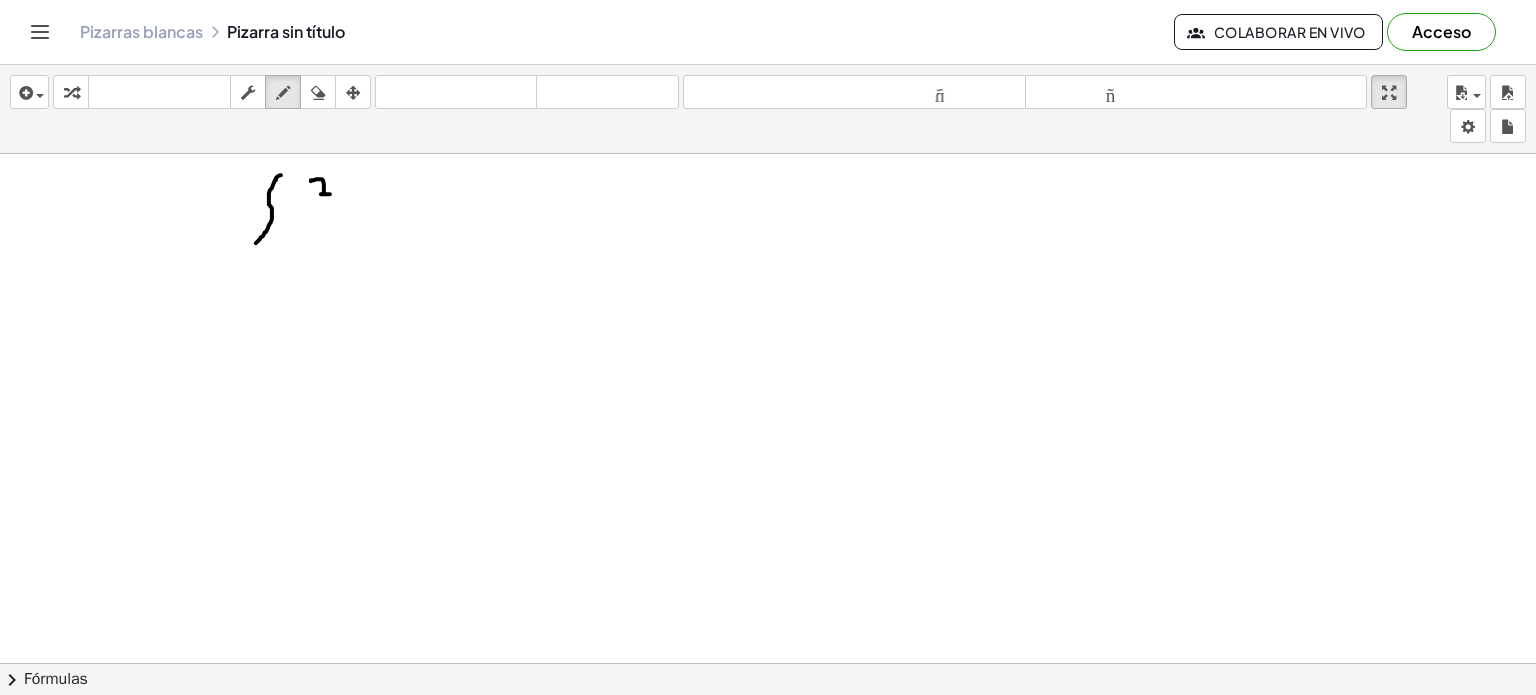 drag, startPoint x: 311, startPoint y: 180, endPoint x: 330, endPoint y: 193, distance: 23.021729 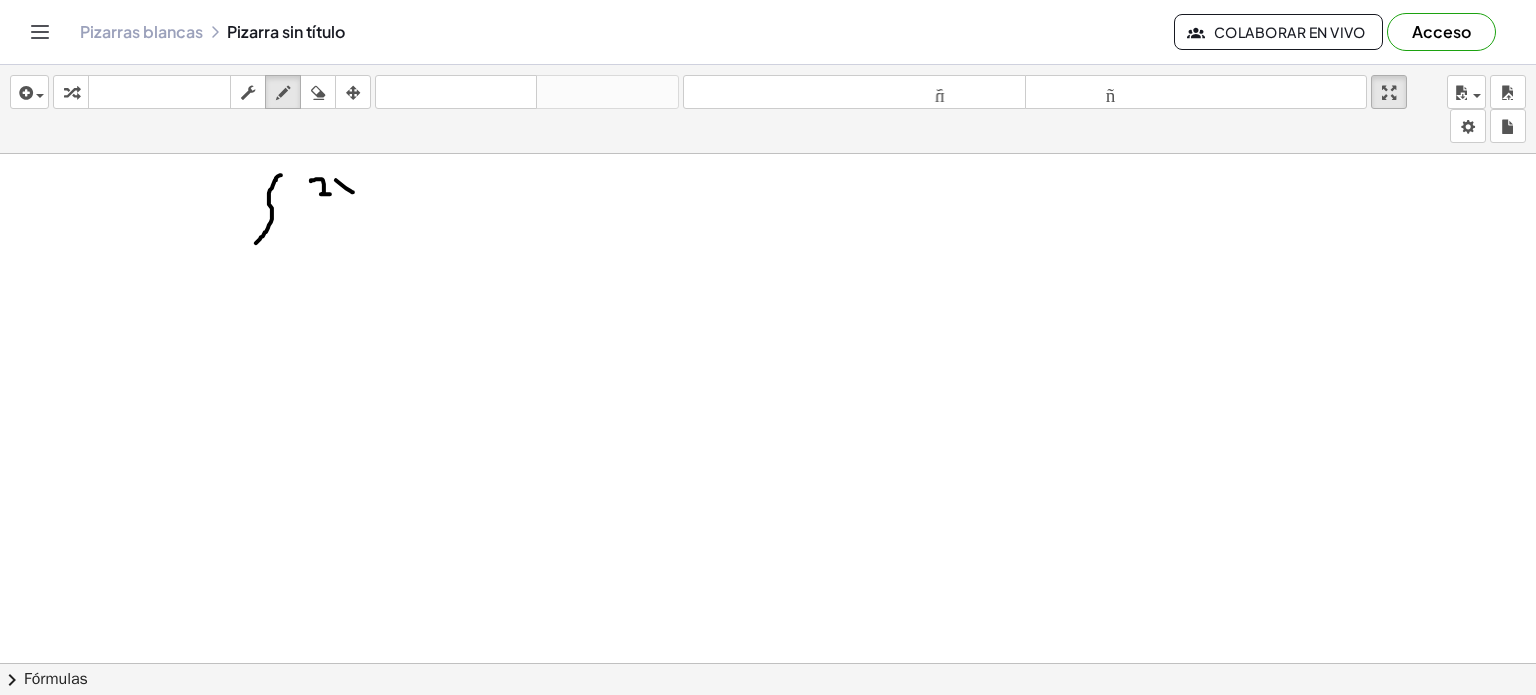 drag, startPoint x: 336, startPoint y: 179, endPoint x: 357, endPoint y: 197, distance: 27.658634 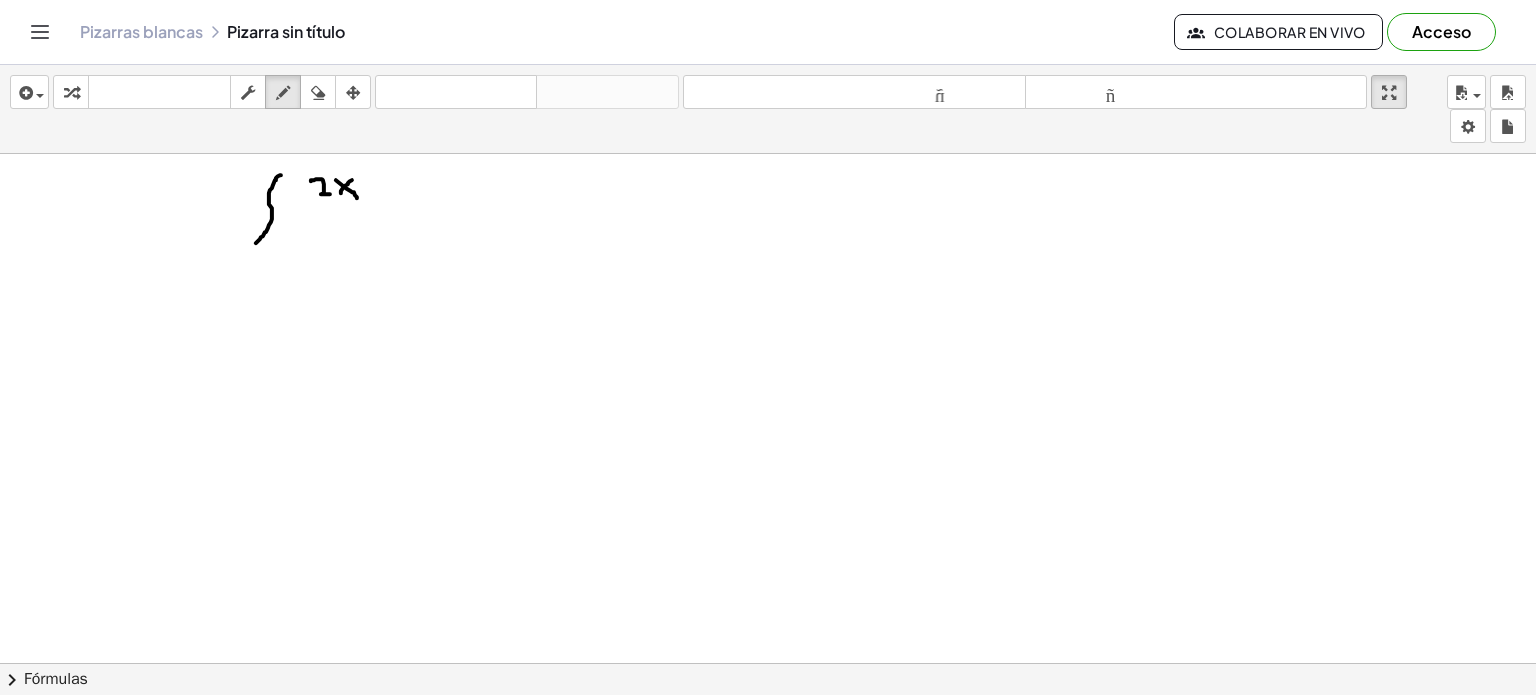 drag, startPoint x: 341, startPoint y: 192, endPoint x: 352, endPoint y: 179, distance: 17.029387 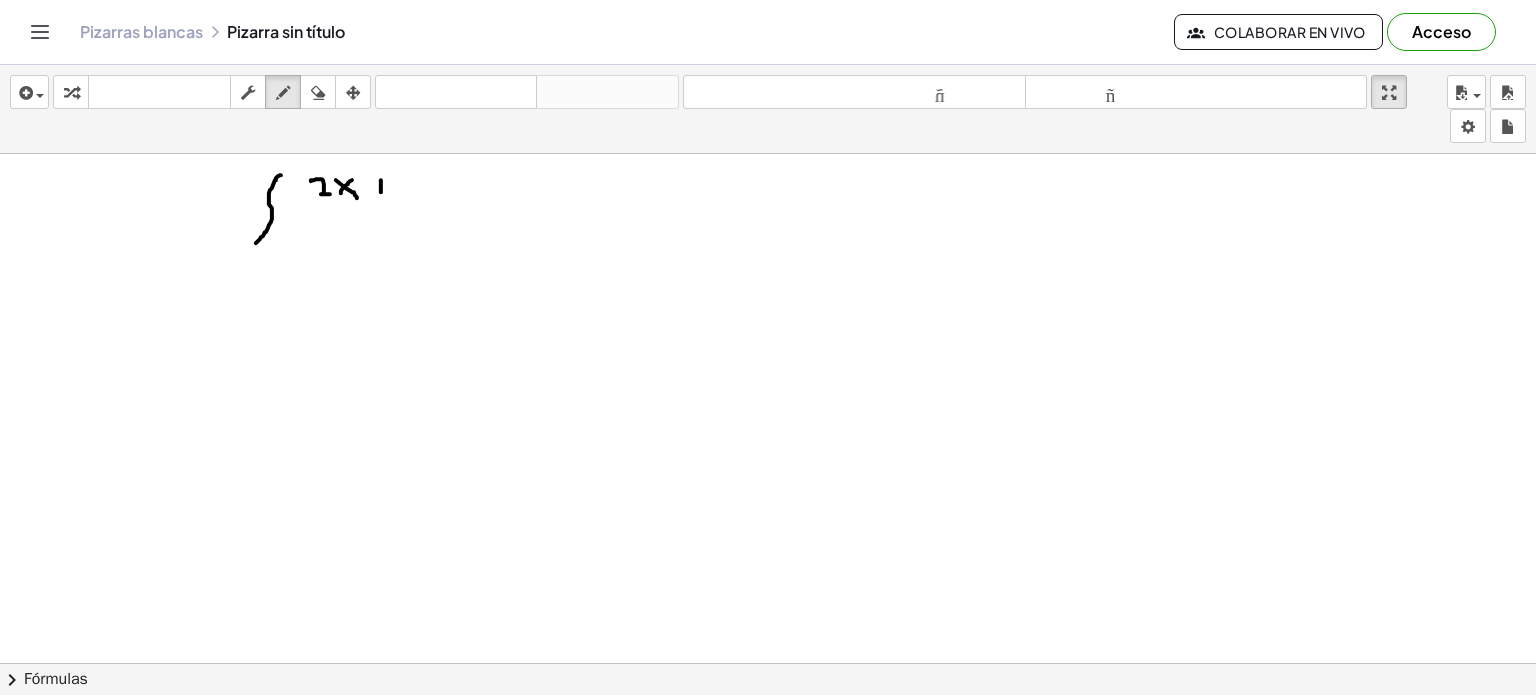drag, startPoint x: 381, startPoint y: 179, endPoint x: 381, endPoint y: 195, distance: 16 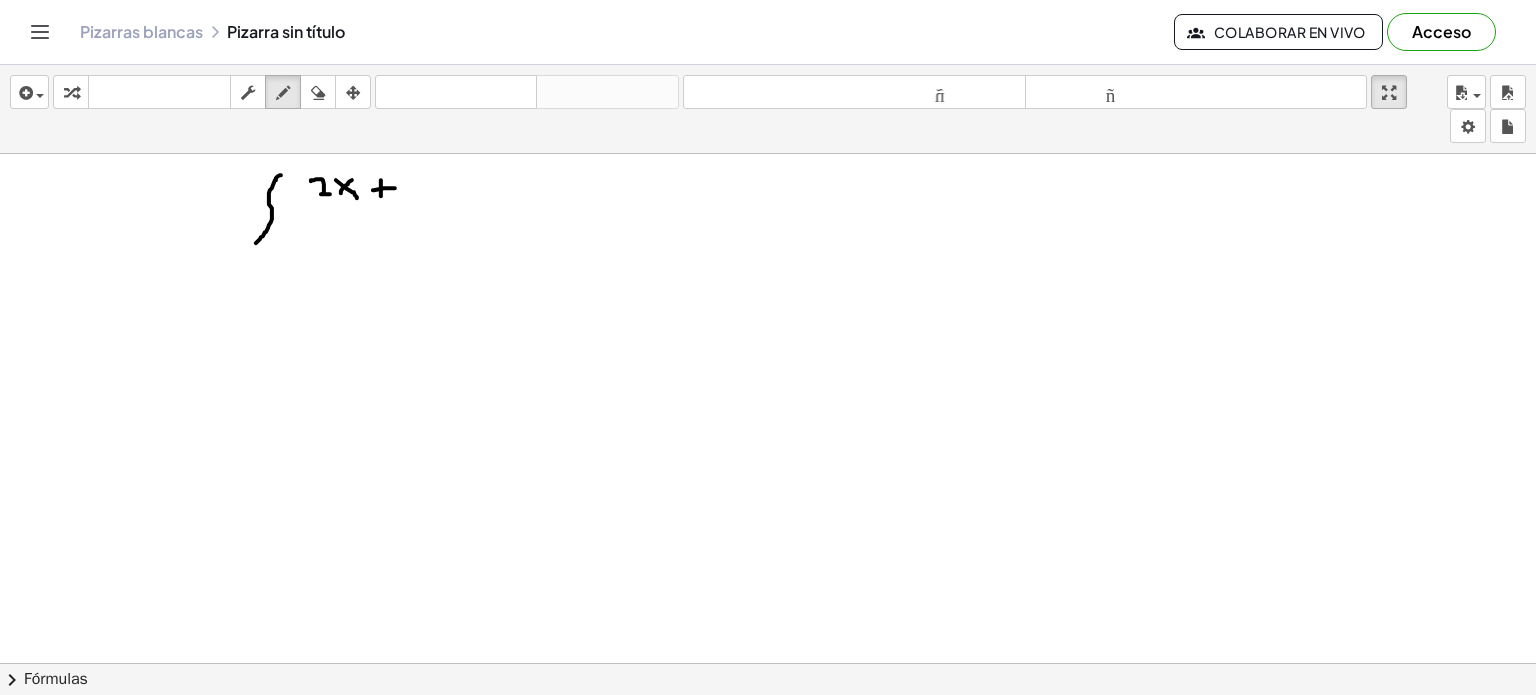 drag, startPoint x: 373, startPoint y: 189, endPoint x: 395, endPoint y: 187, distance: 22.090721 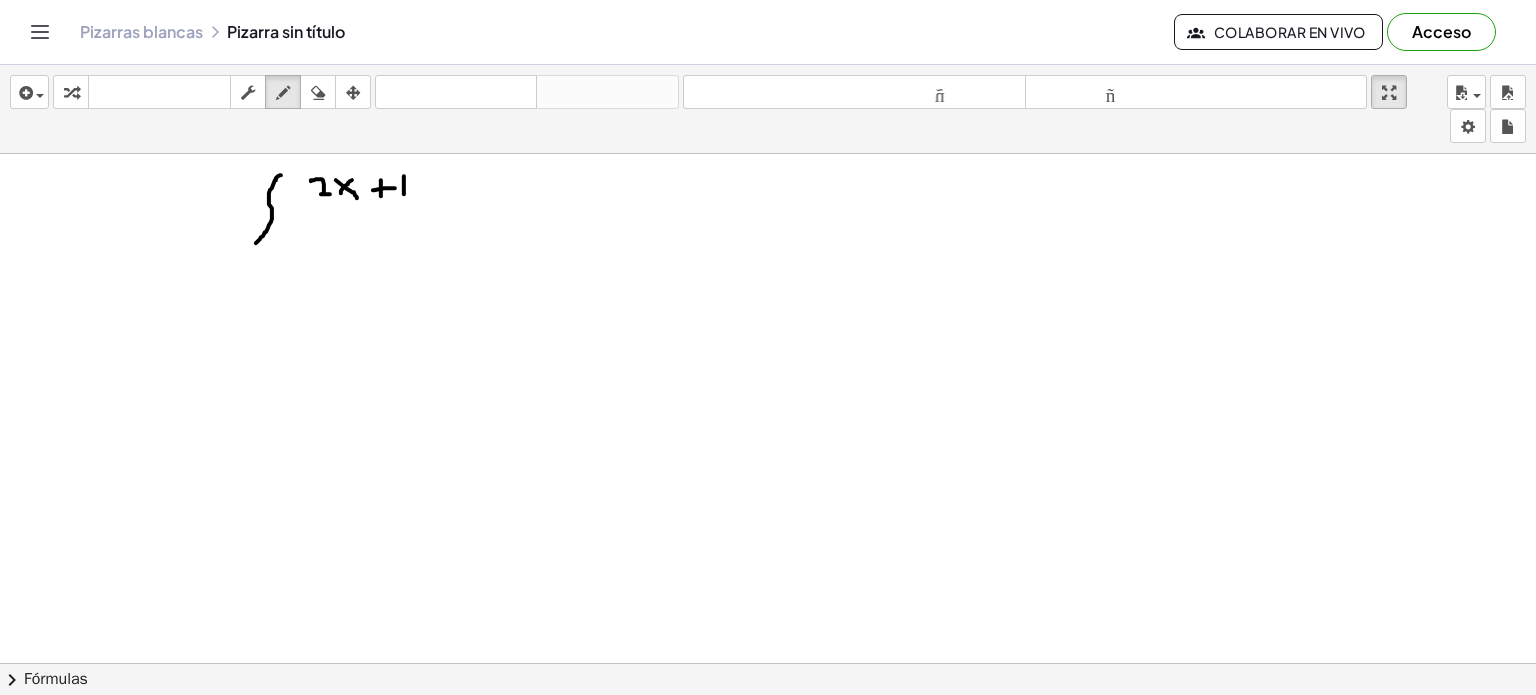 drag, startPoint x: 404, startPoint y: 175, endPoint x: 404, endPoint y: 193, distance: 18 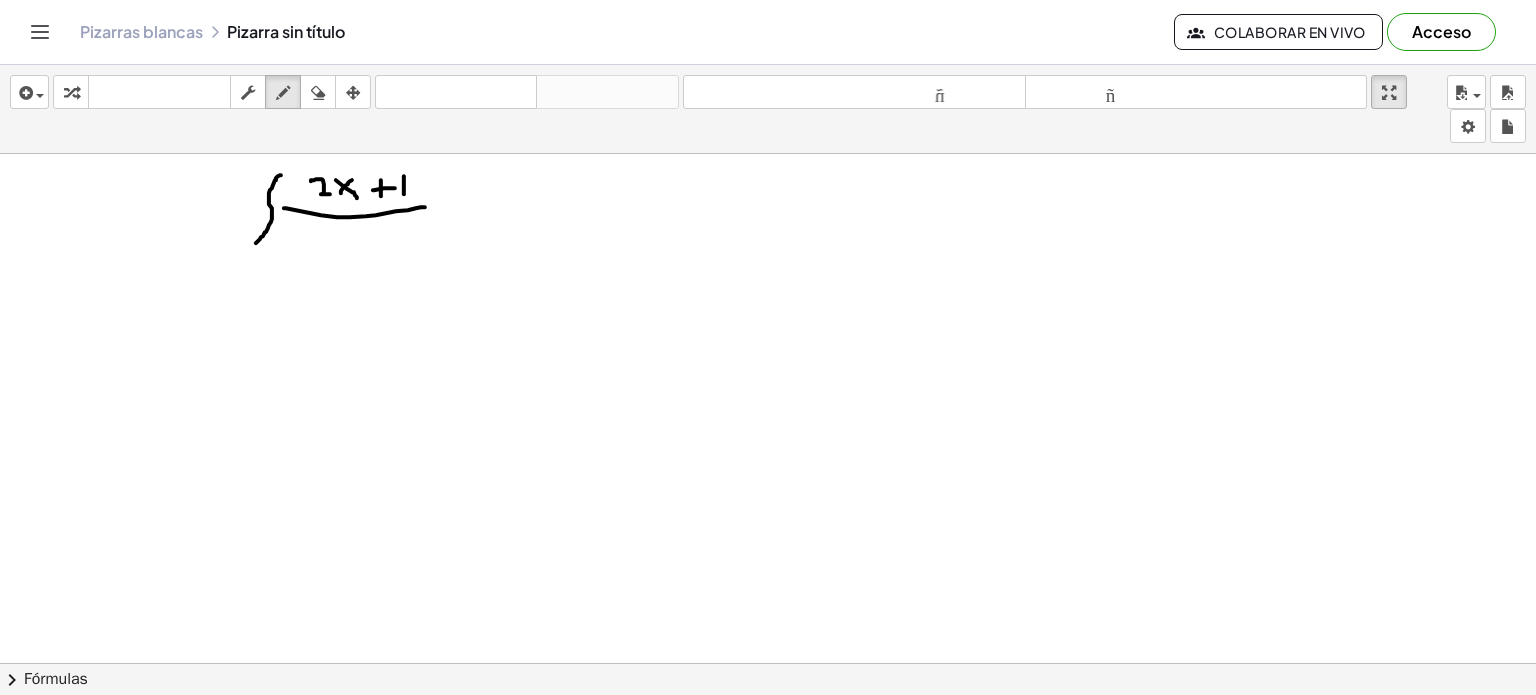 drag, startPoint x: 284, startPoint y: 207, endPoint x: 428, endPoint y: 205, distance: 144.01389 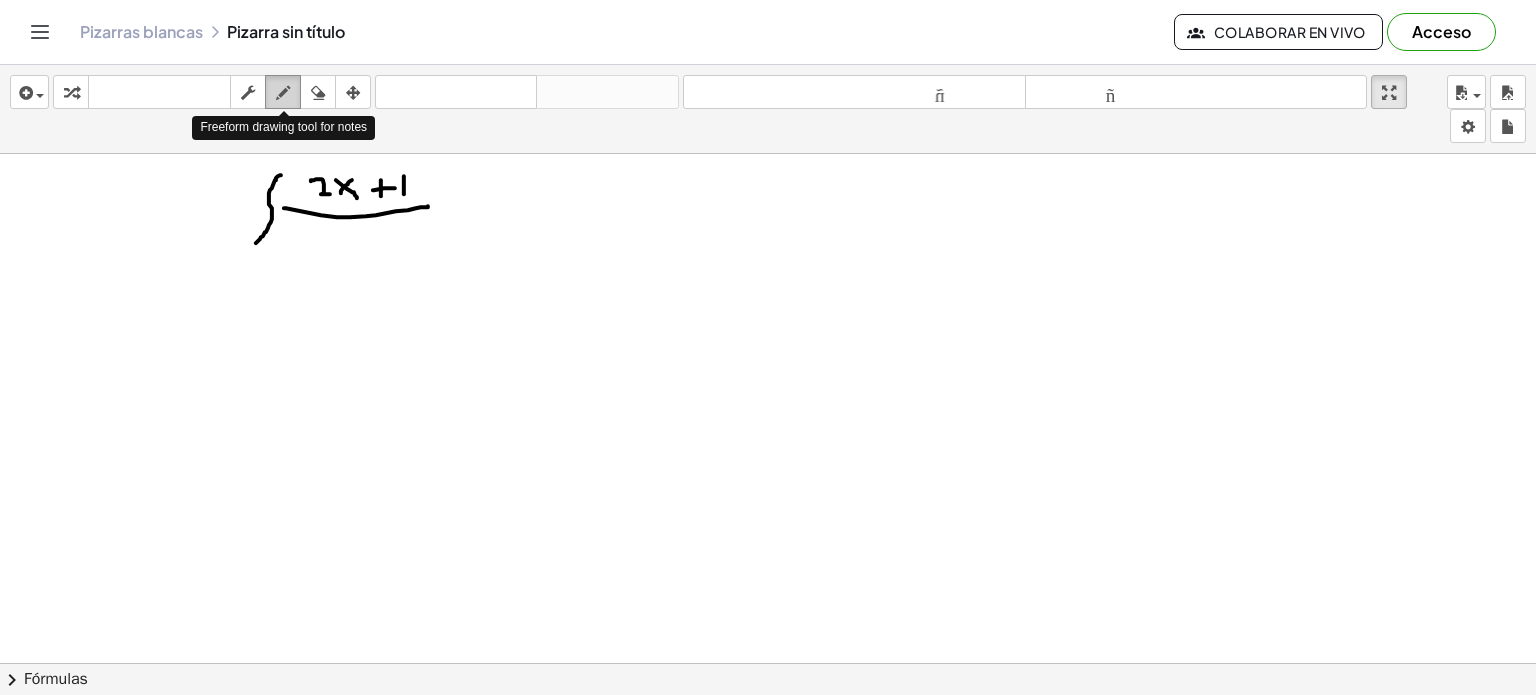 click at bounding box center (283, 92) 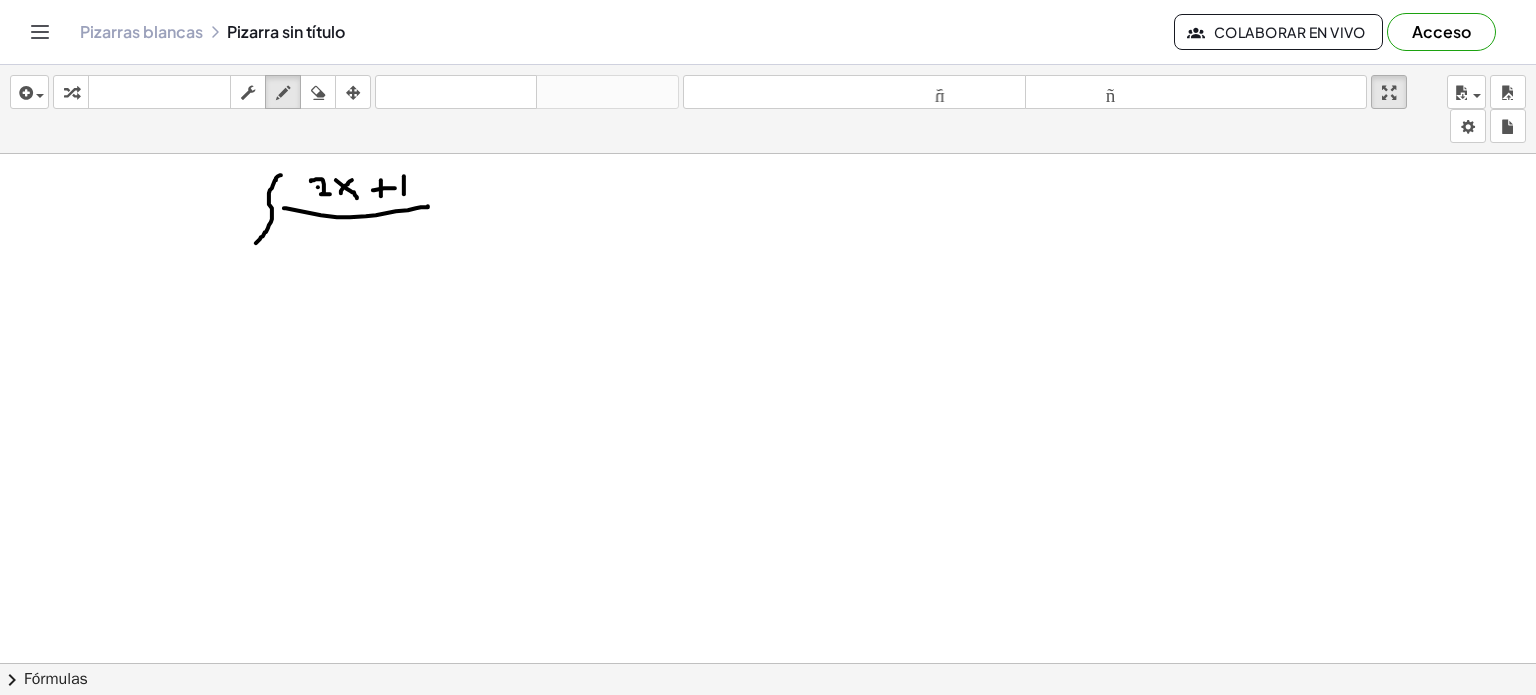 click at bounding box center (768, 743) 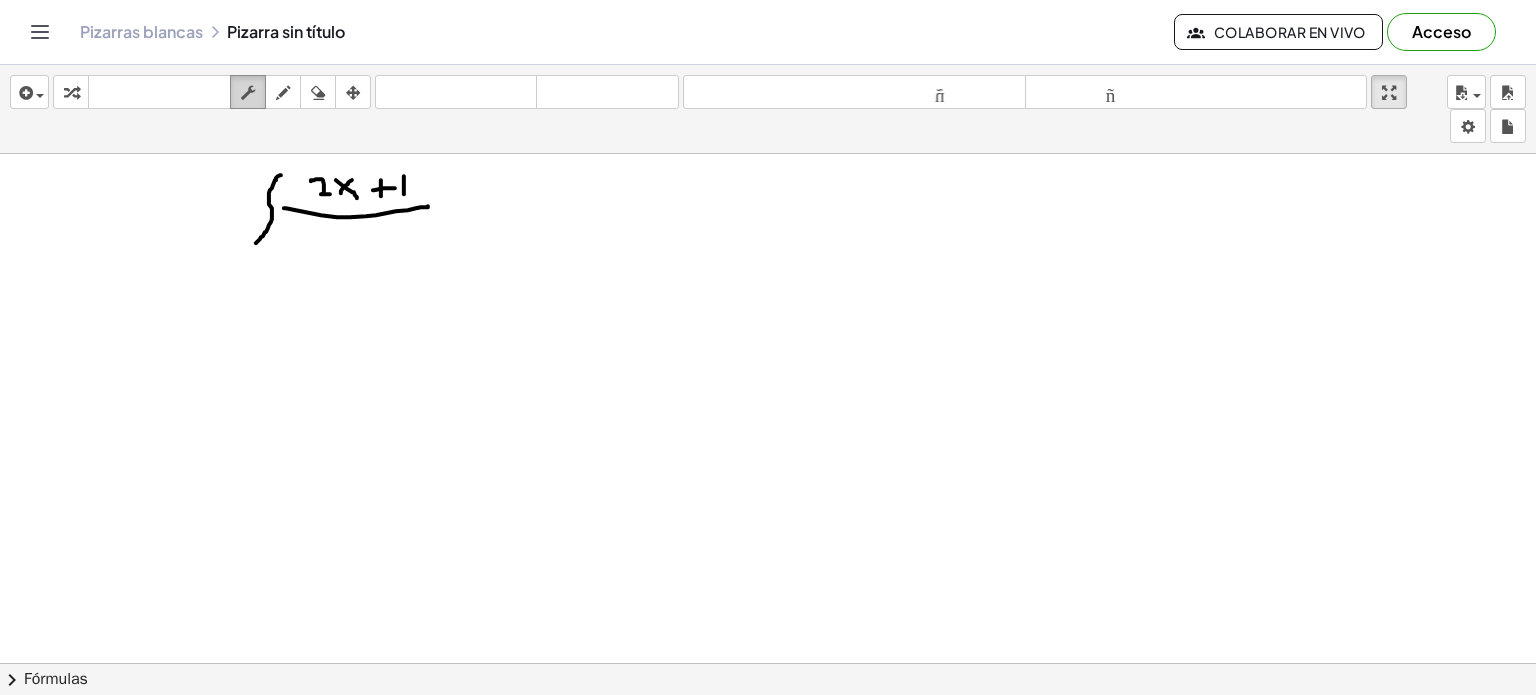 click at bounding box center [248, 92] 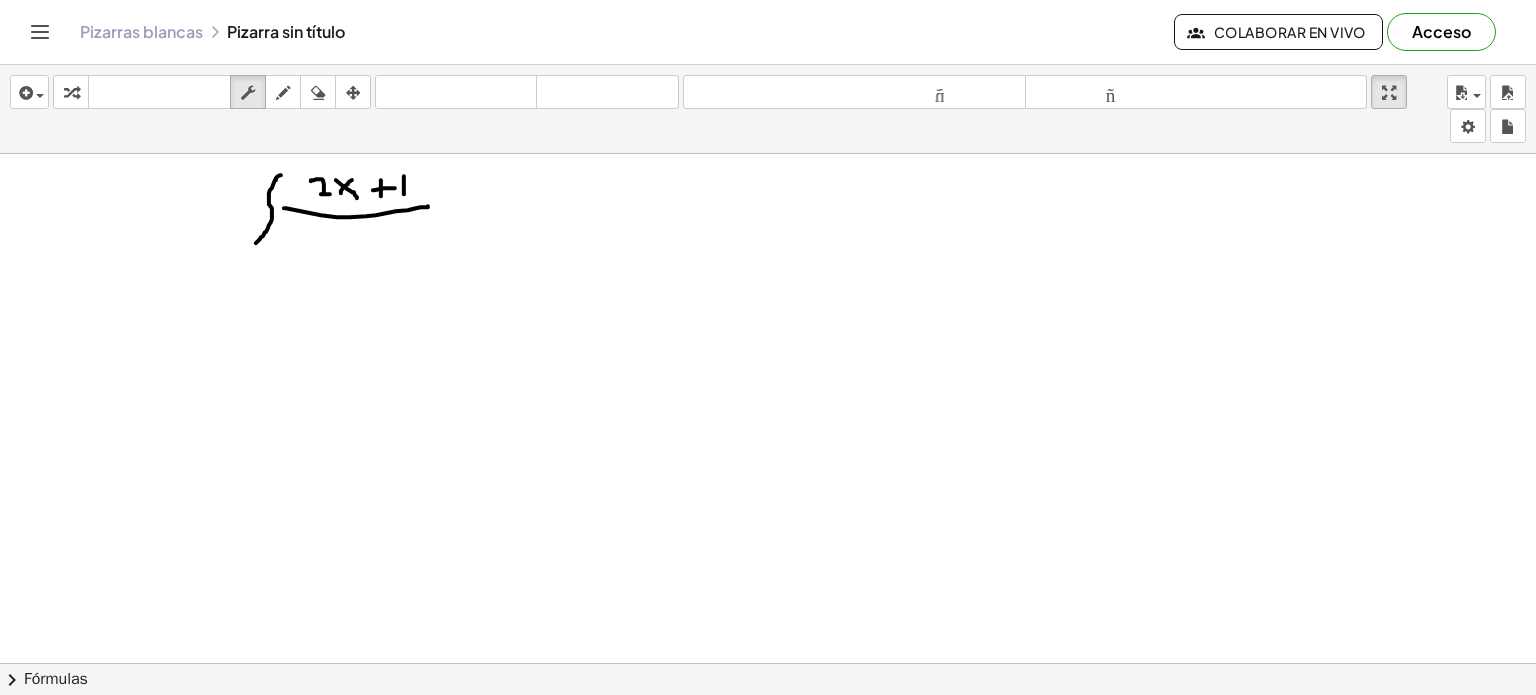 drag, startPoint x: 316, startPoint y: 192, endPoint x: 420, endPoint y: 227, distance: 109.73149 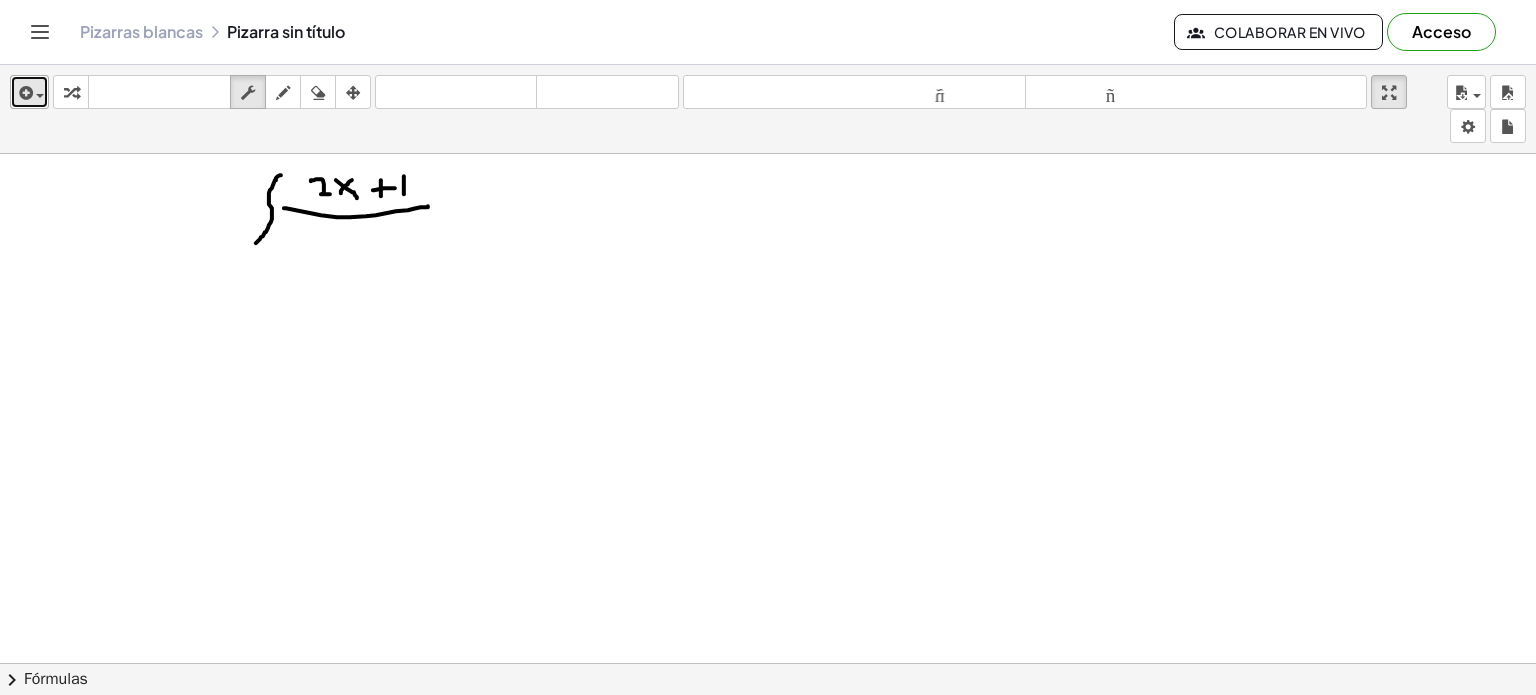 click at bounding box center [29, 92] 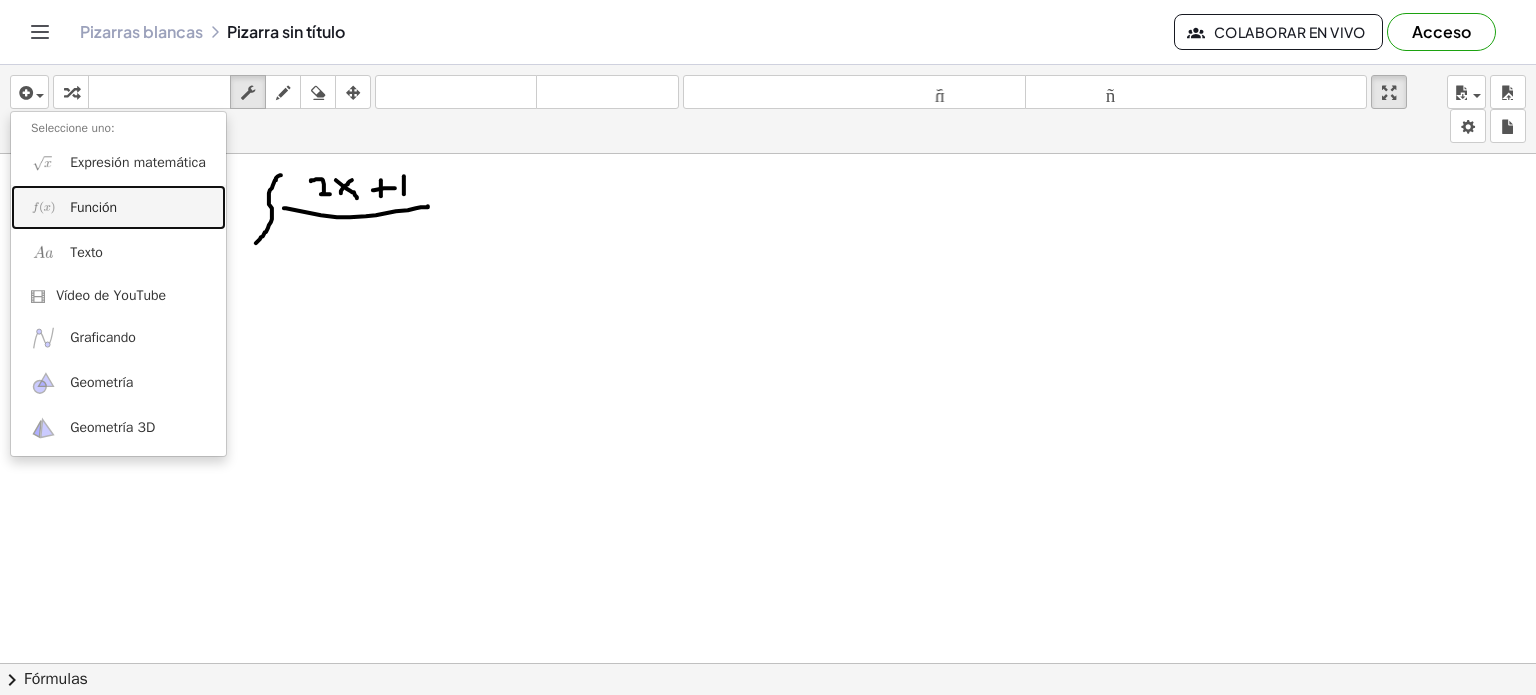 click on "Función" at bounding box center (118, 207) 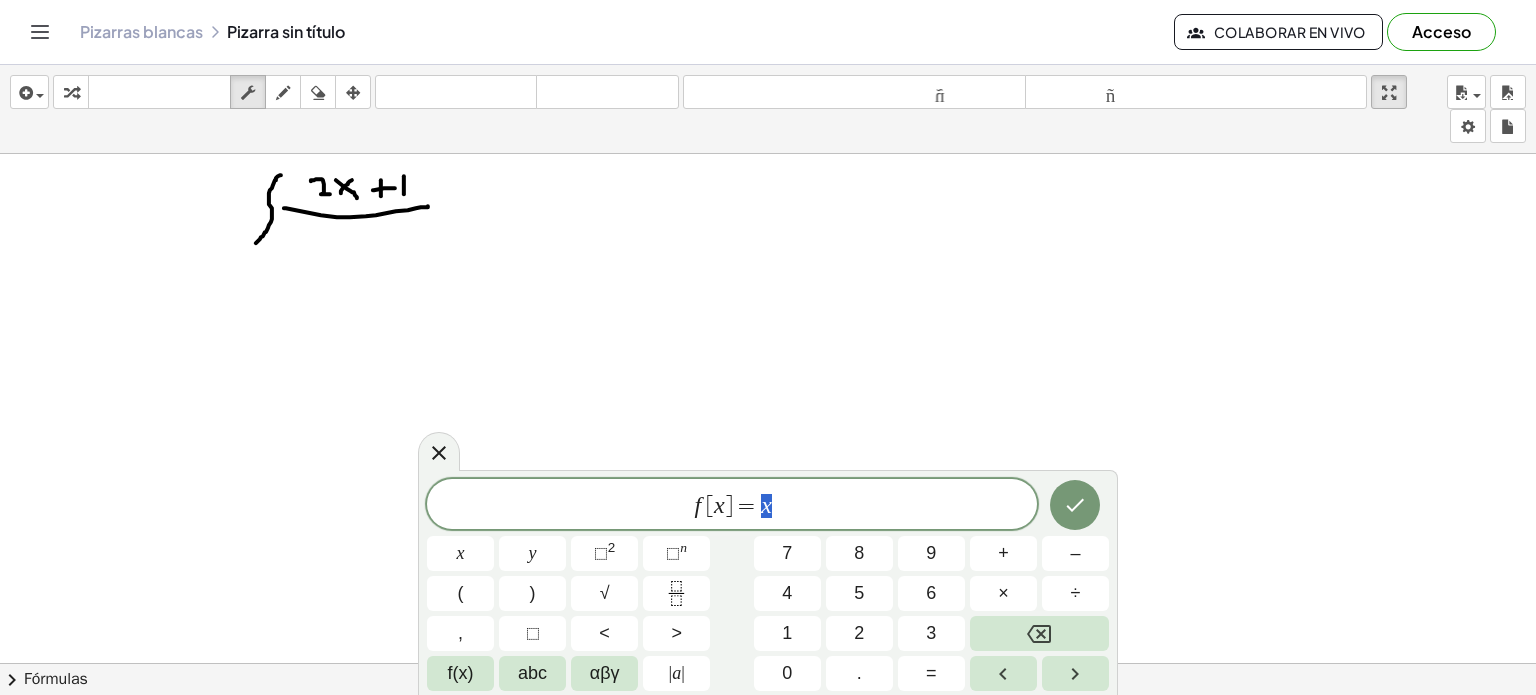 click at bounding box center (768, 743) 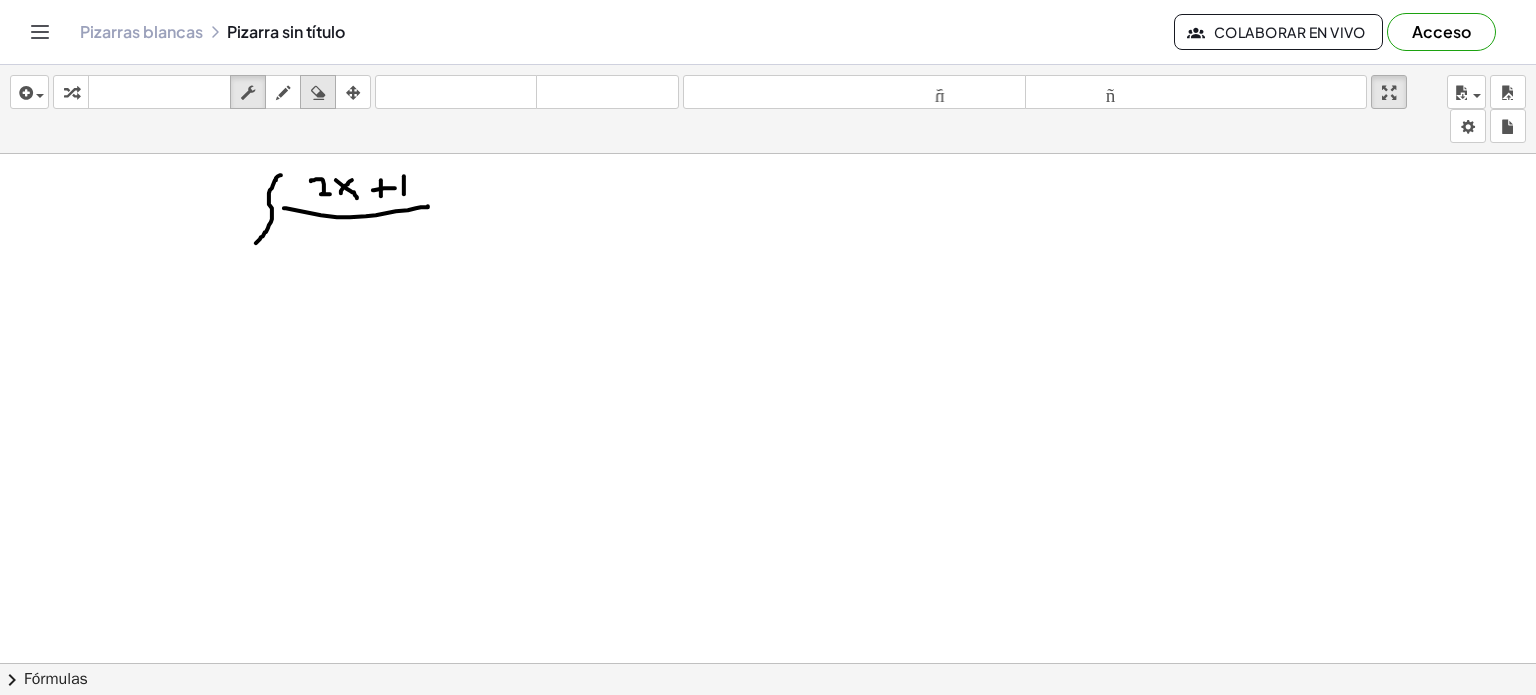click at bounding box center [318, 93] 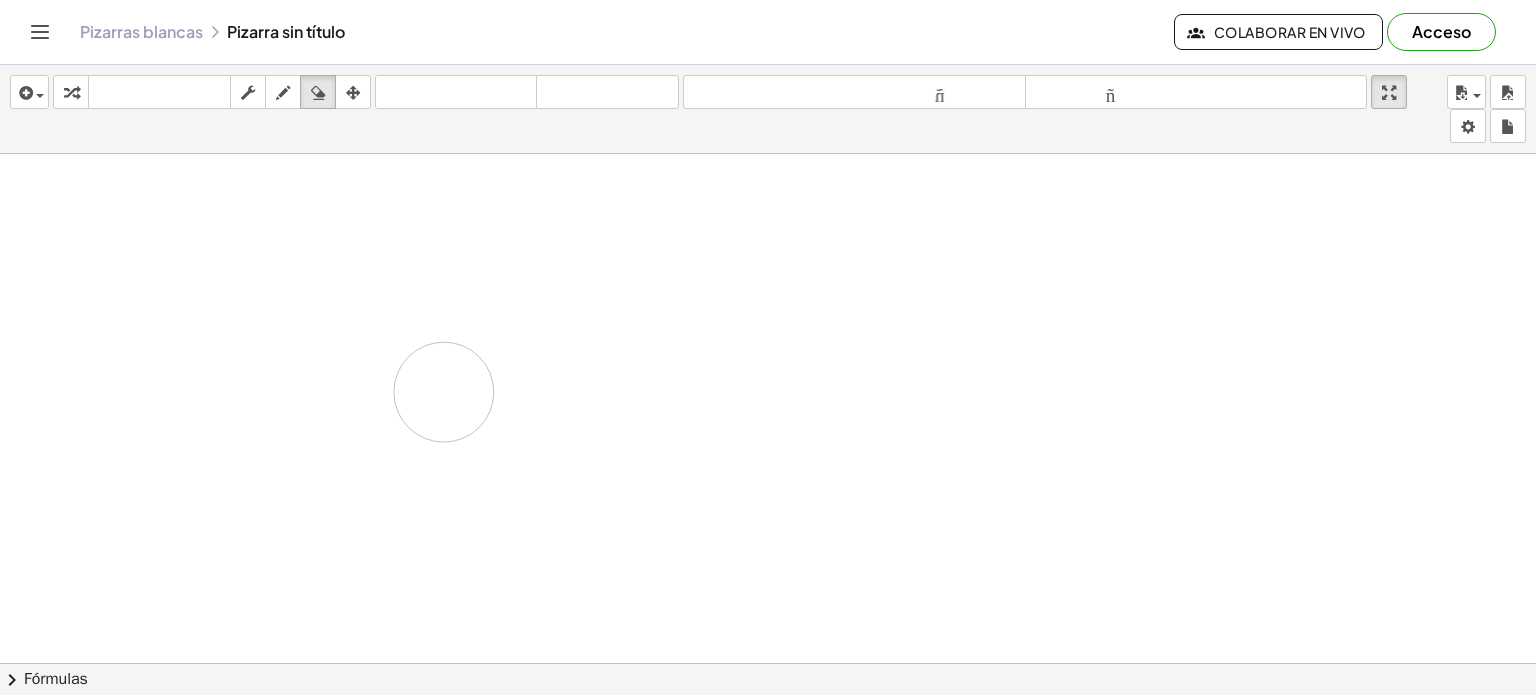 drag, startPoint x: 274, startPoint y: 179, endPoint x: 465, endPoint y: 405, distance: 295.90033 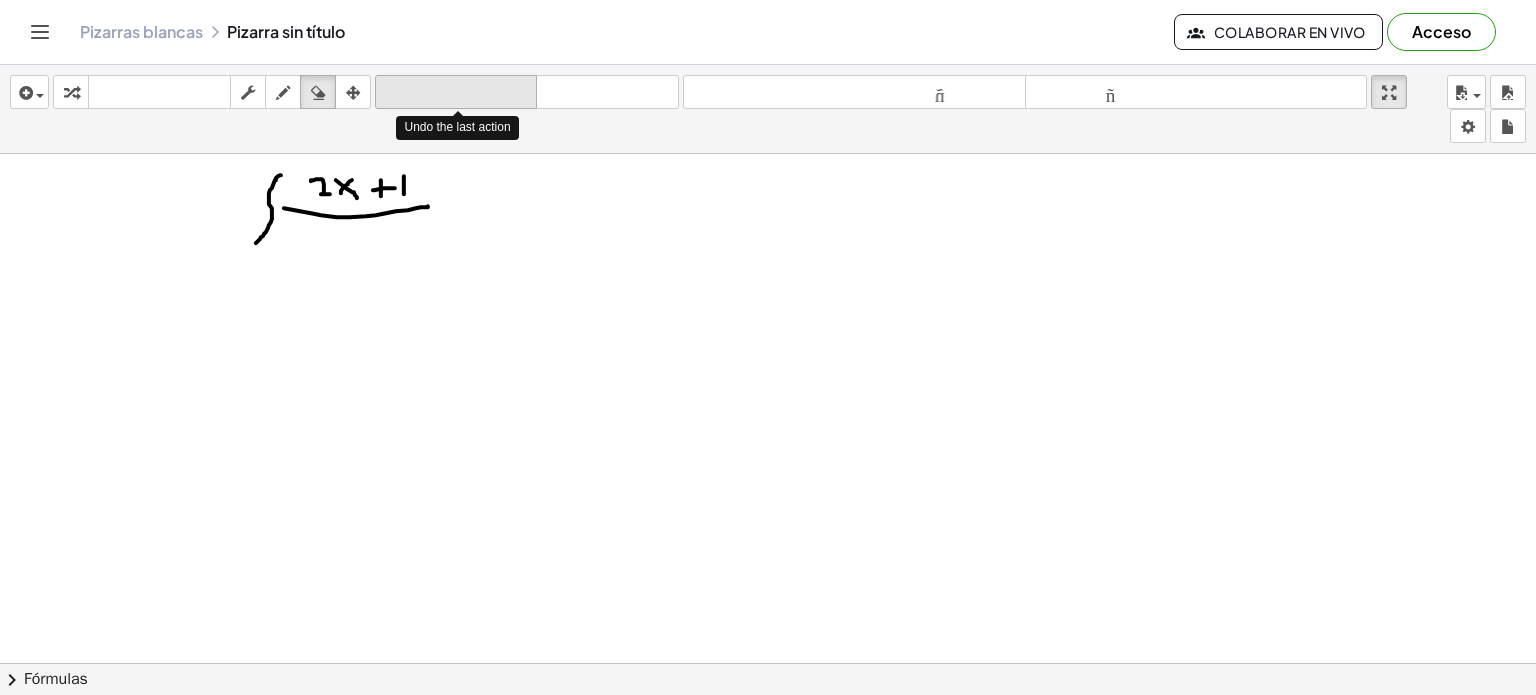 click on "deshacer" at bounding box center [456, 92] 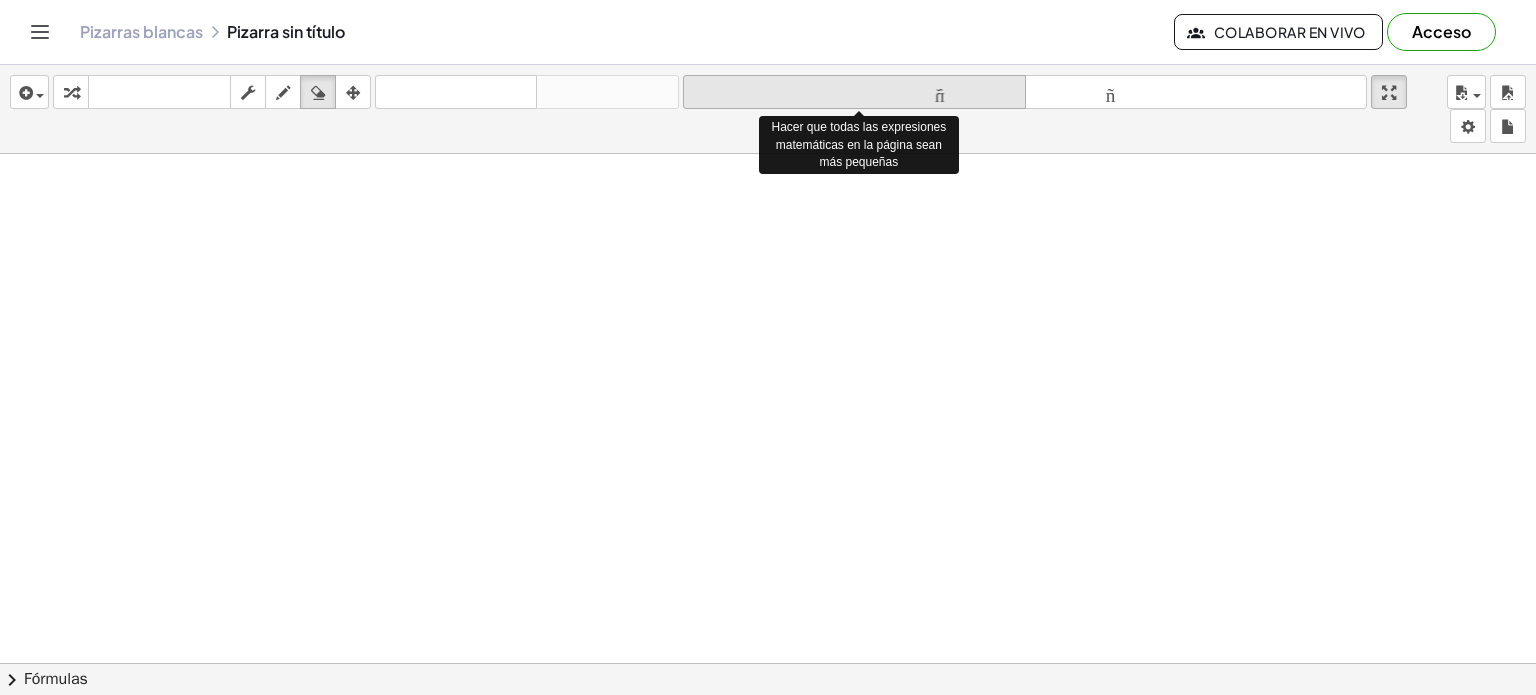 click on "tamaño_del_formato" at bounding box center [854, 92] 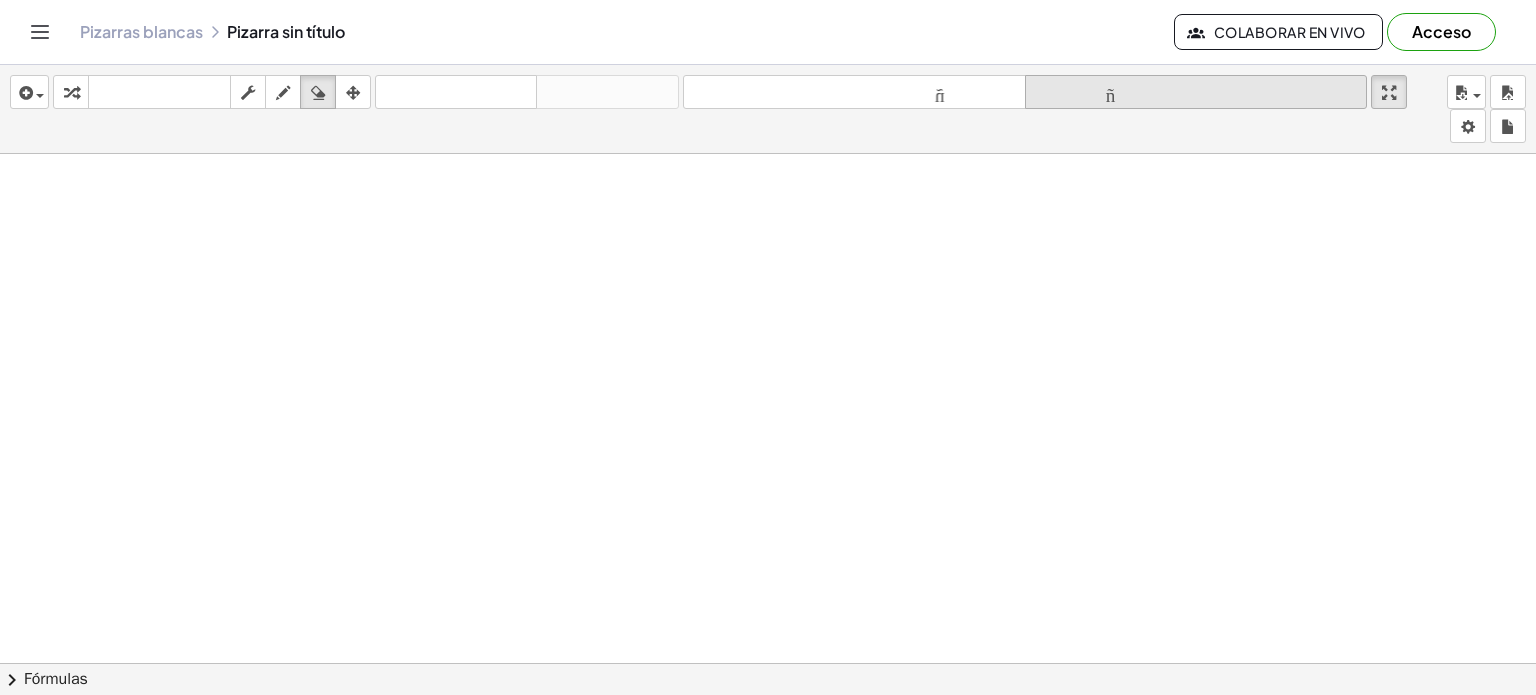 click on "tamaño_del_formato" at bounding box center [1196, 93] 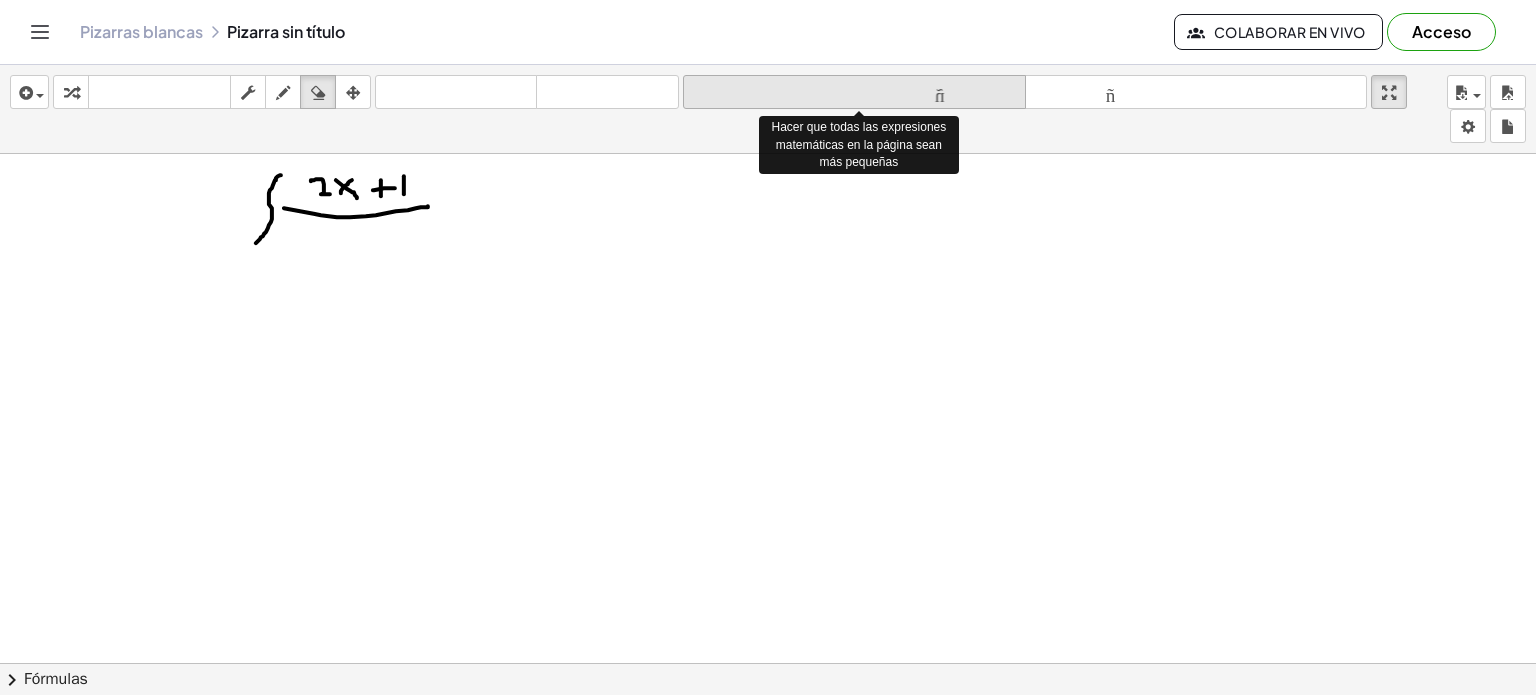 click on "tamaño_del_formato" at bounding box center (854, 92) 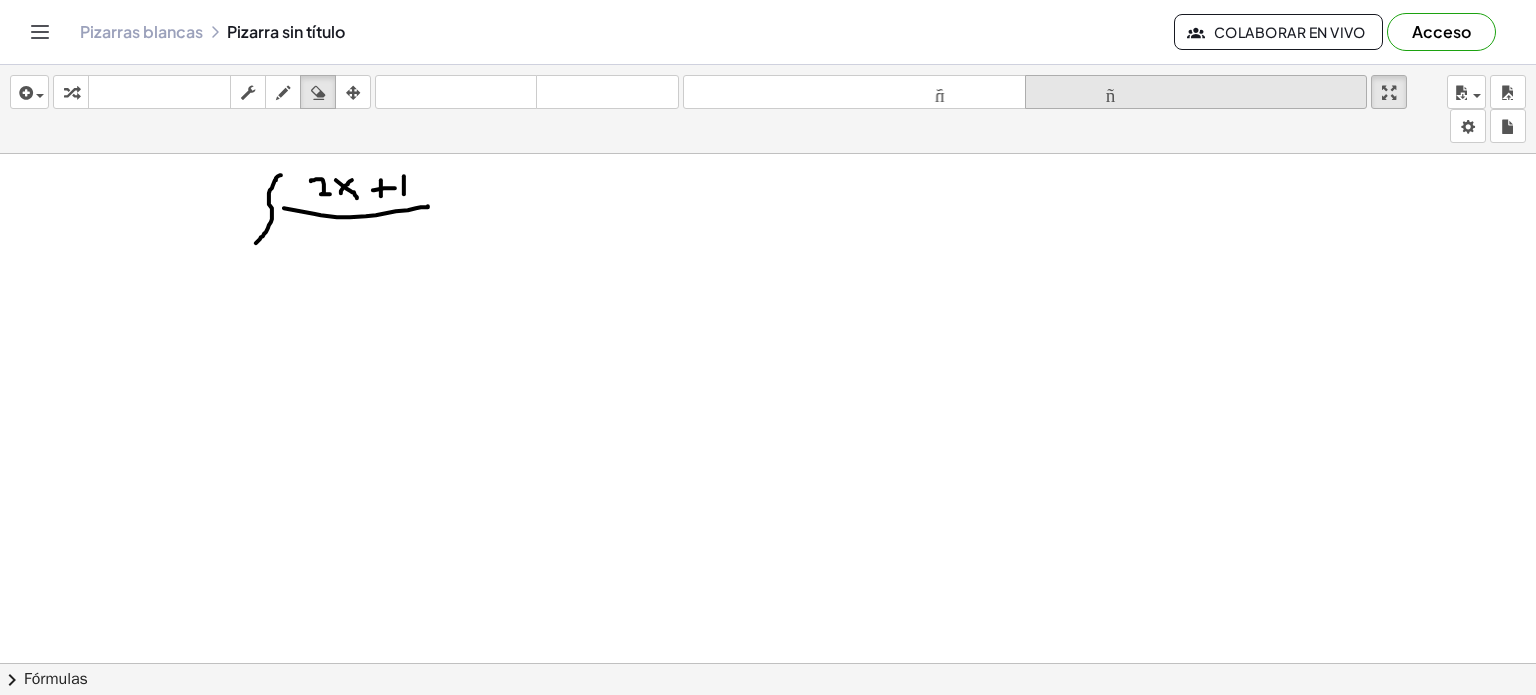 click on "tamaño_del_formato" at bounding box center (1196, 92) 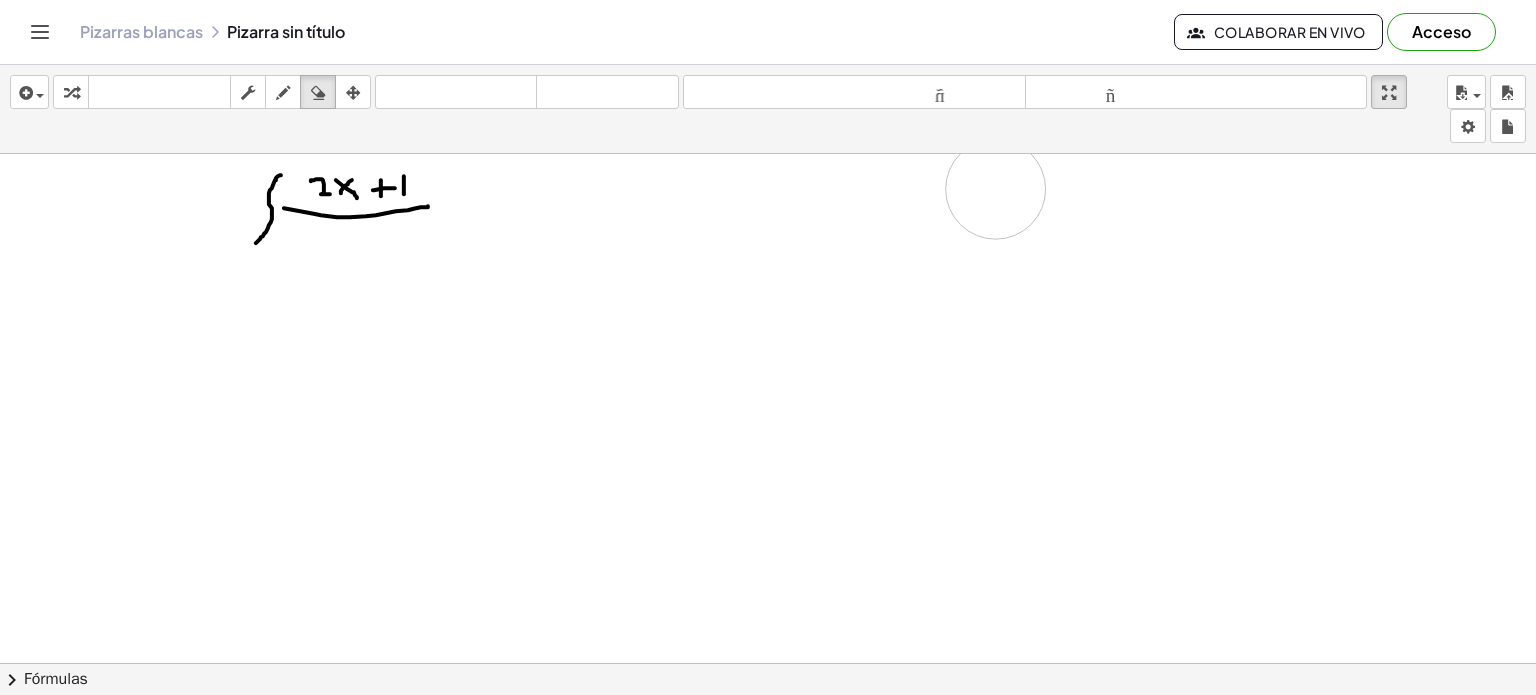 click at bounding box center [768, 743] 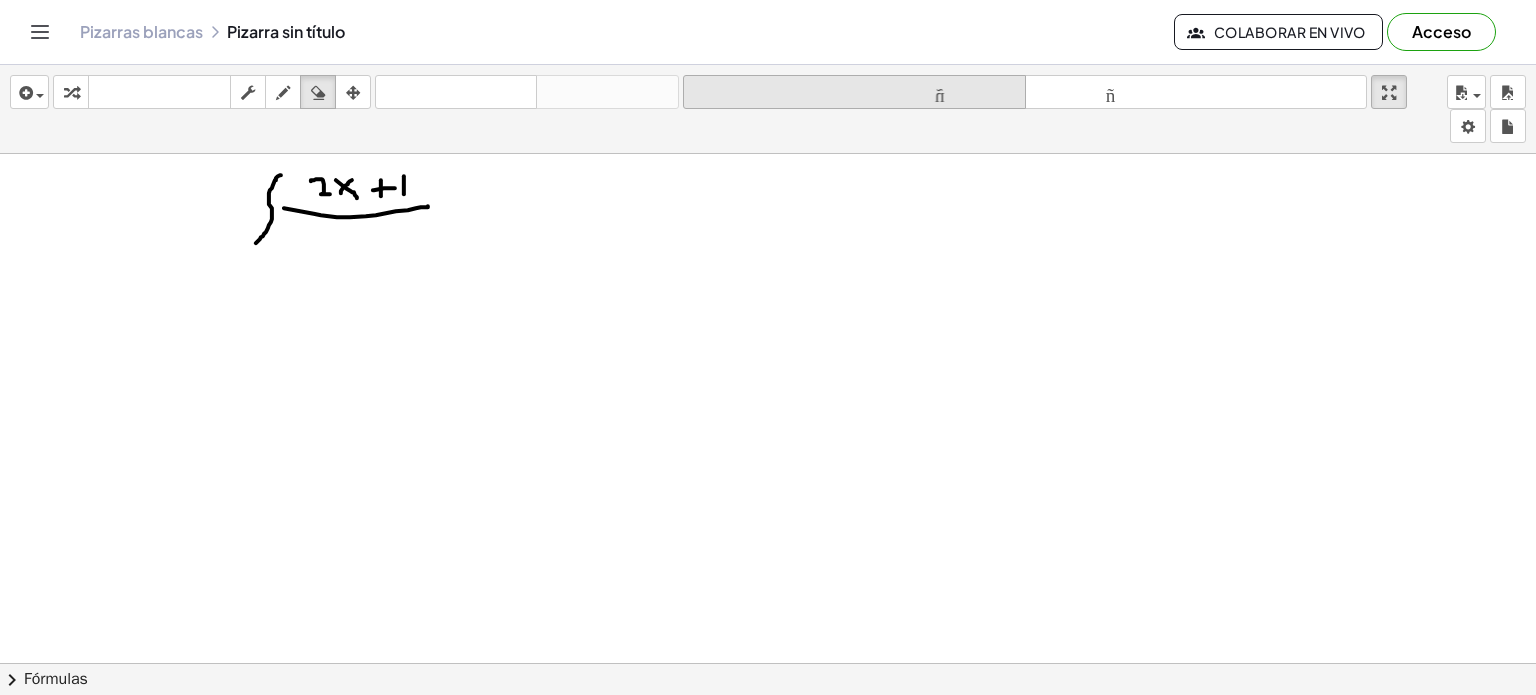 click on "tamaño_del_formato" at bounding box center [854, 92] 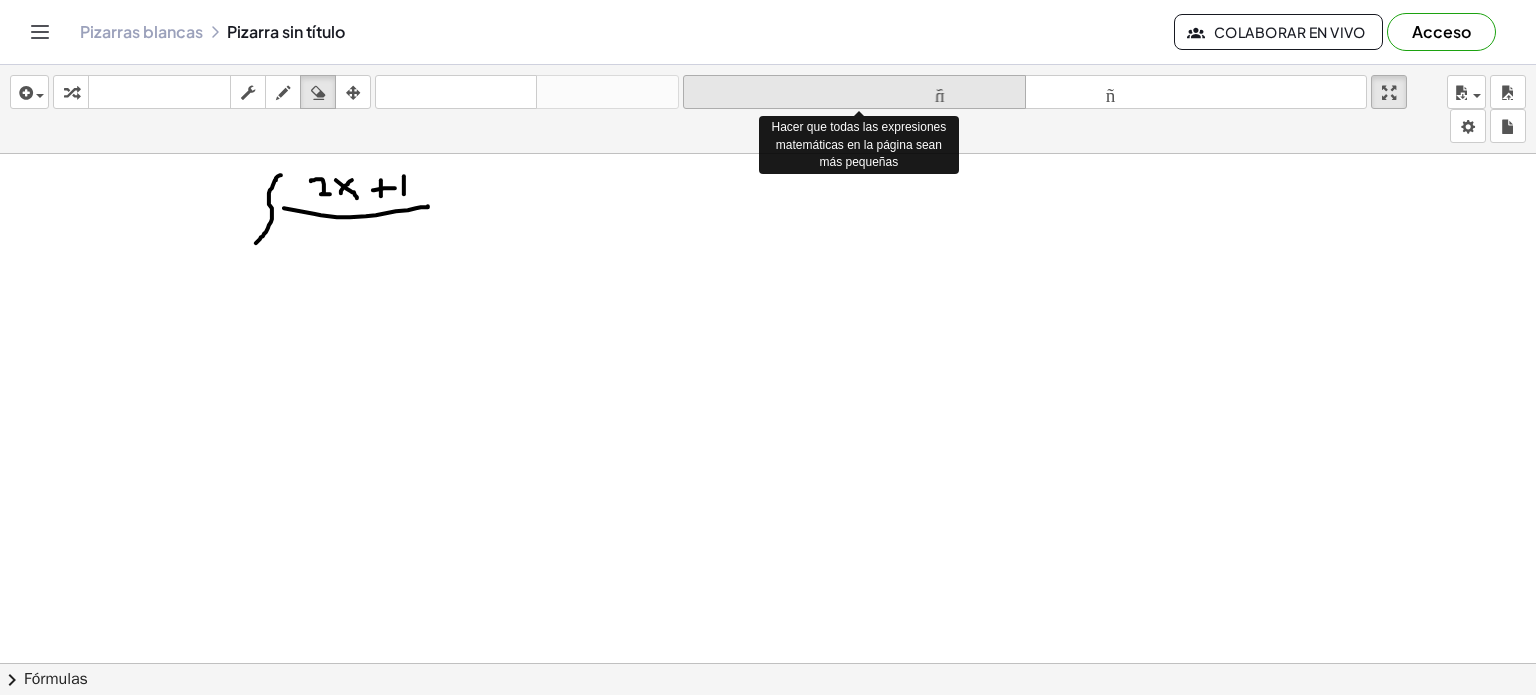 click on "tamaño_del_formato" at bounding box center (854, 92) 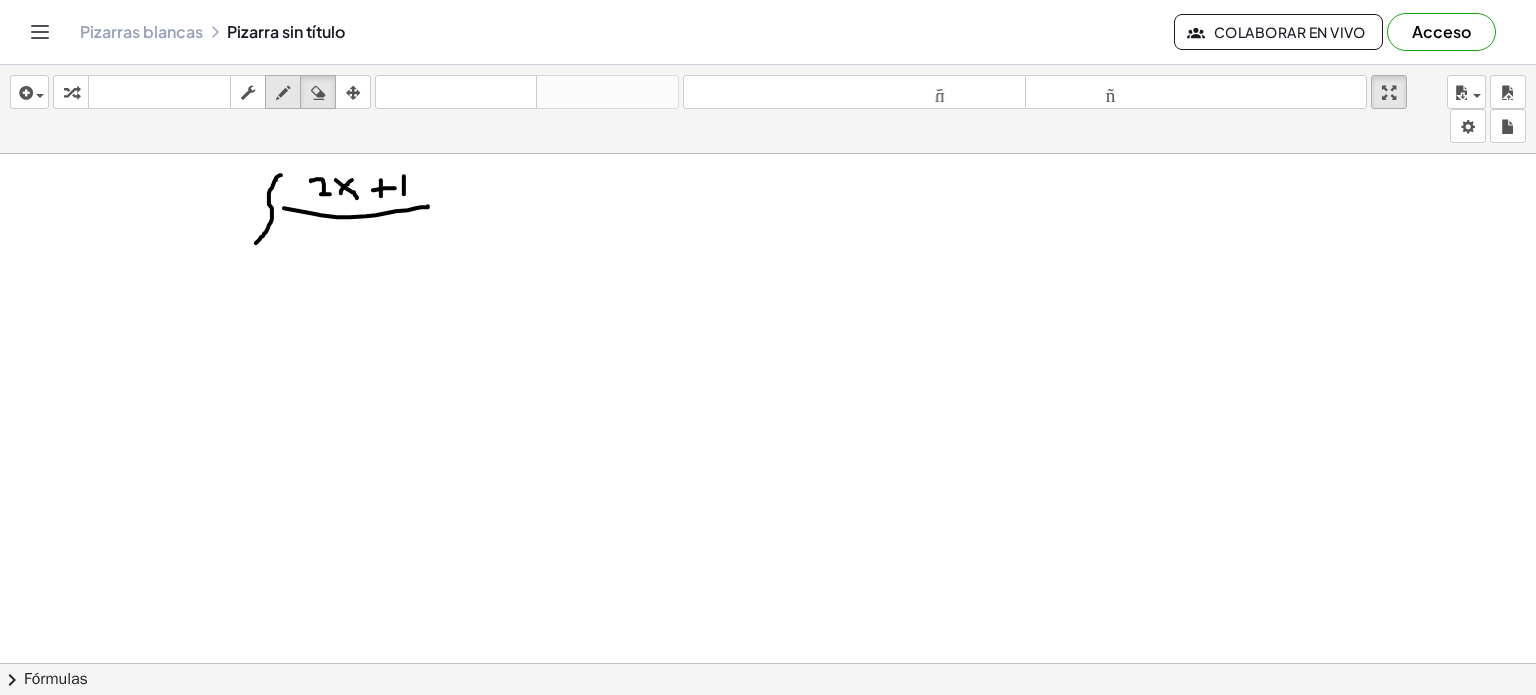 click at bounding box center [283, 93] 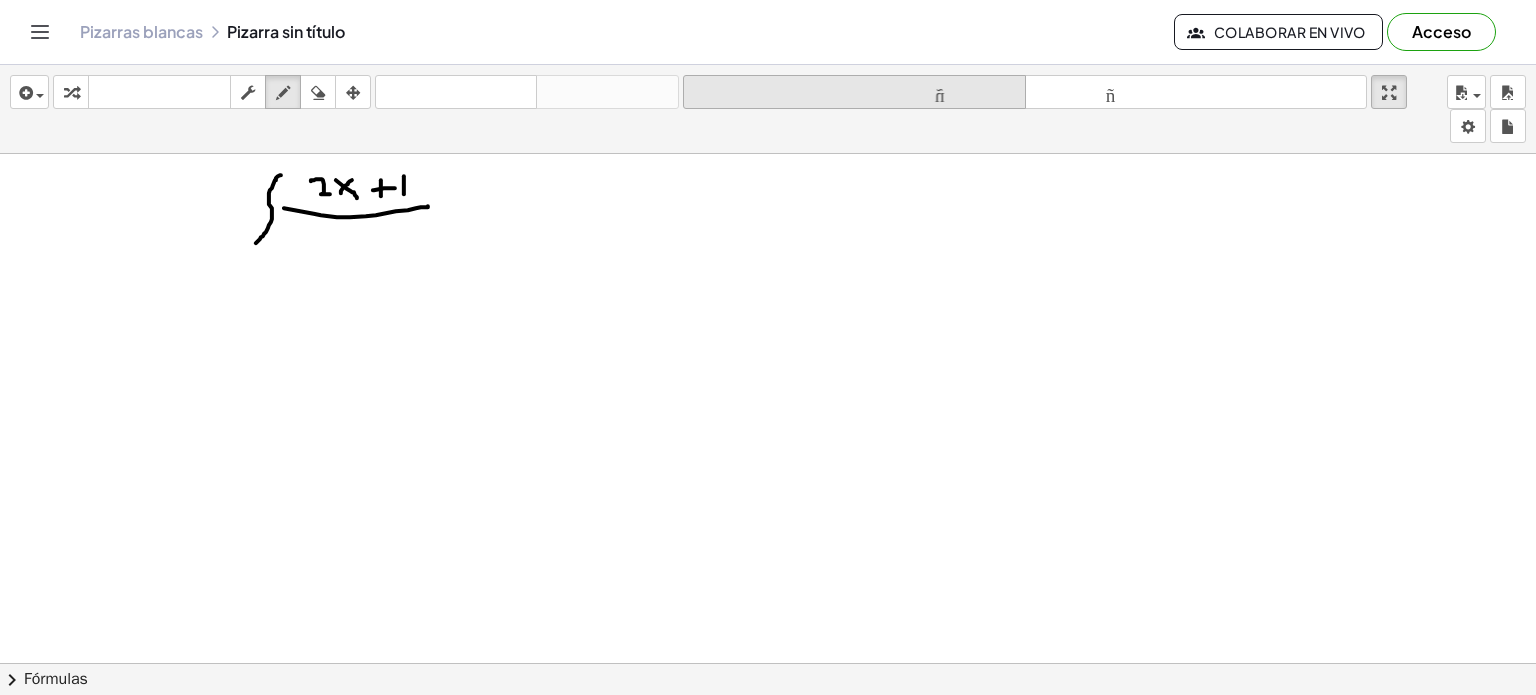 click on "tamaño_del_formato" at bounding box center (854, 93) 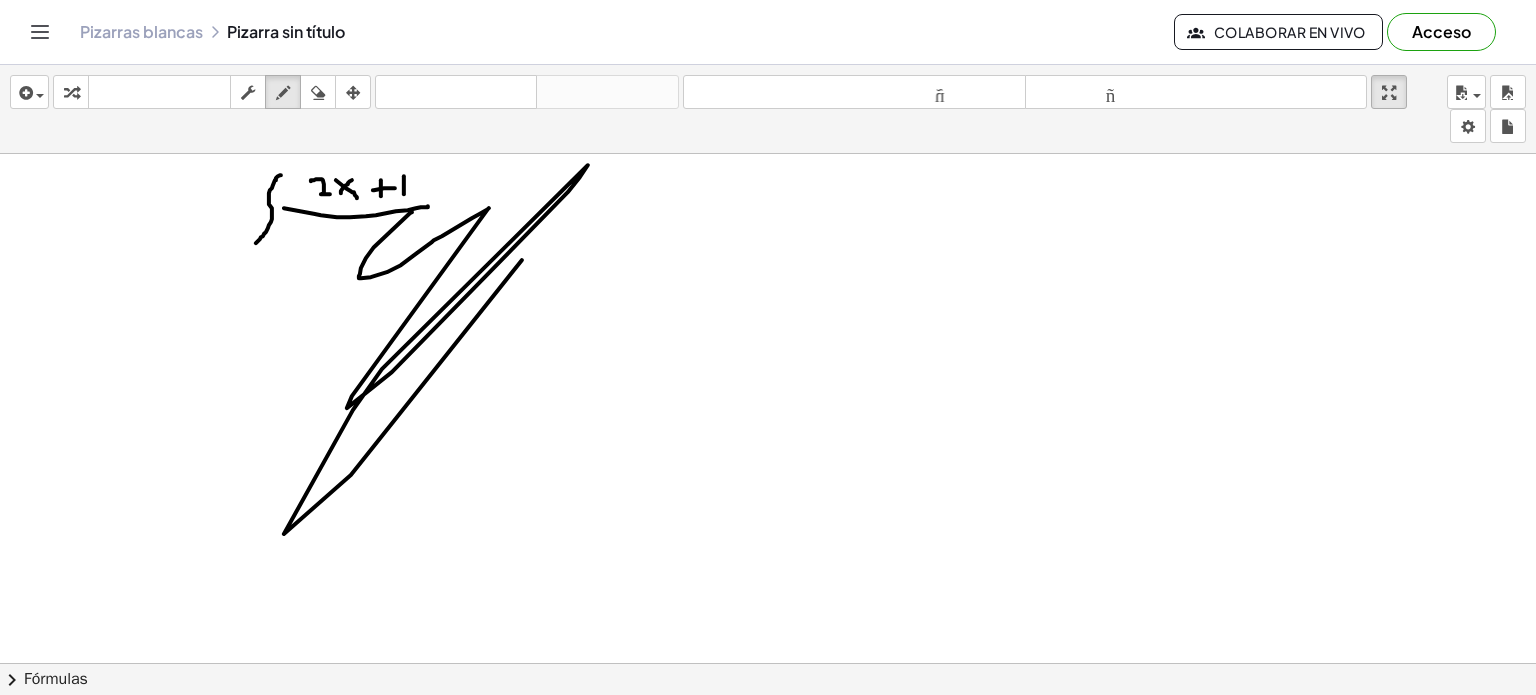 drag, startPoint x: 412, startPoint y: 211, endPoint x: 284, endPoint y: 572, distance: 383.02087 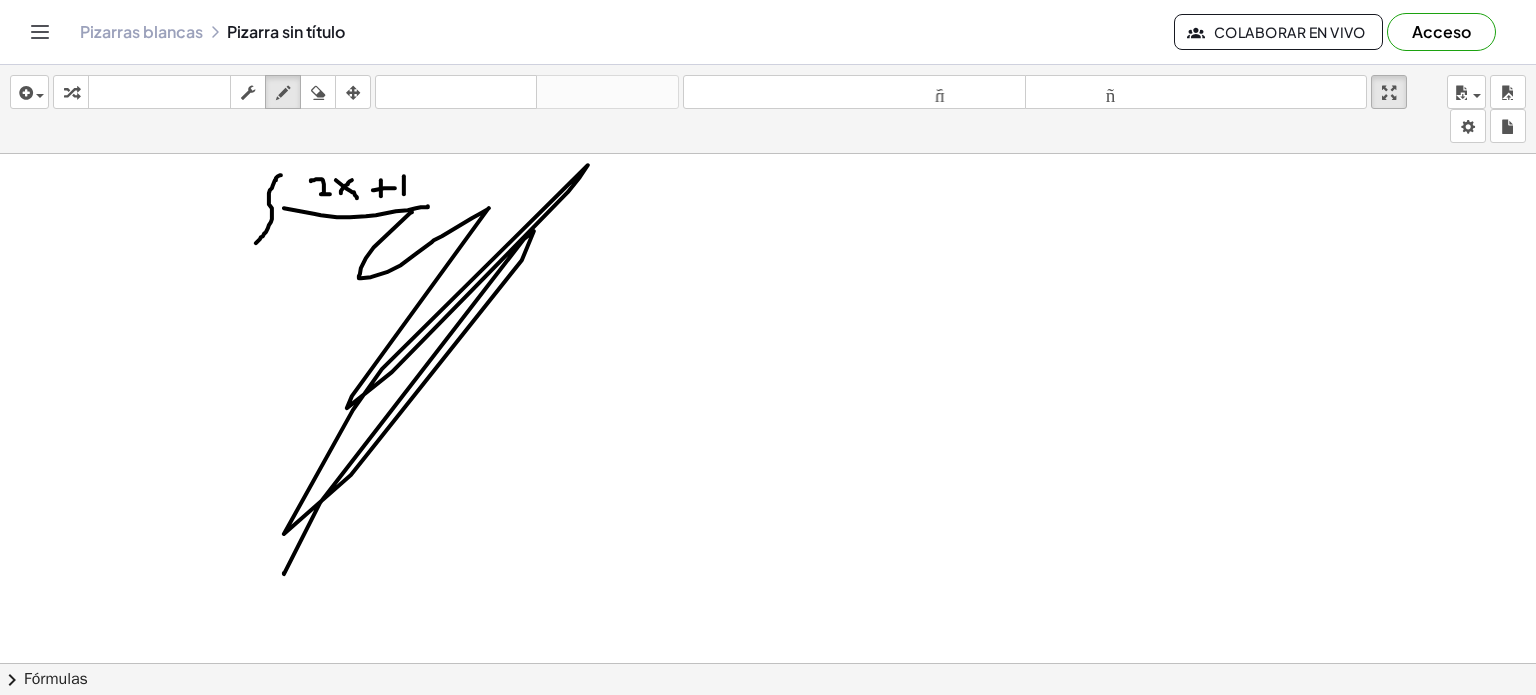 click on "insertar Seleccione uno: Expresión matemática Función Texto Vídeo de YouTube Graficando Geometría Geometría 3D transformar teclado teclado fregar dibujar borrar arreglar deshacer deshacer rehacer rehacer tamaño_del_formato menor tamaño_del_formato más grande pantalla completa carga   ahorrar nuevo ajustes" at bounding box center [768, 109] 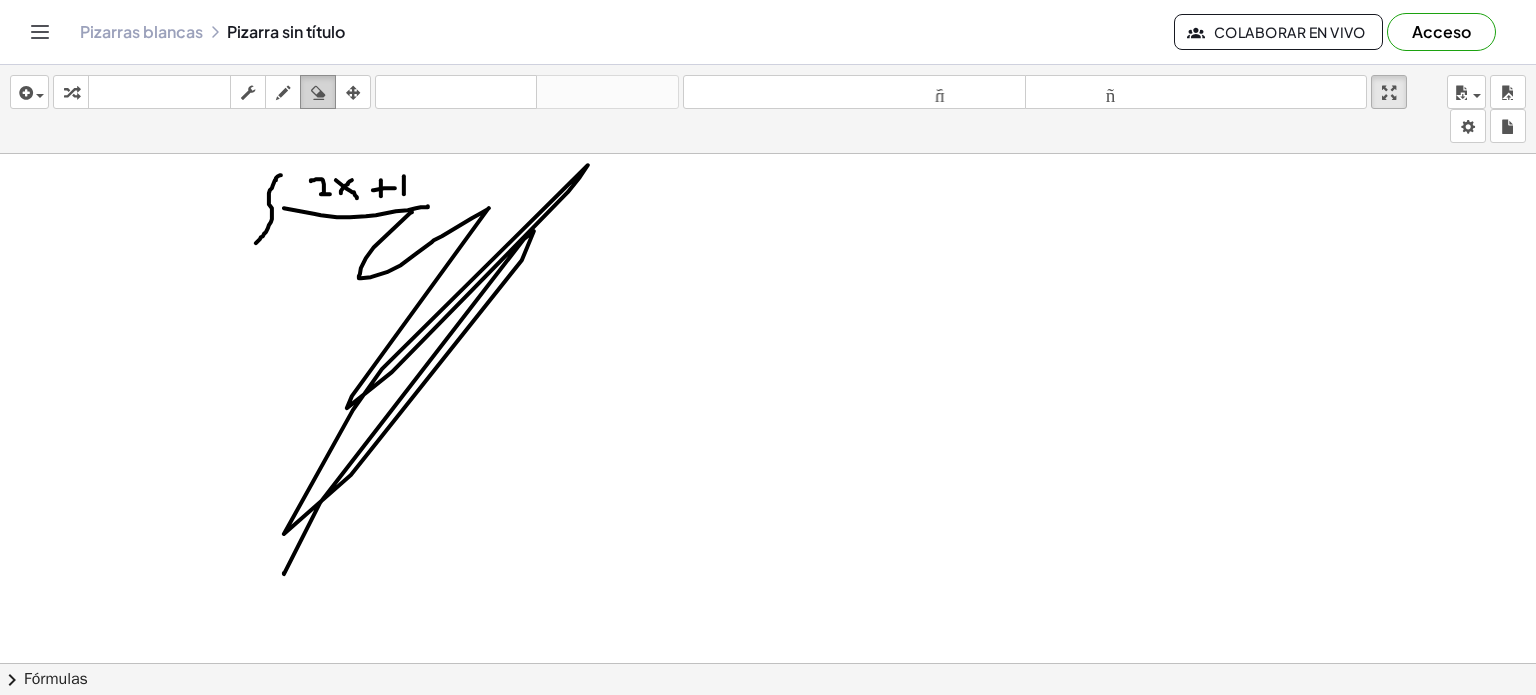 click at bounding box center (318, 93) 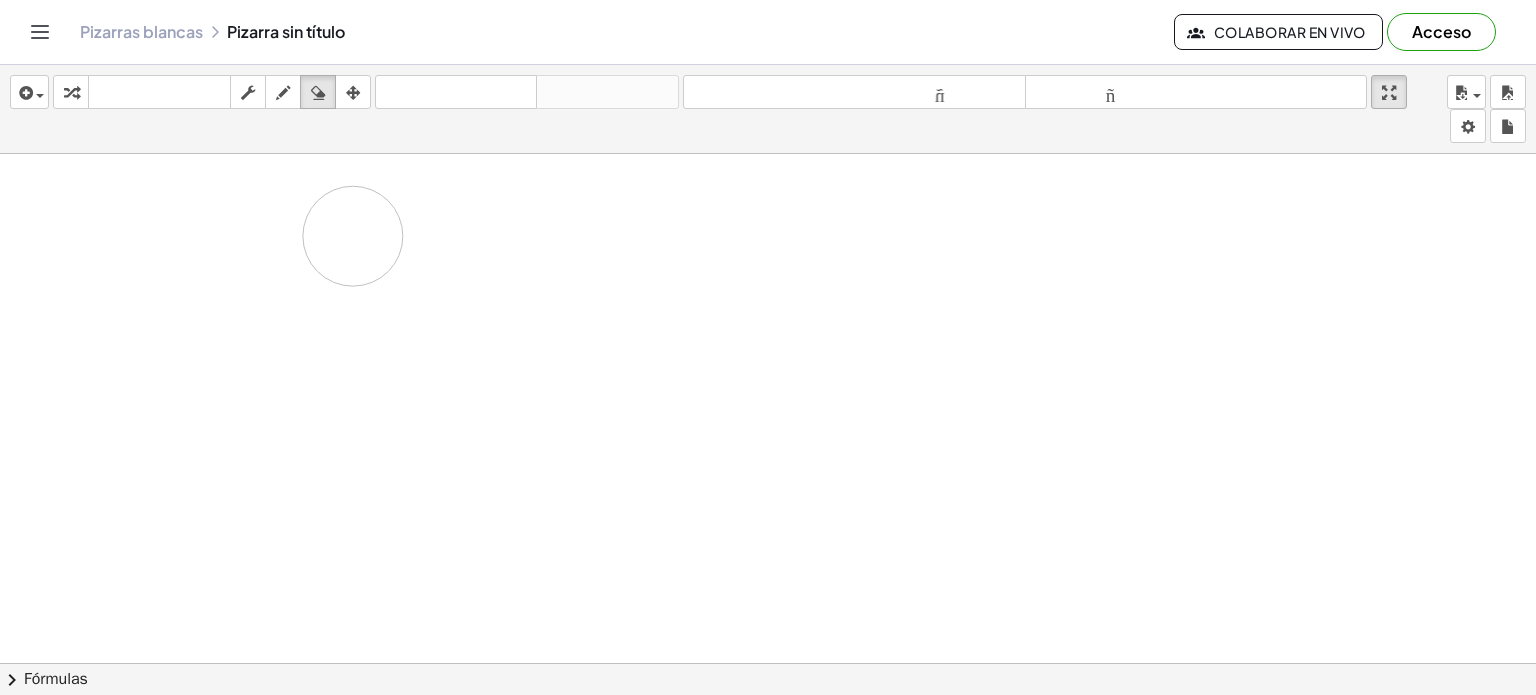 drag, startPoint x: 264, startPoint y: 184, endPoint x: 309, endPoint y: 194, distance: 46.09772 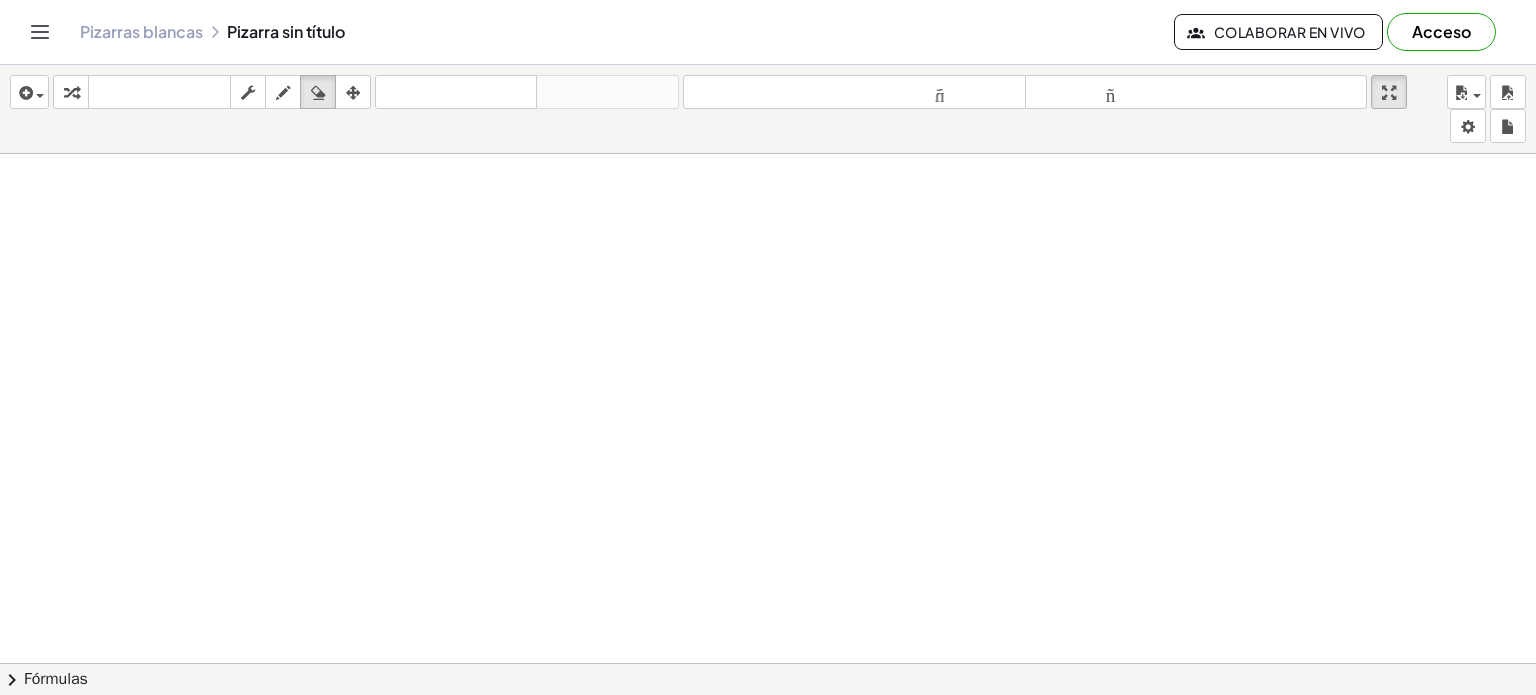 click 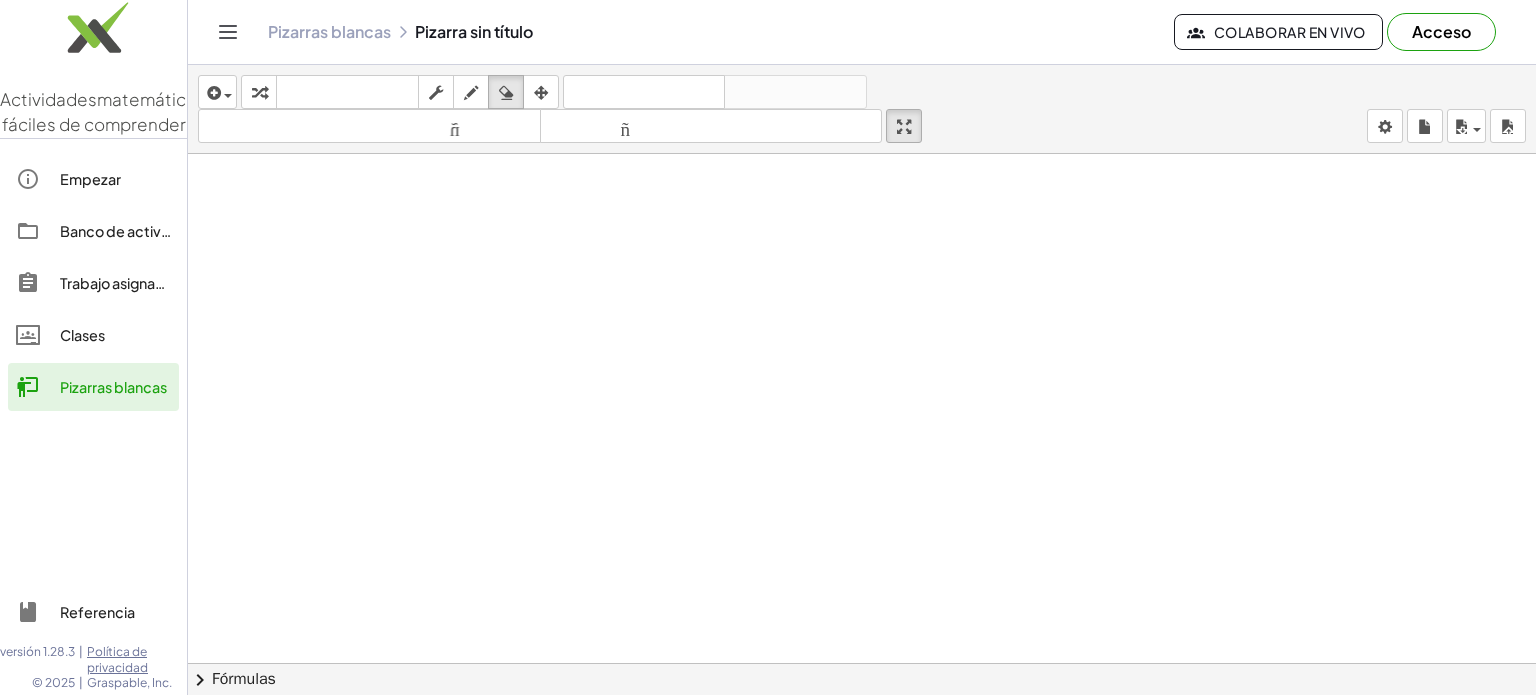 type 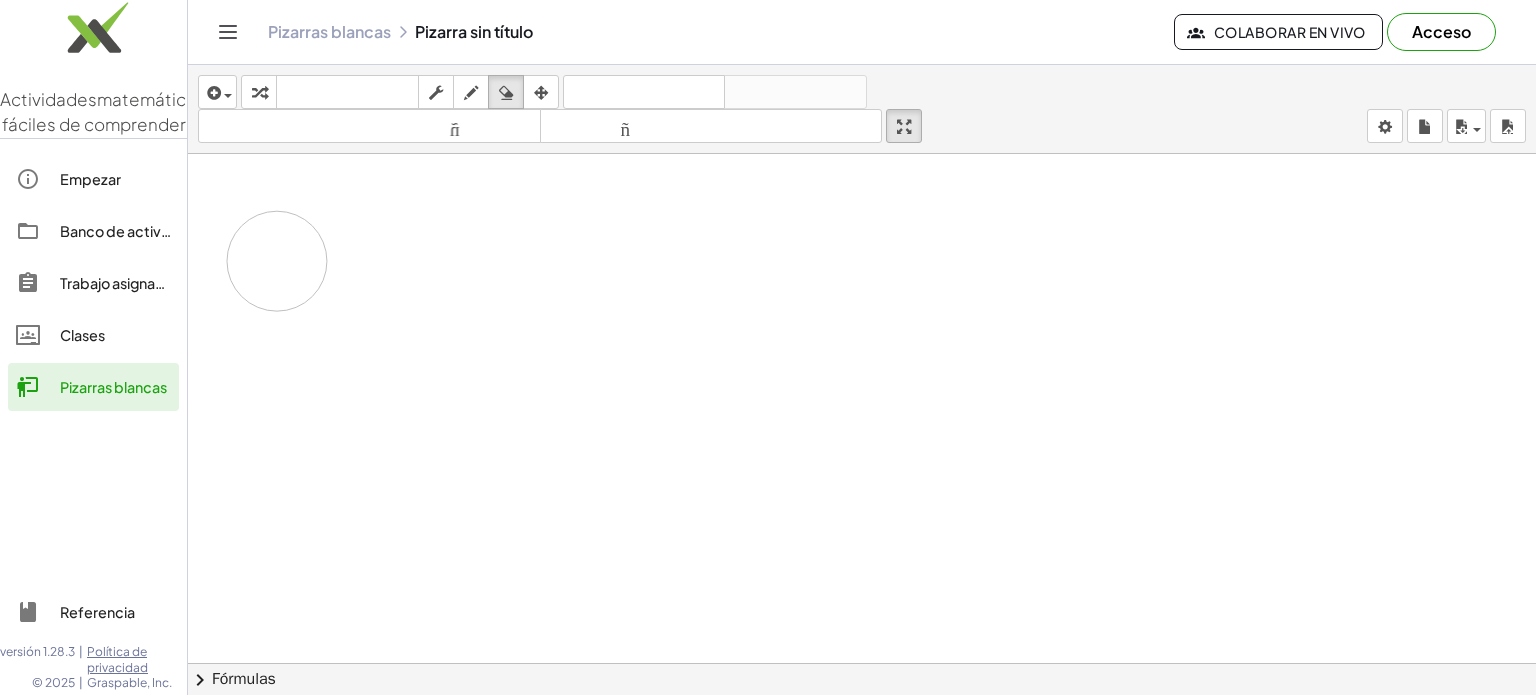click at bounding box center (862, 743) 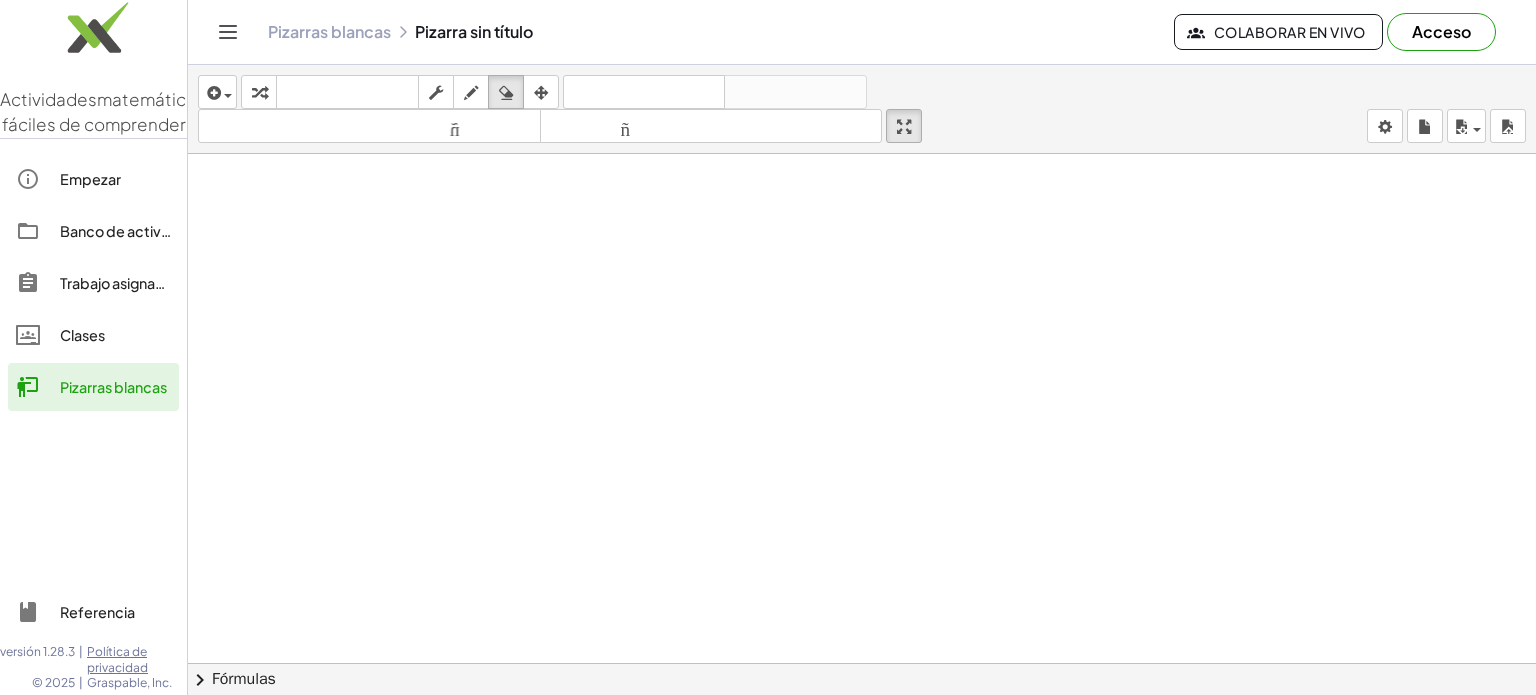 click 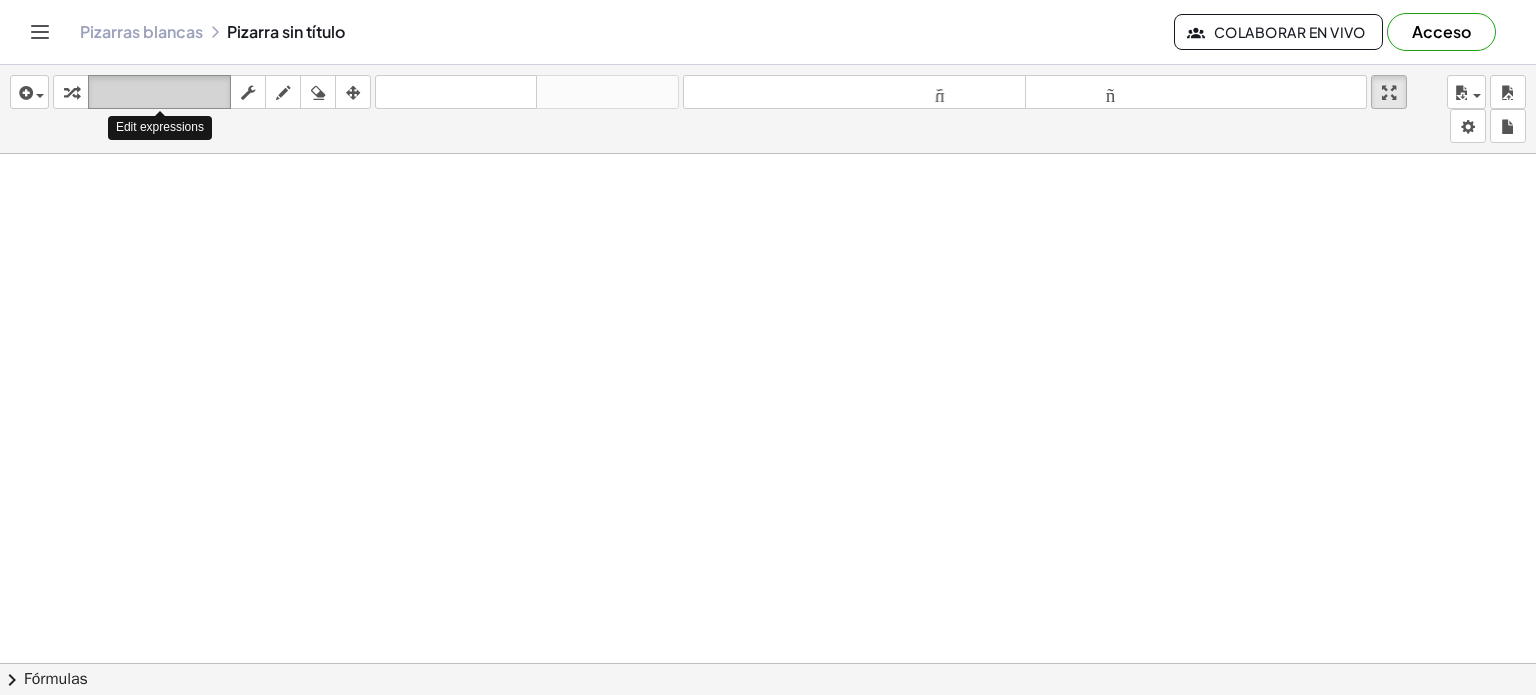 click on "teclado" at bounding box center (159, 92) 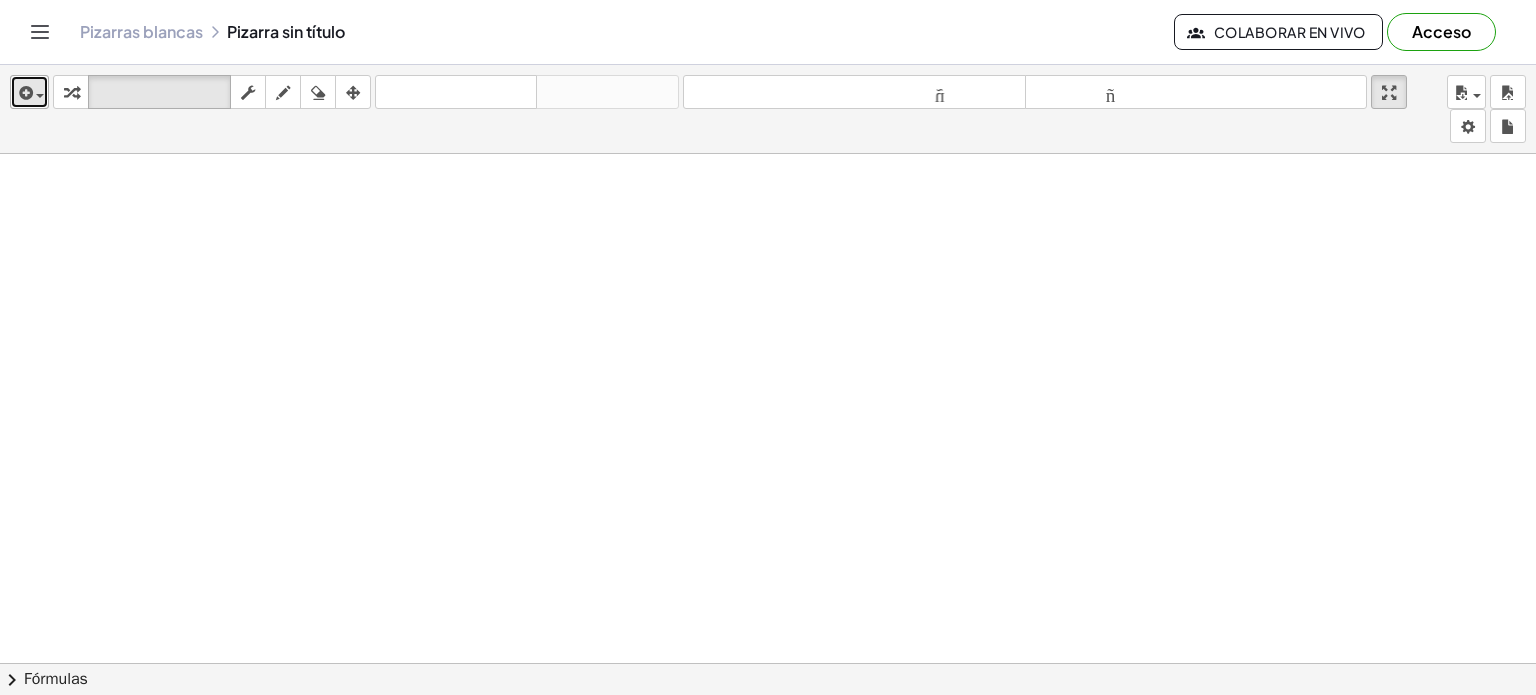 click at bounding box center [24, 93] 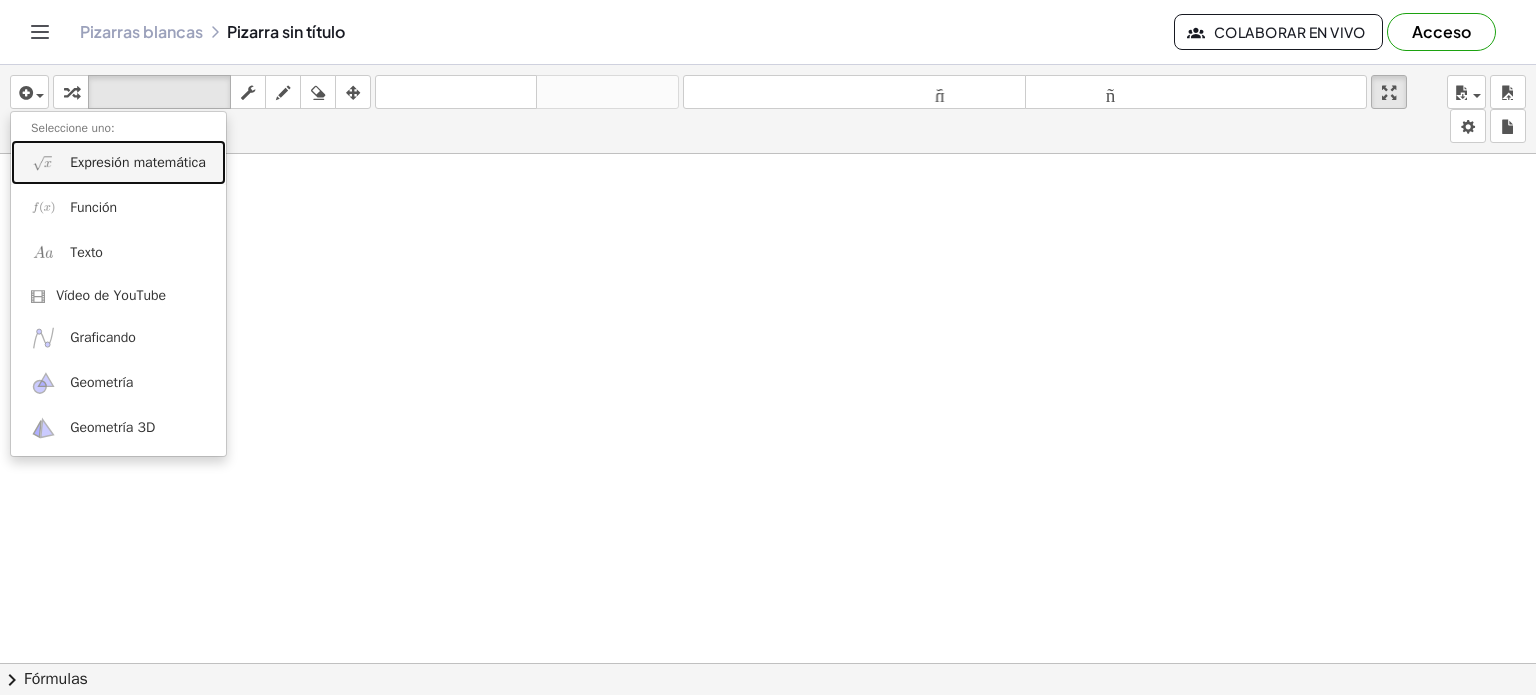 click on "Expresión matemática" at bounding box center (138, 162) 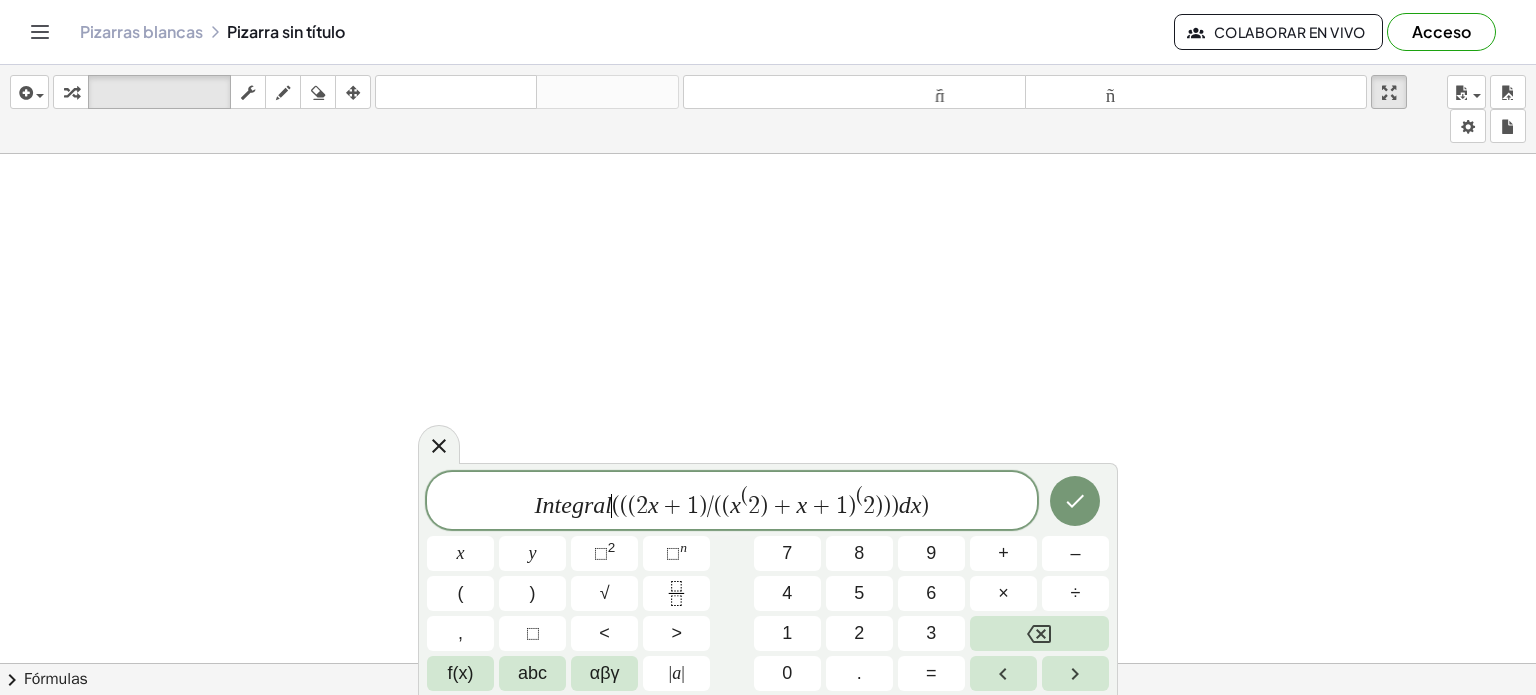 click on "(" at bounding box center (616, 506) 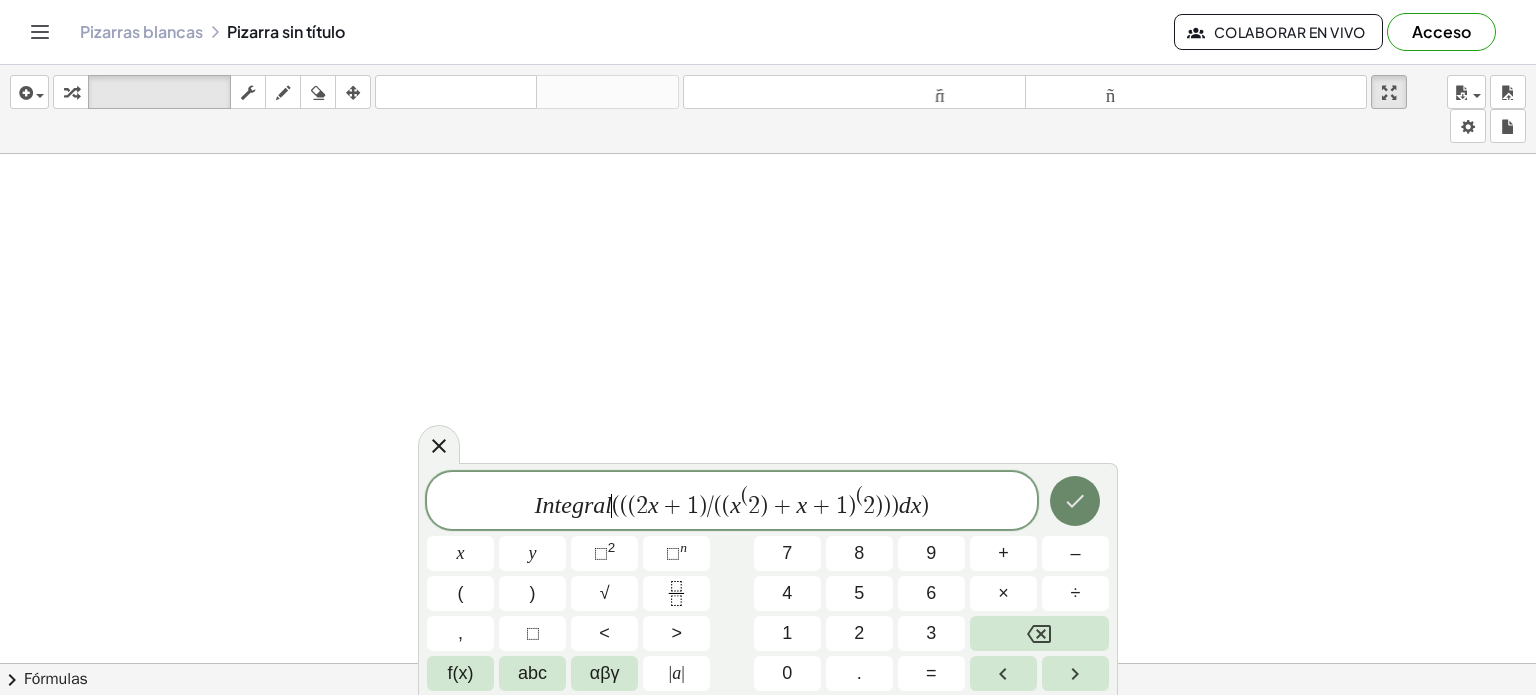 click 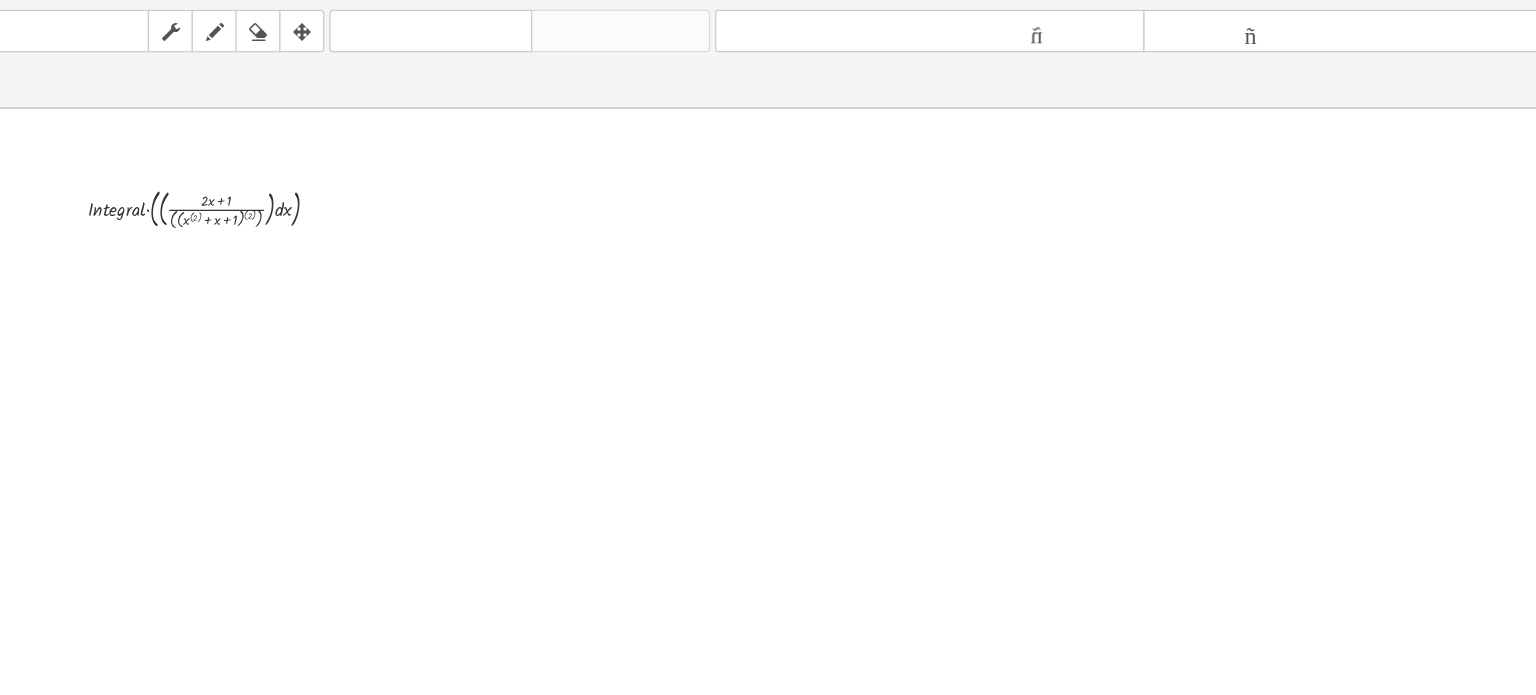 click at bounding box center [768, 743] 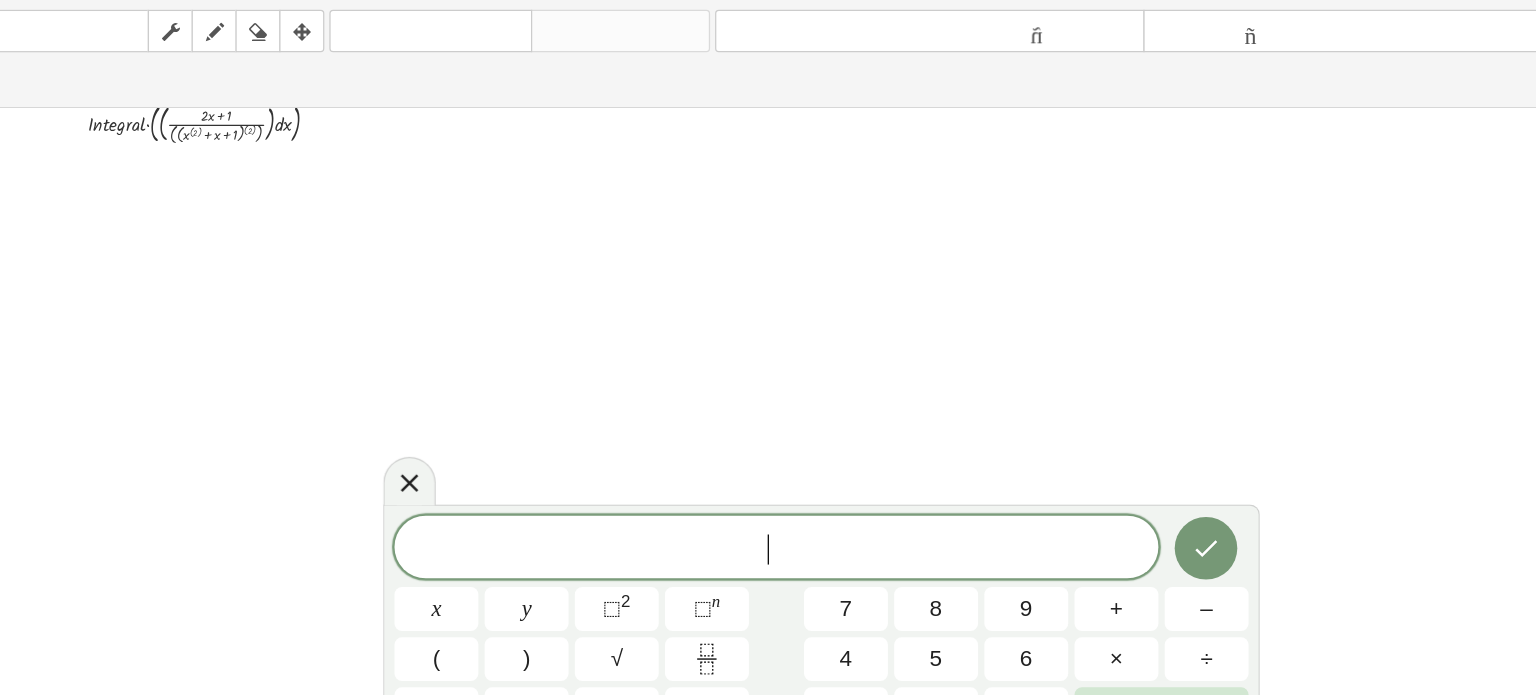 scroll, scrollTop: 57, scrollLeft: 0, axis: vertical 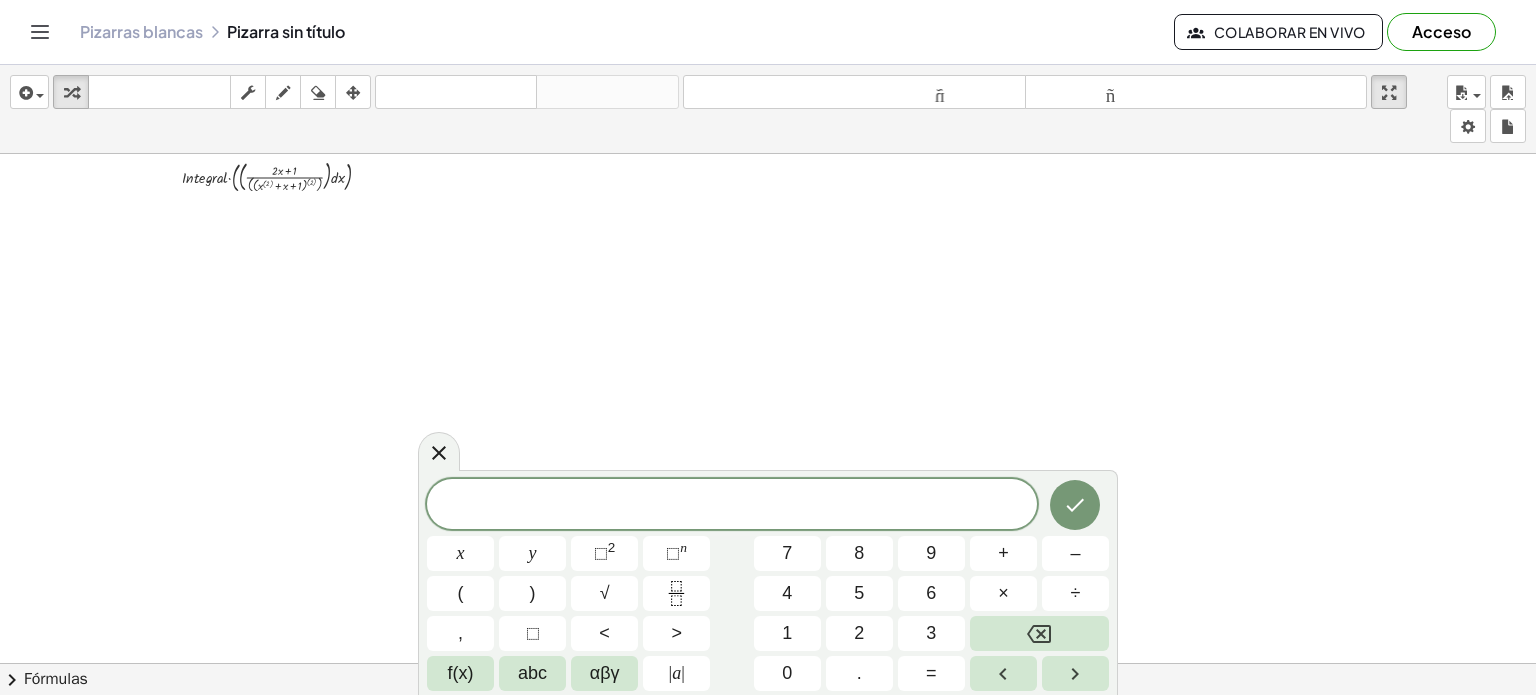click at bounding box center (768, 606) 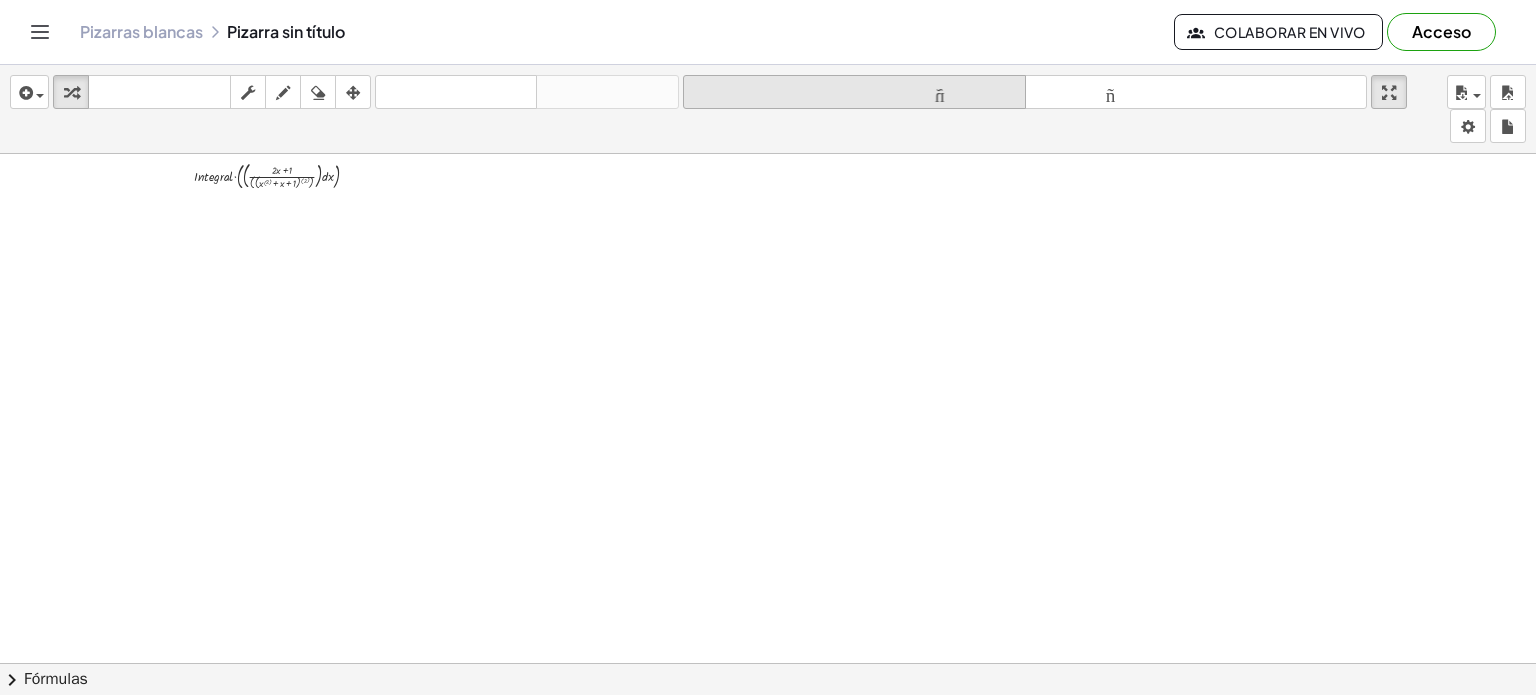 click on "tamaño_del_formato" at bounding box center (854, 93) 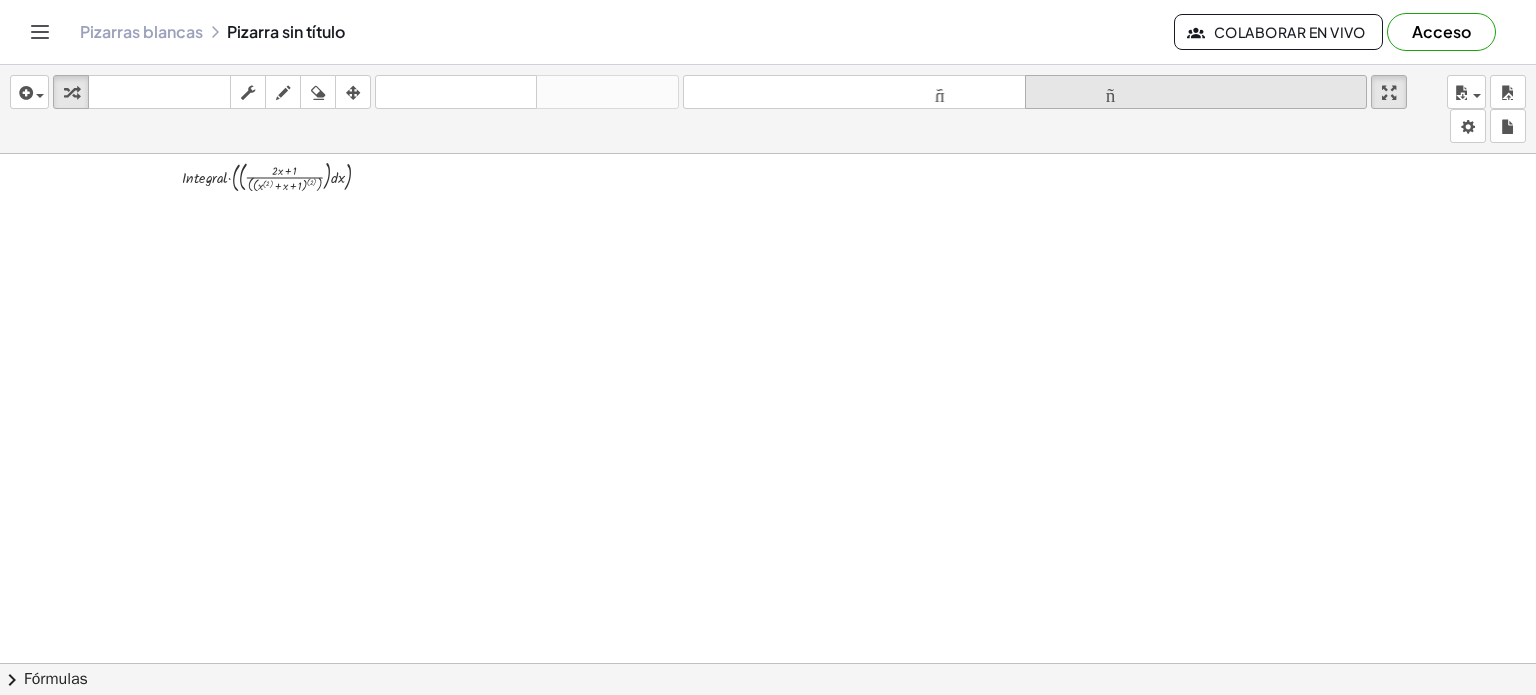 click on "tamaño_del_formato" at bounding box center [1196, 92] 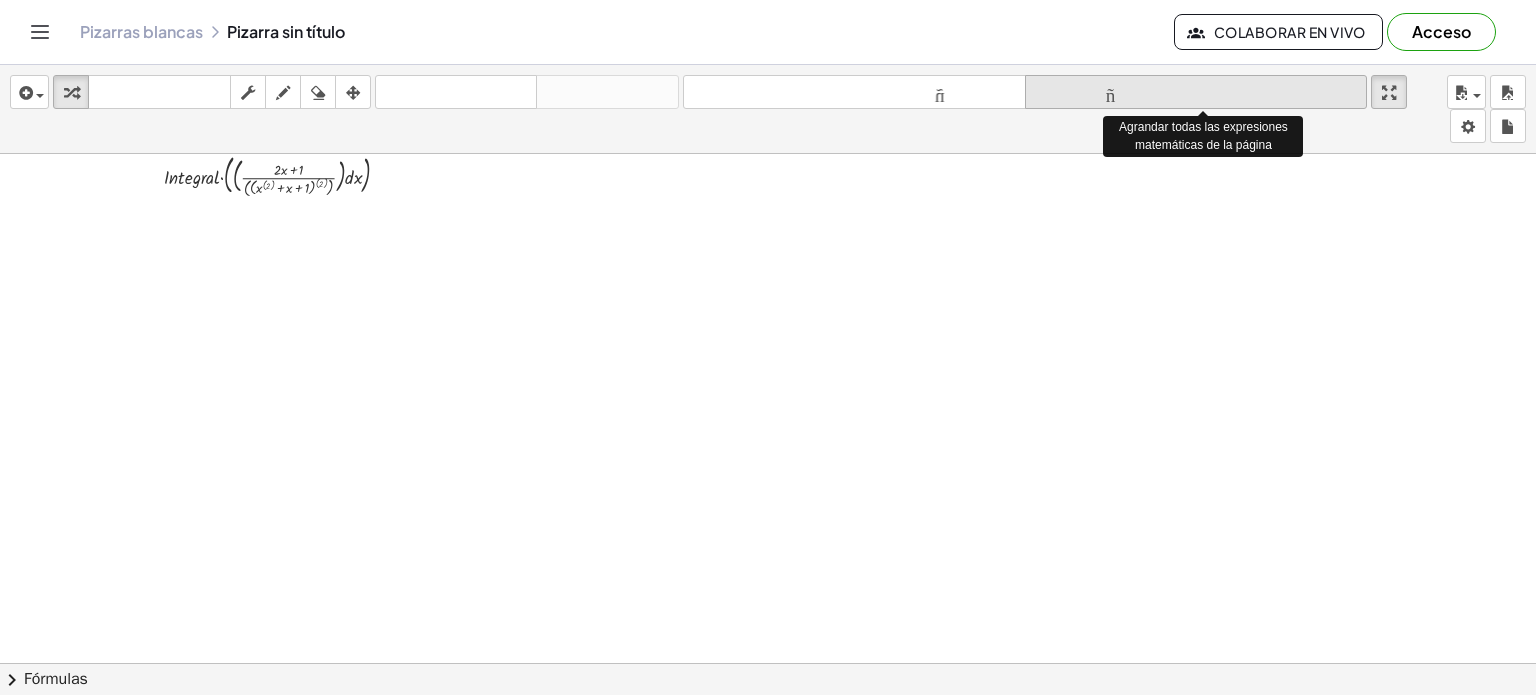 click on "tamaño_del_formato" at bounding box center [1196, 92] 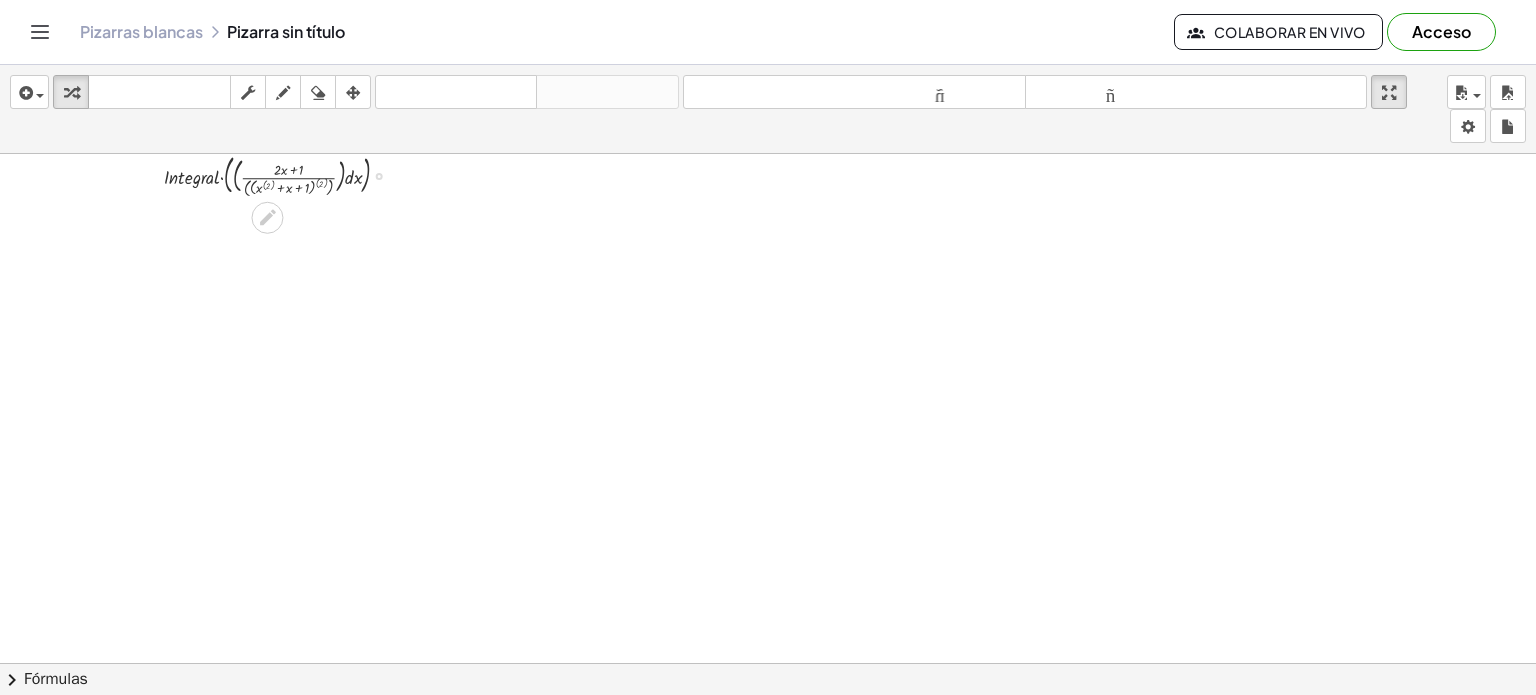 drag, startPoint x: 376, startPoint y: 199, endPoint x: 269, endPoint y: 198, distance: 107.00467 